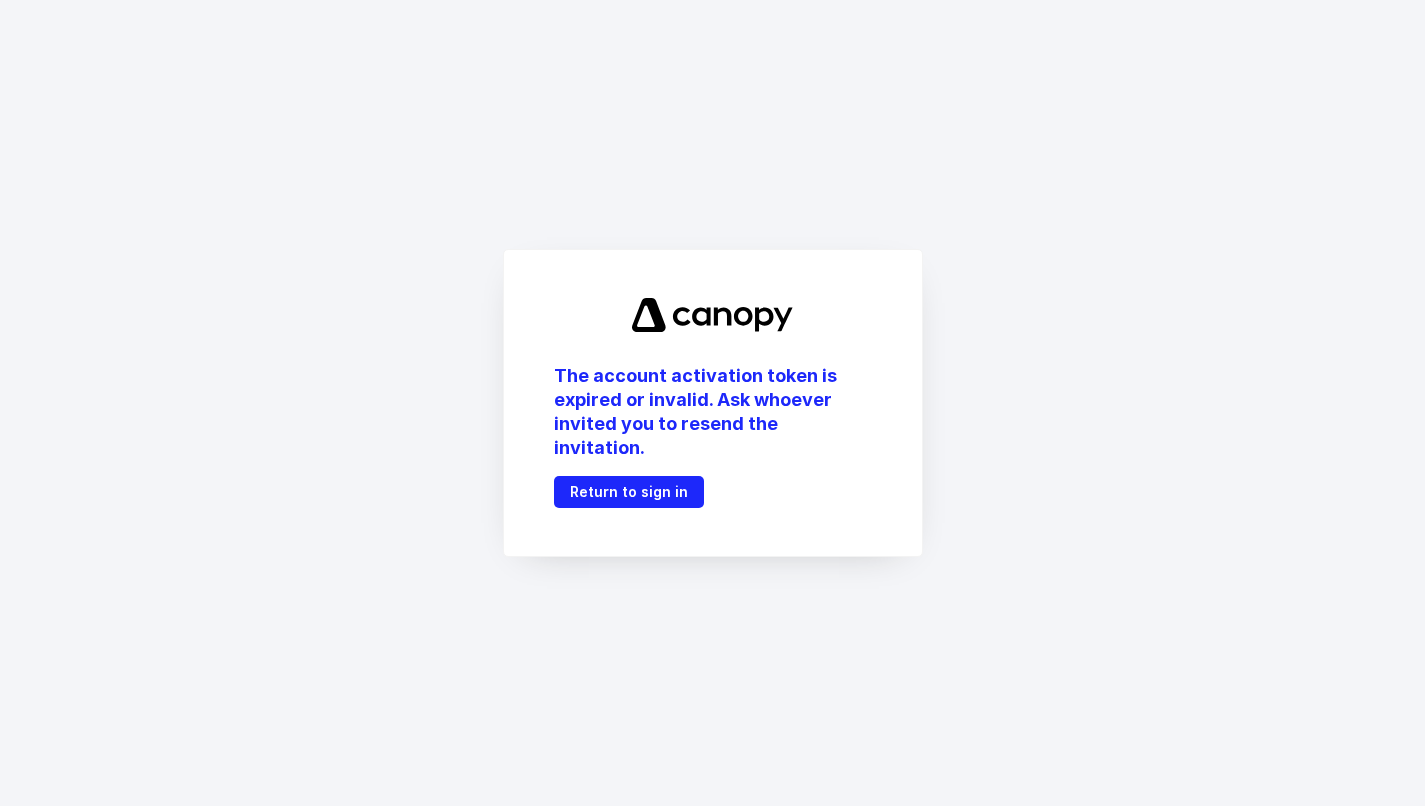 scroll, scrollTop: 0, scrollLeft: 0, axis: both 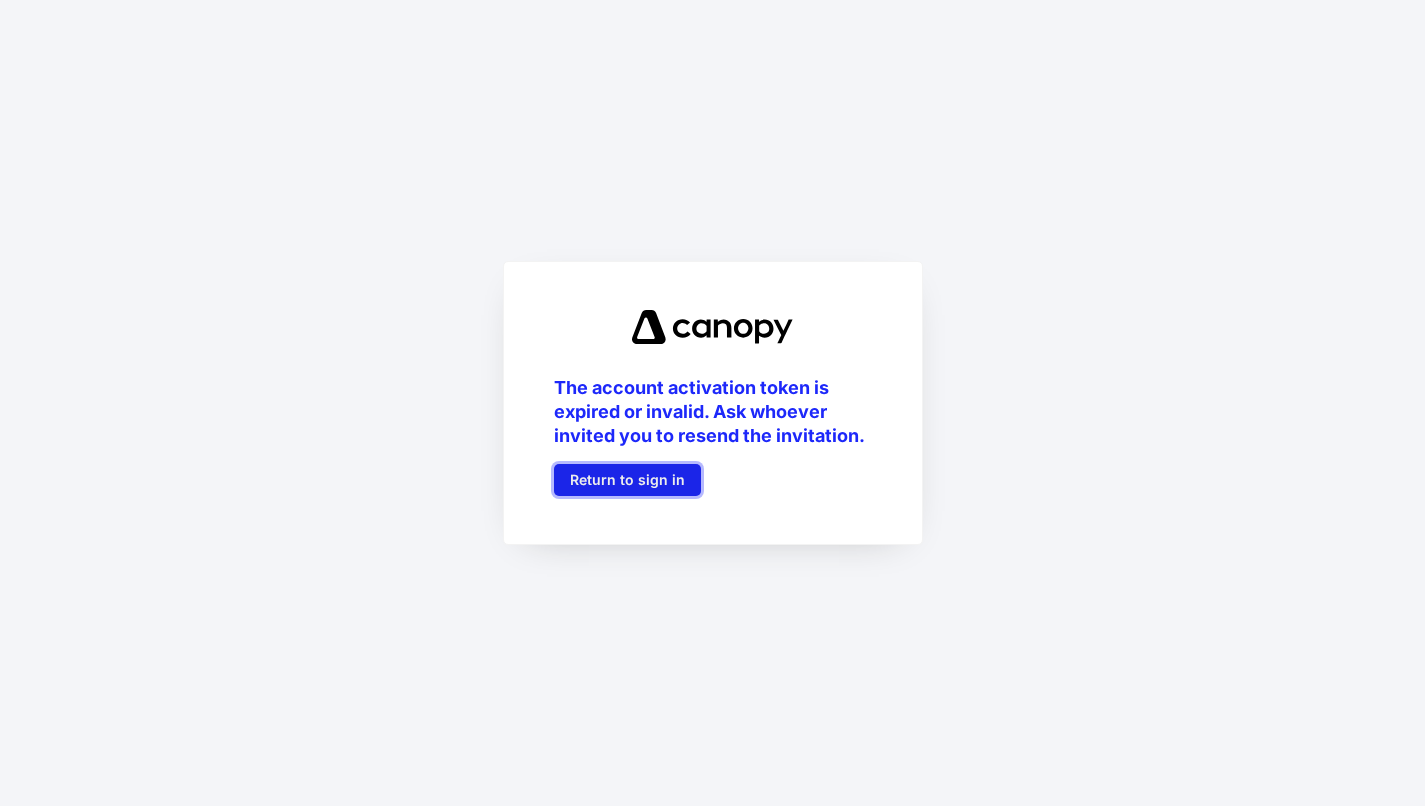click on "Return to sign in" at bounding box center [627, 480] 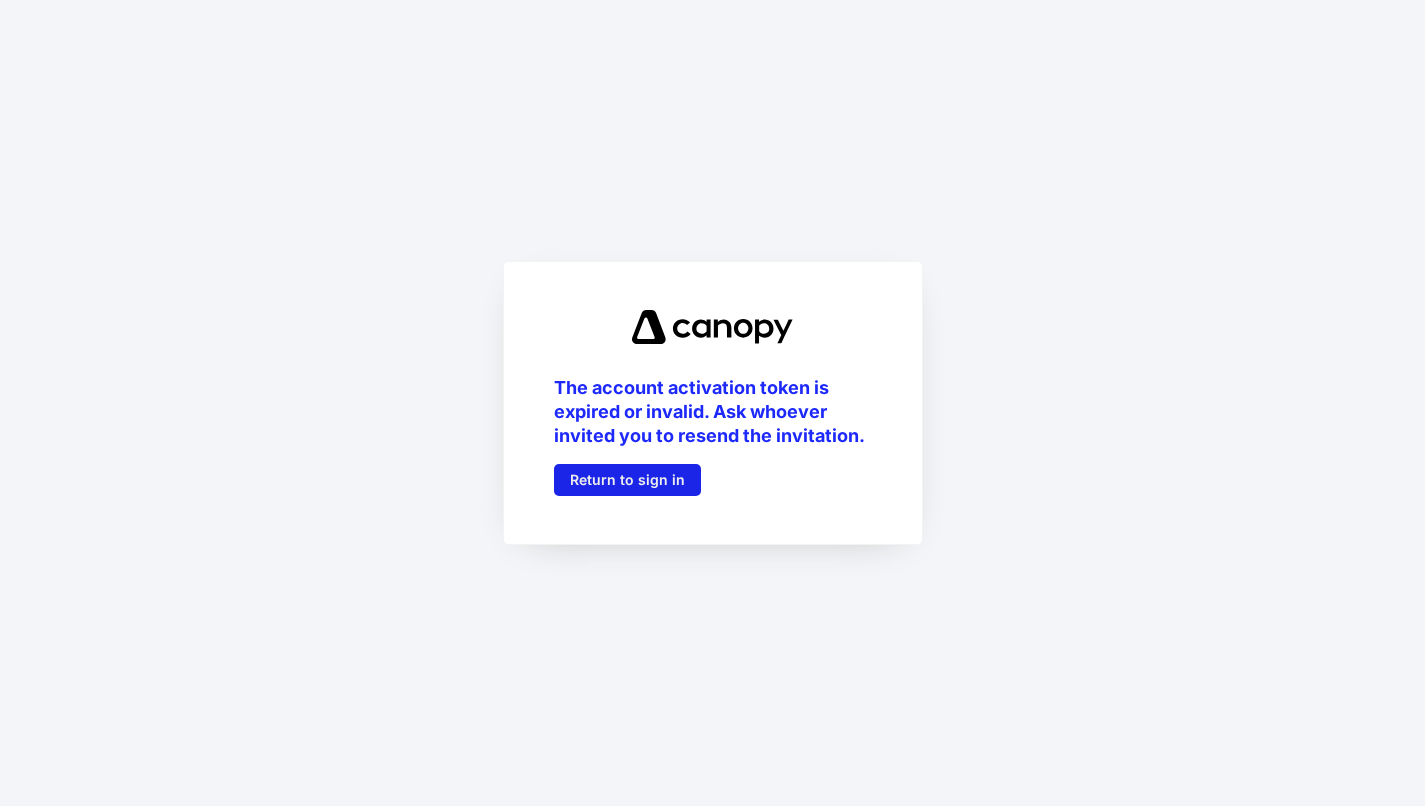 scroll, scrollTop: 0, scrollLeft: 0, axis: both 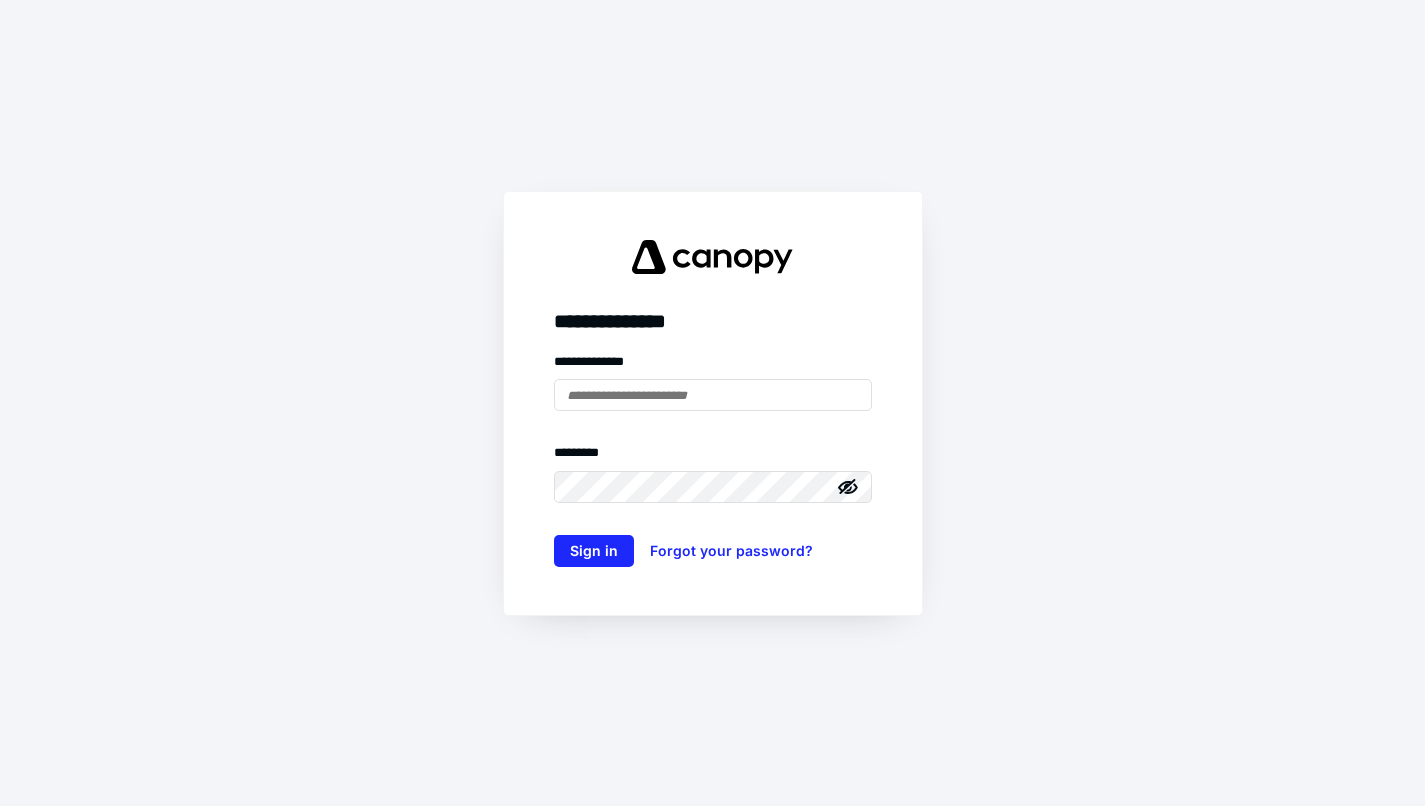 type on "**********" 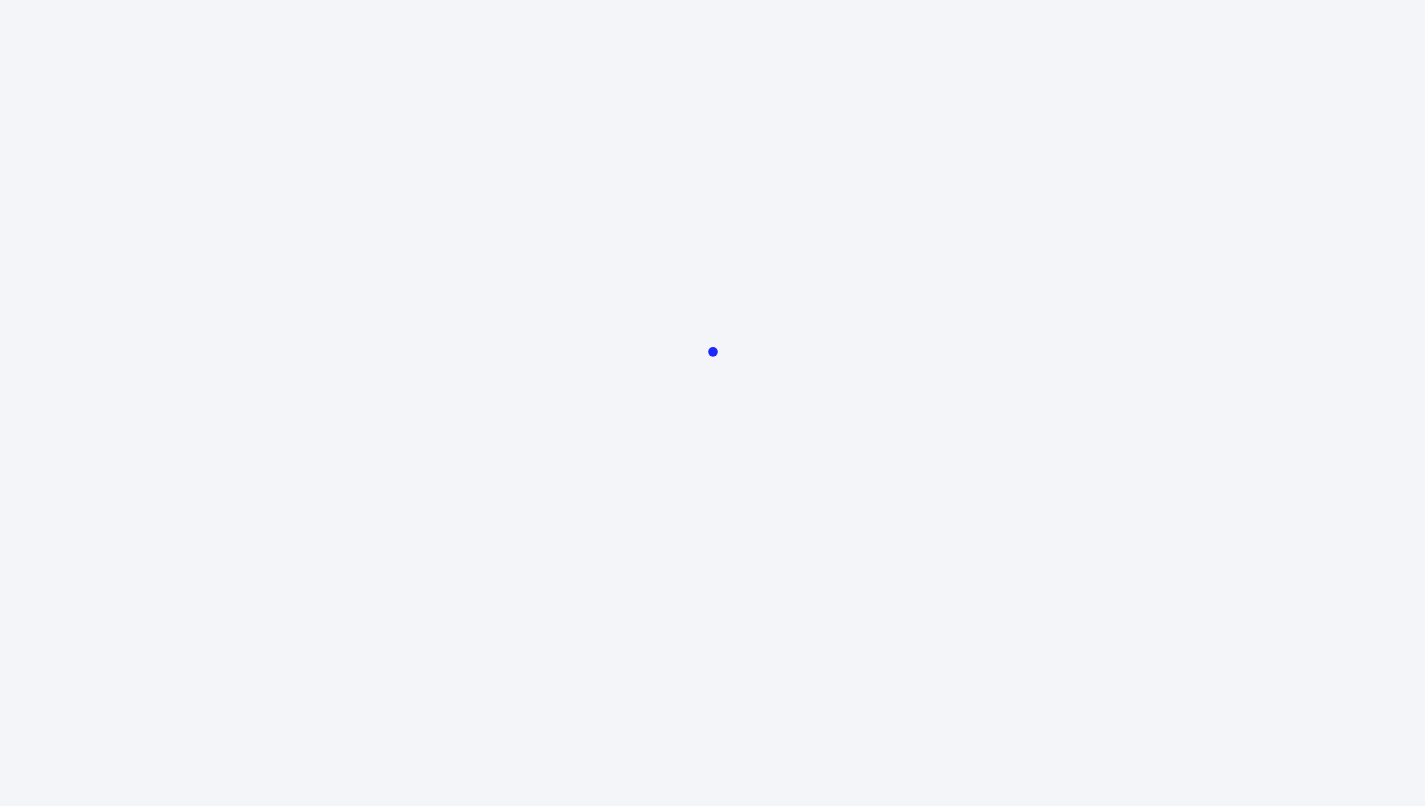 scroll, scrollTop: 0, scrollLeft: 0, axis: both 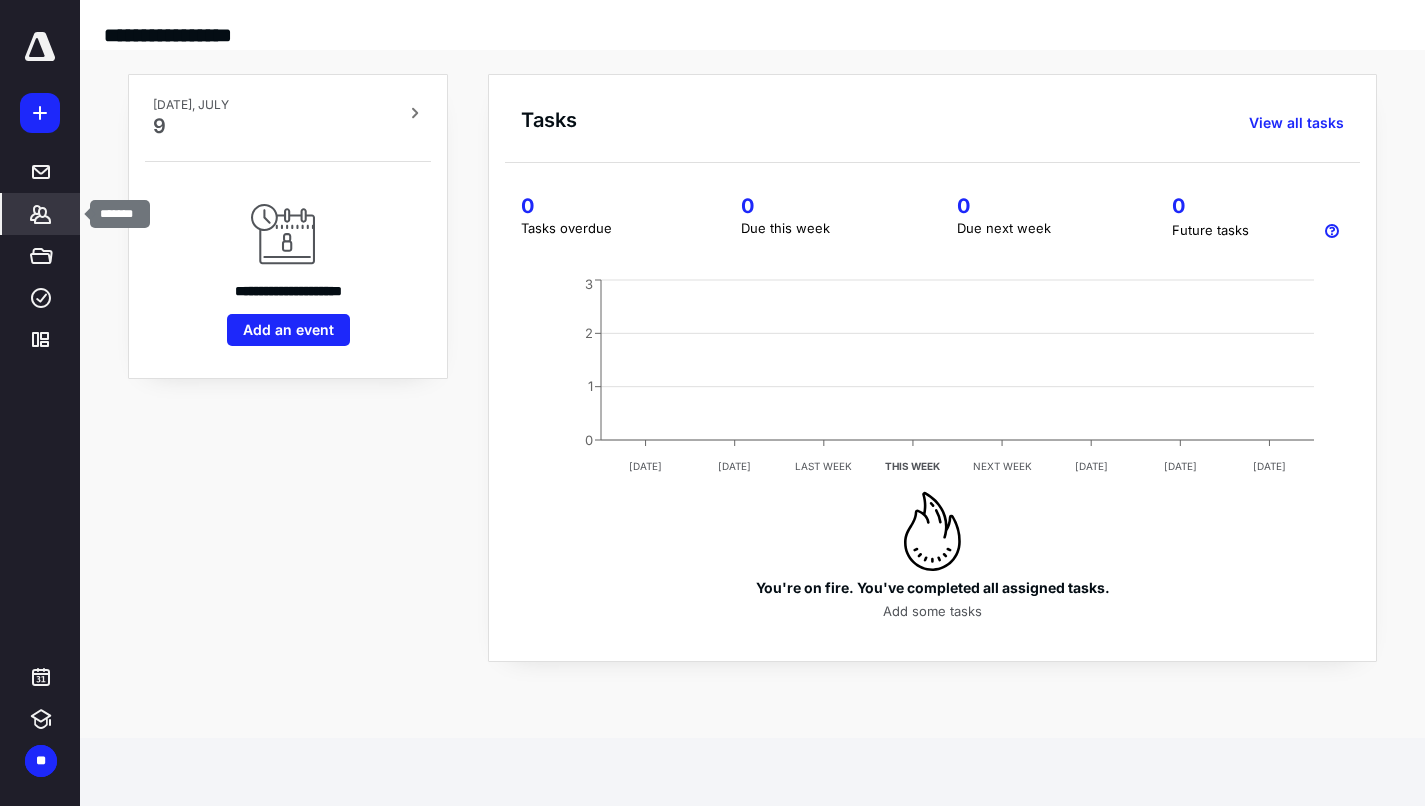 click 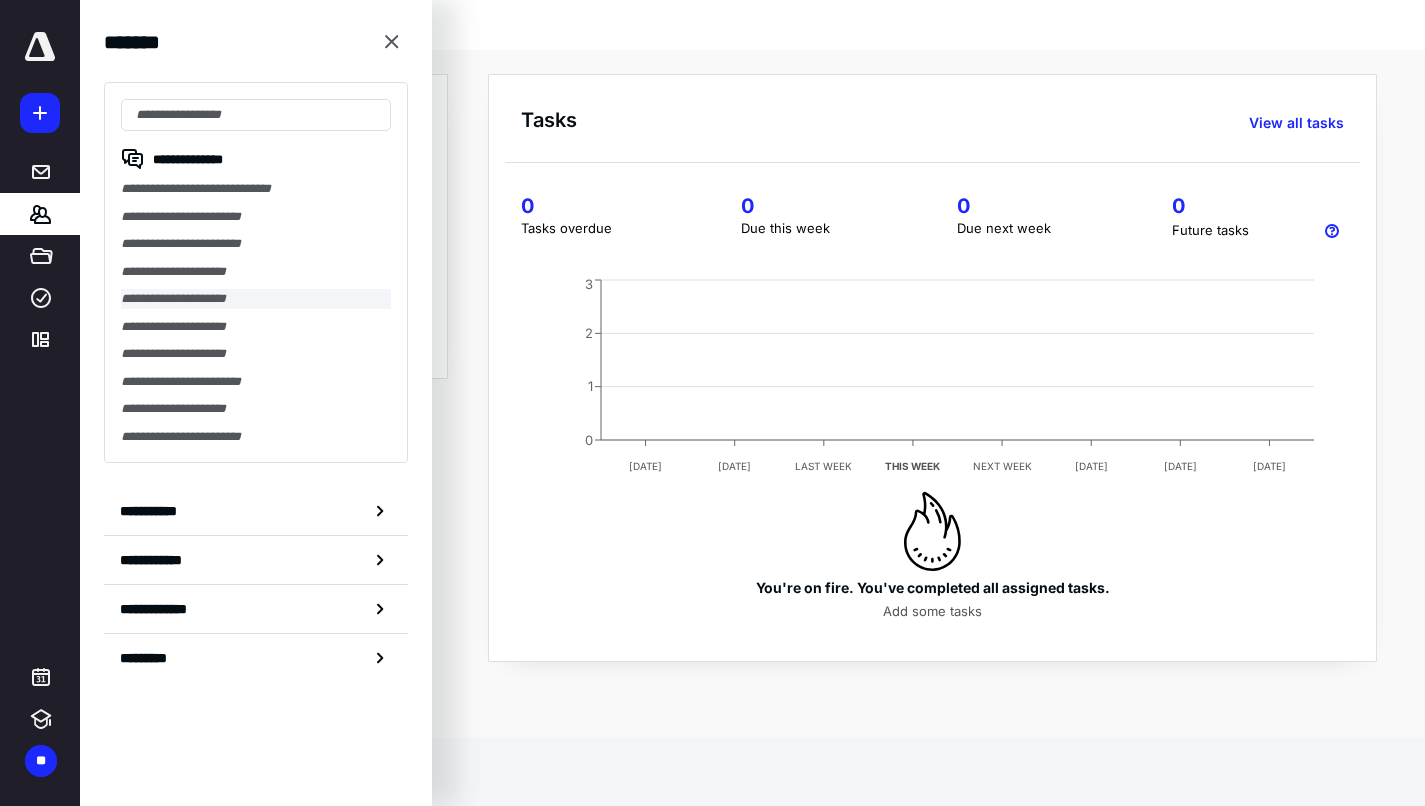 click on "**********" at bounding box center (256, 299) 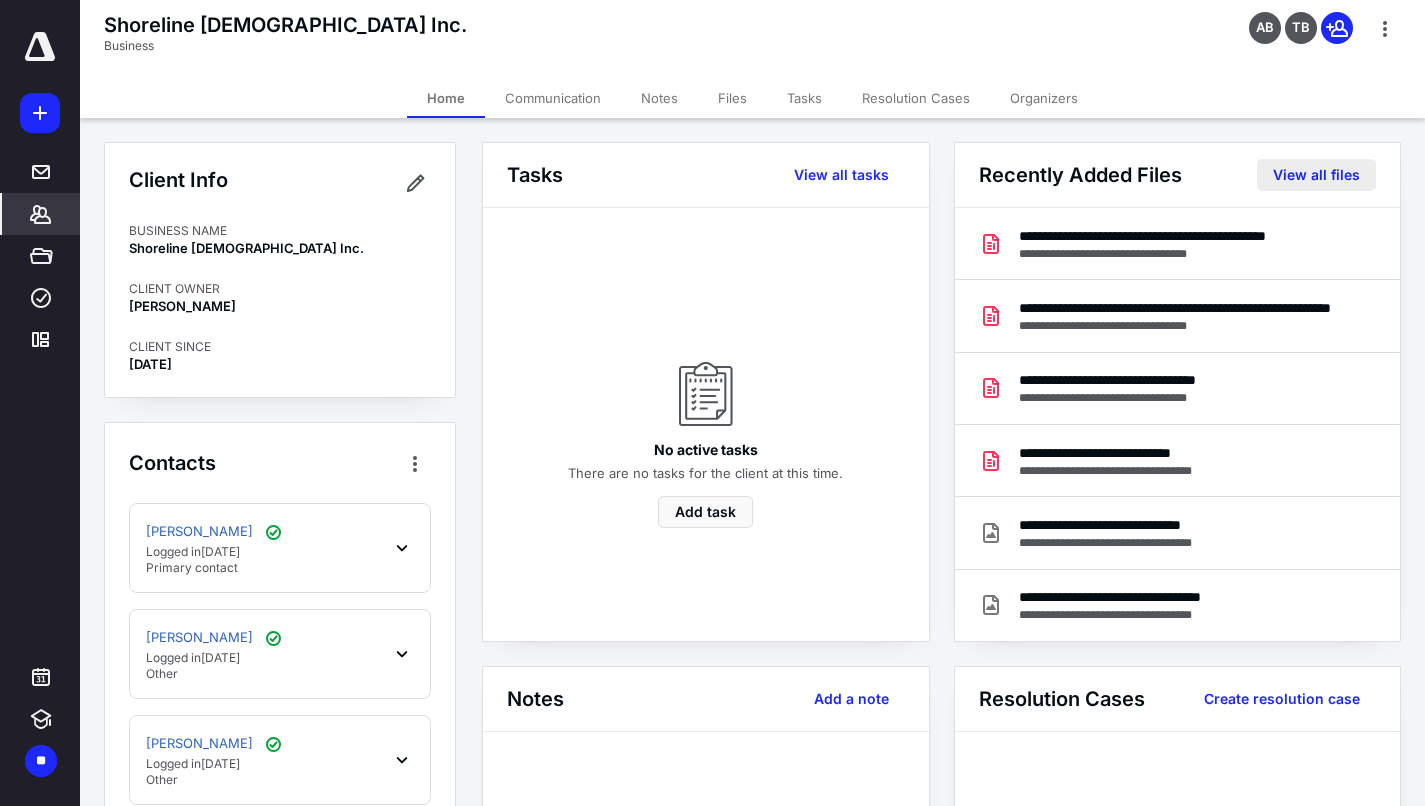 click on "View all files" at bounding box center [1316, 175] 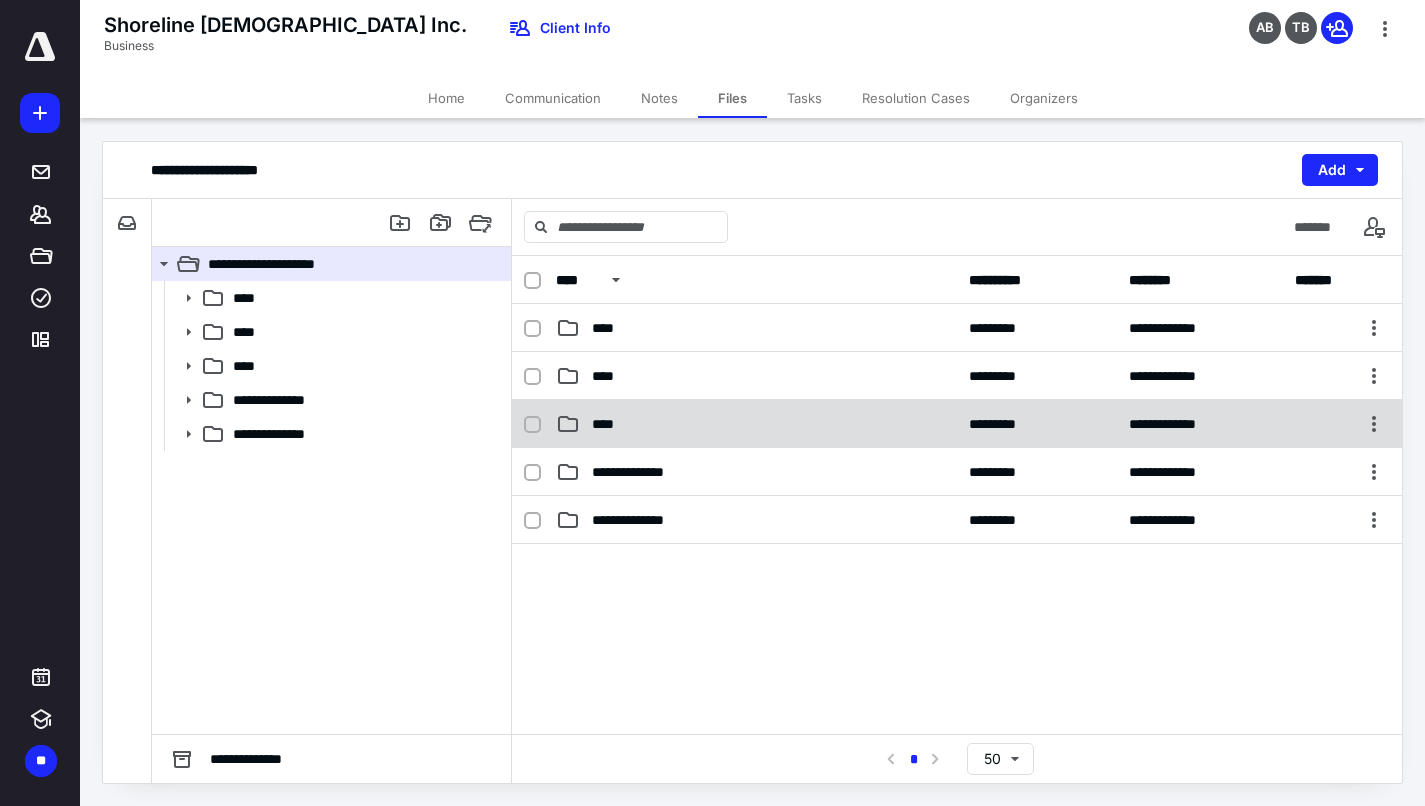 click on "****" at bounding box center (756, 424) 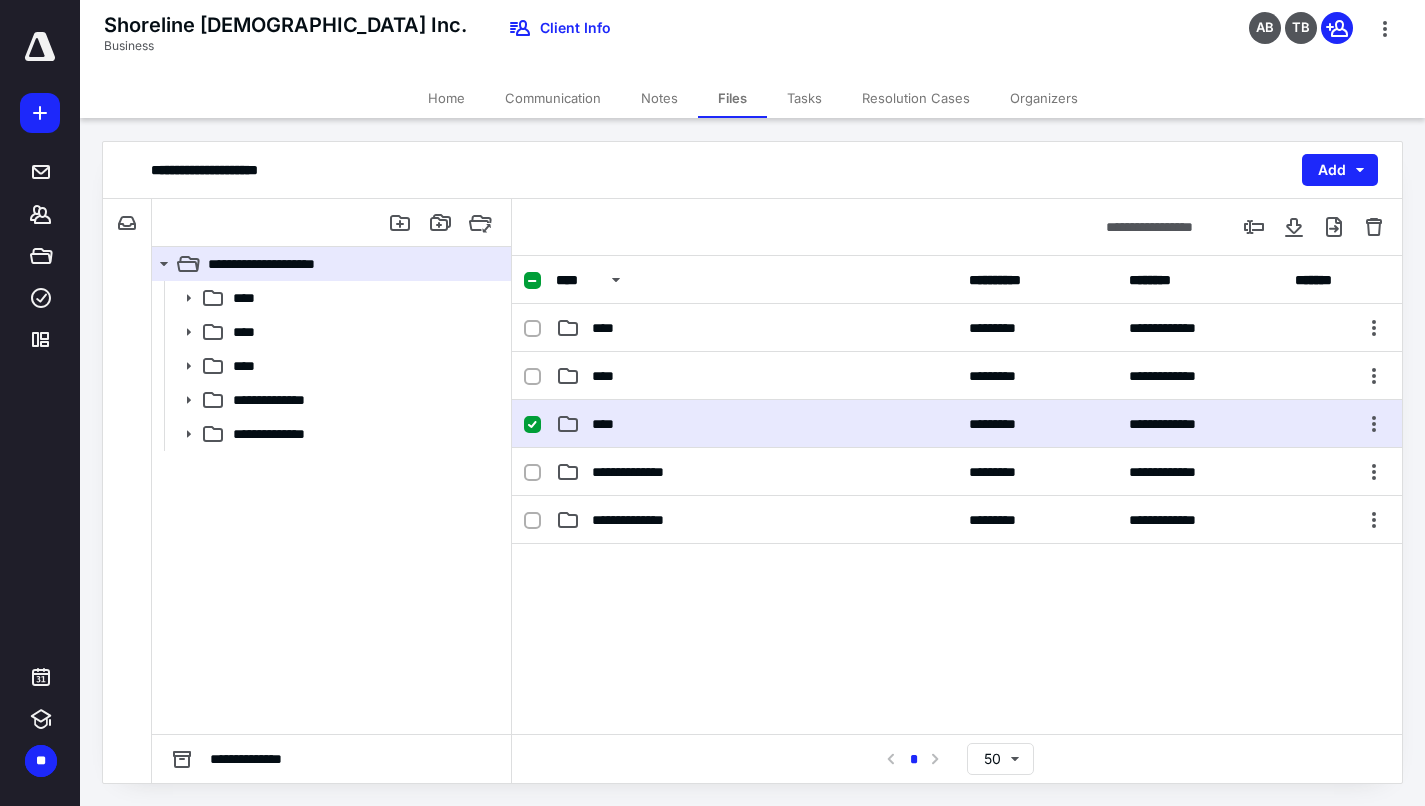 click on "****" at bounding box center [756, 424] 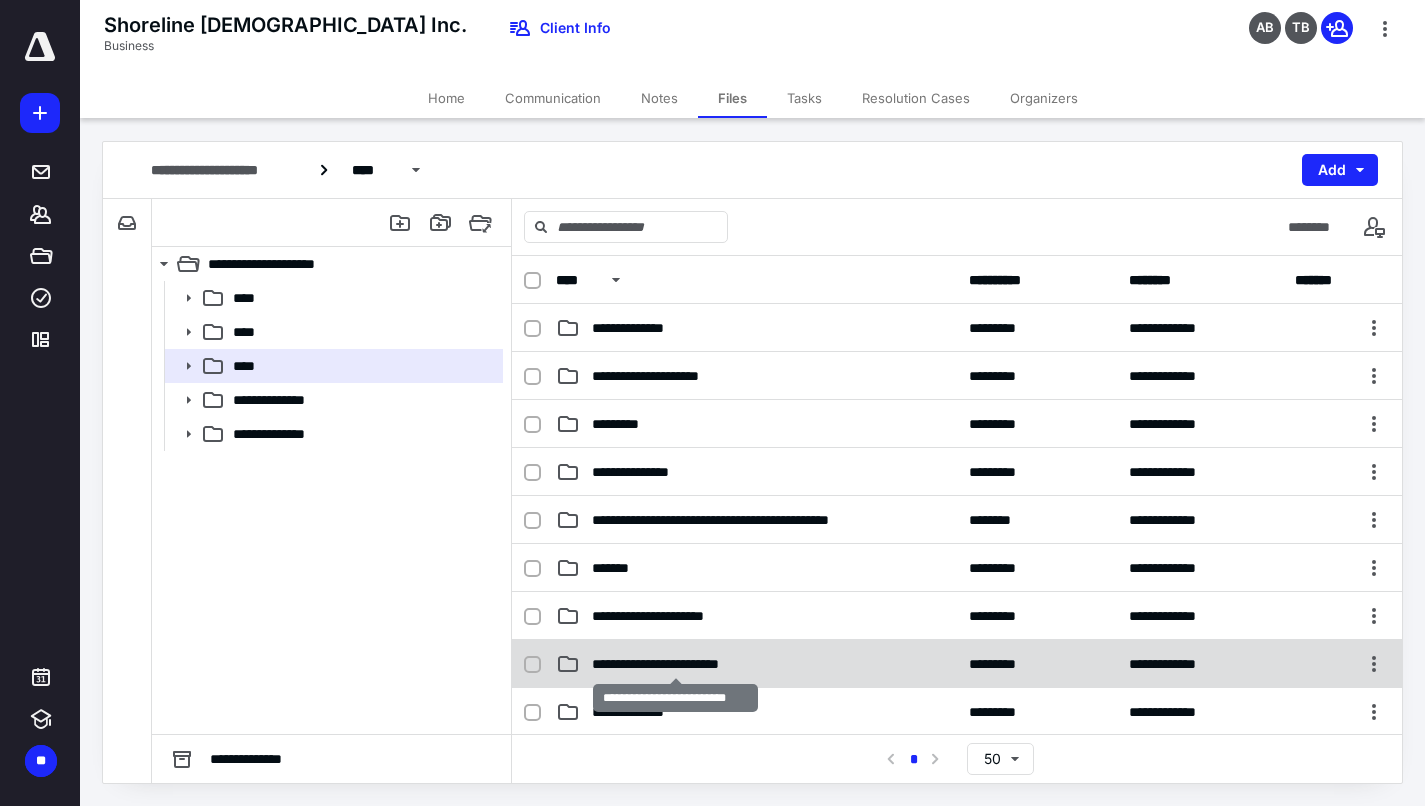 click on "**********" at bounding box center (675, 664) 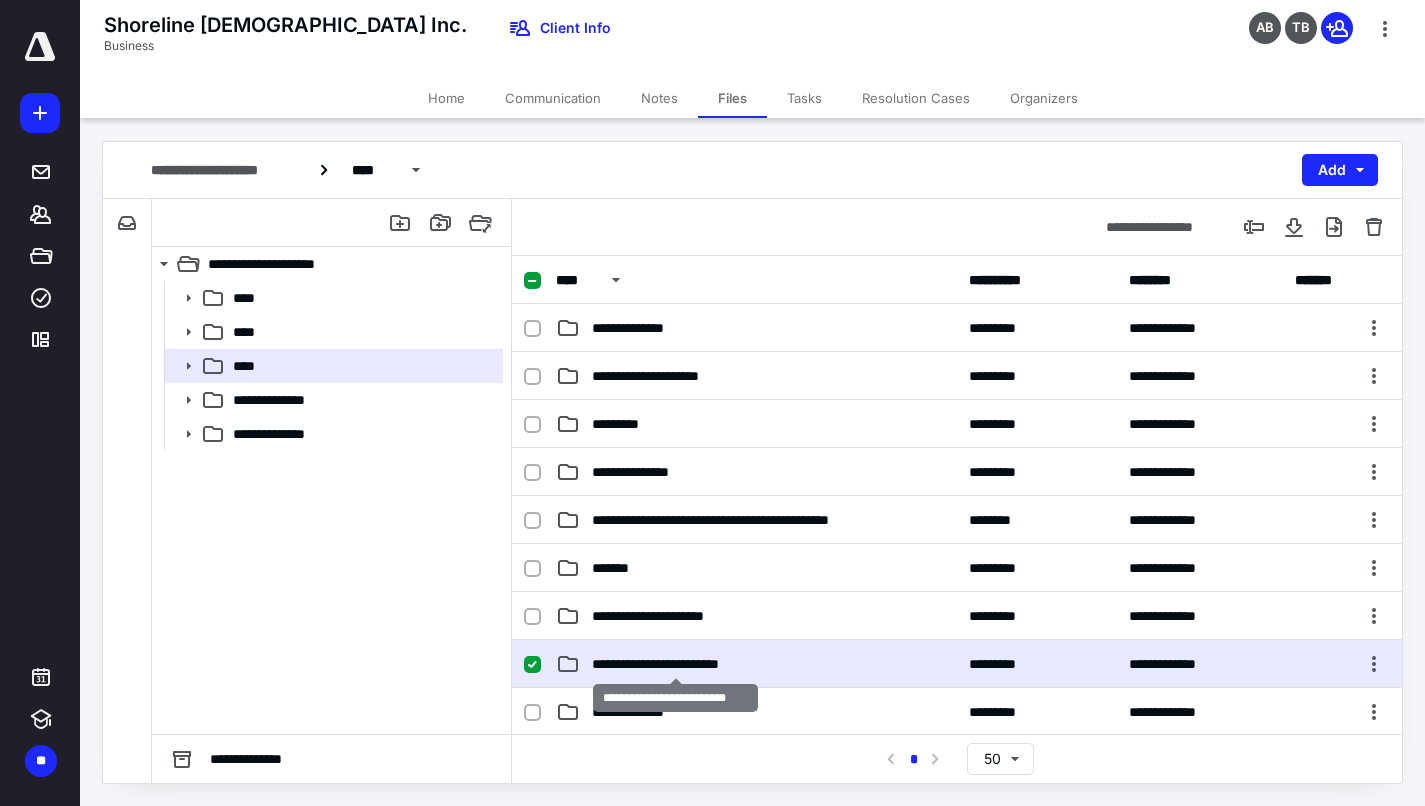 click on "**********" at bounding box center (675, 664) 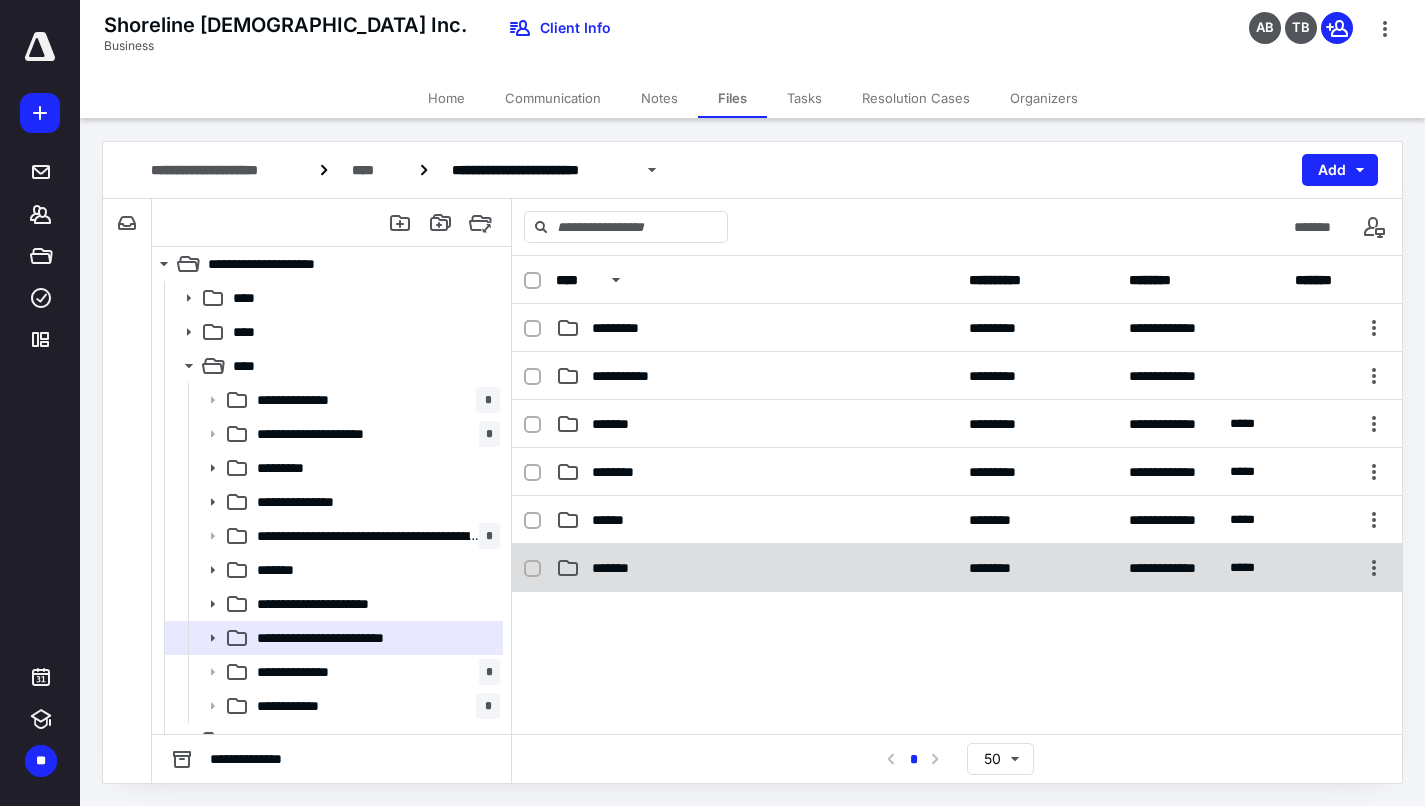click on "*******" at bounding box center (756, 568) 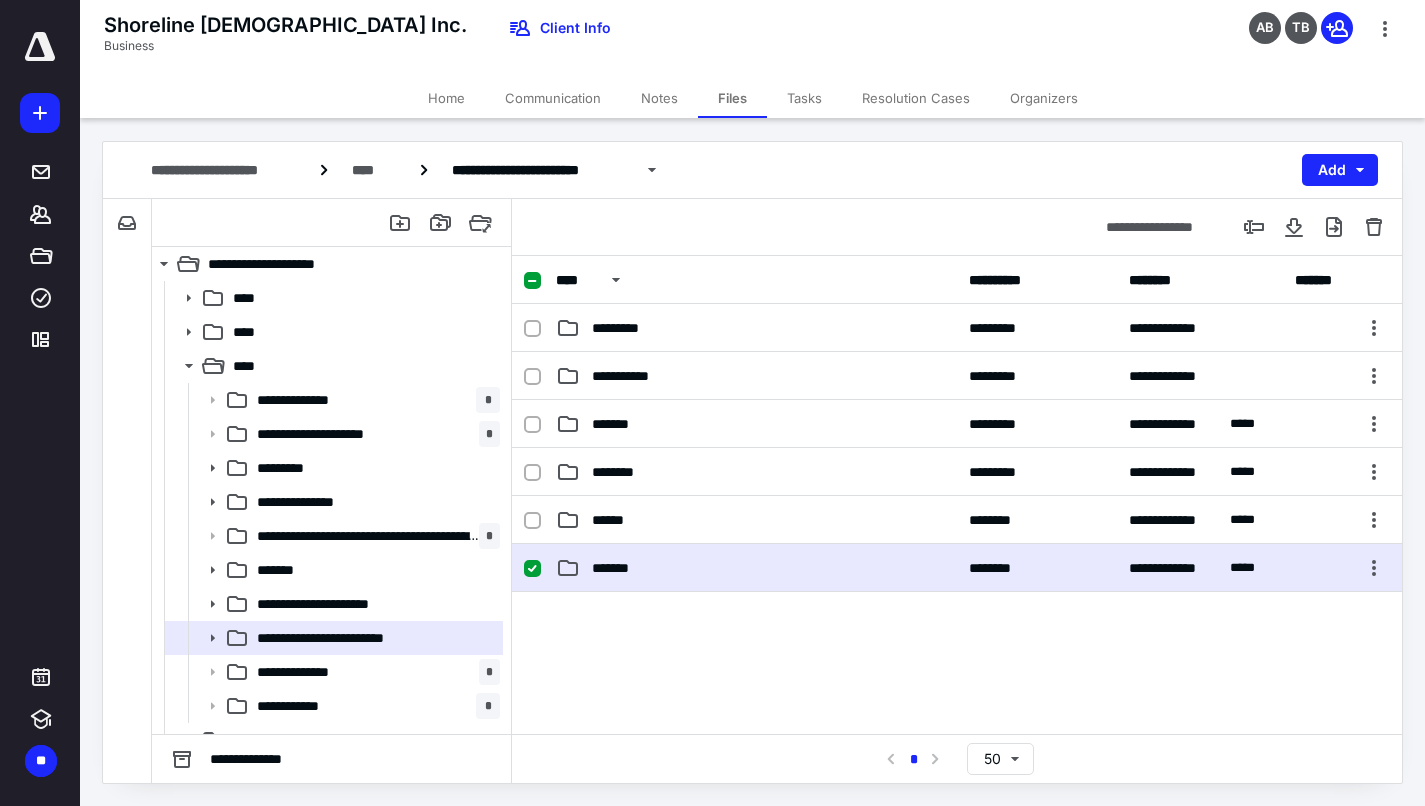 click on "*******" at bounding box center [756, 568] 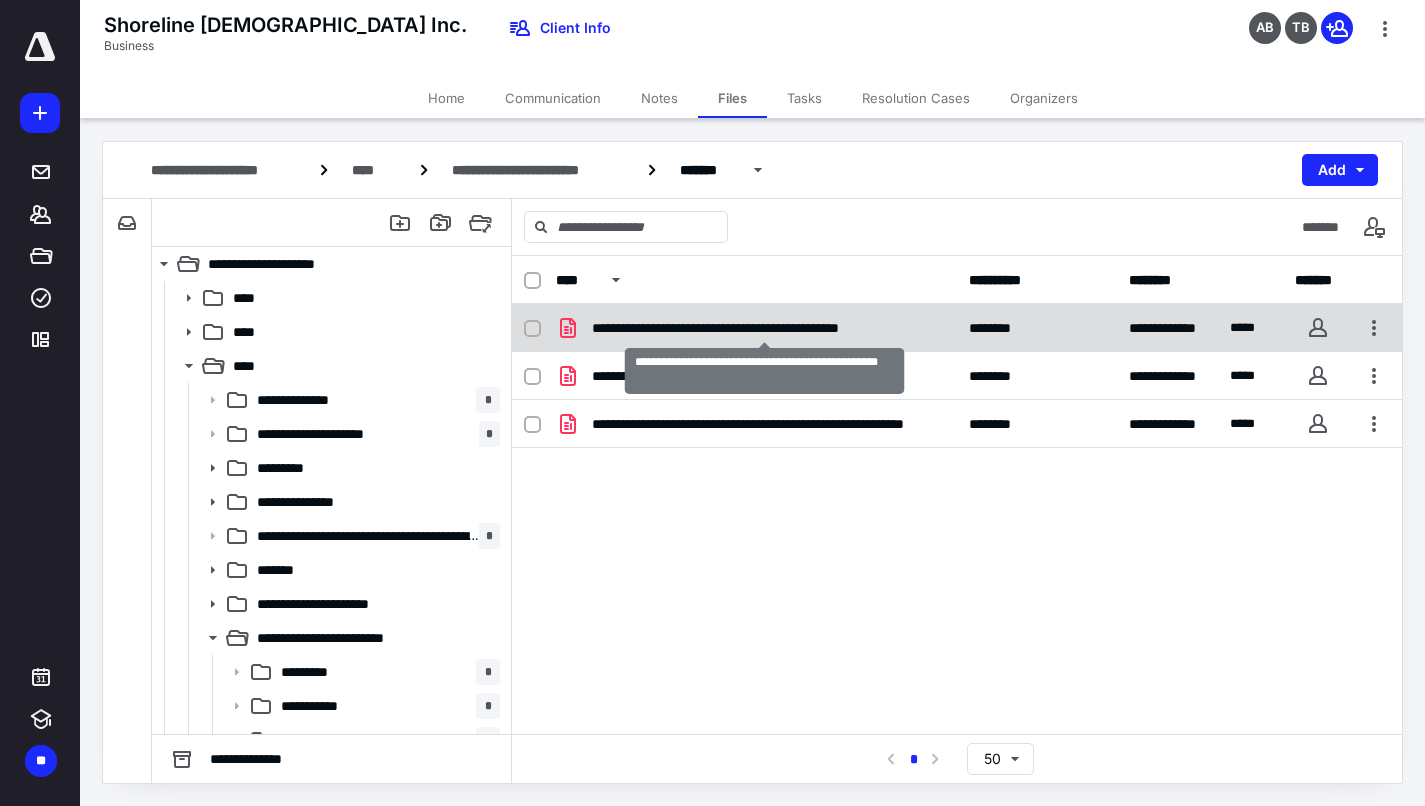 click on "**********" at bounding box center [764, 328] 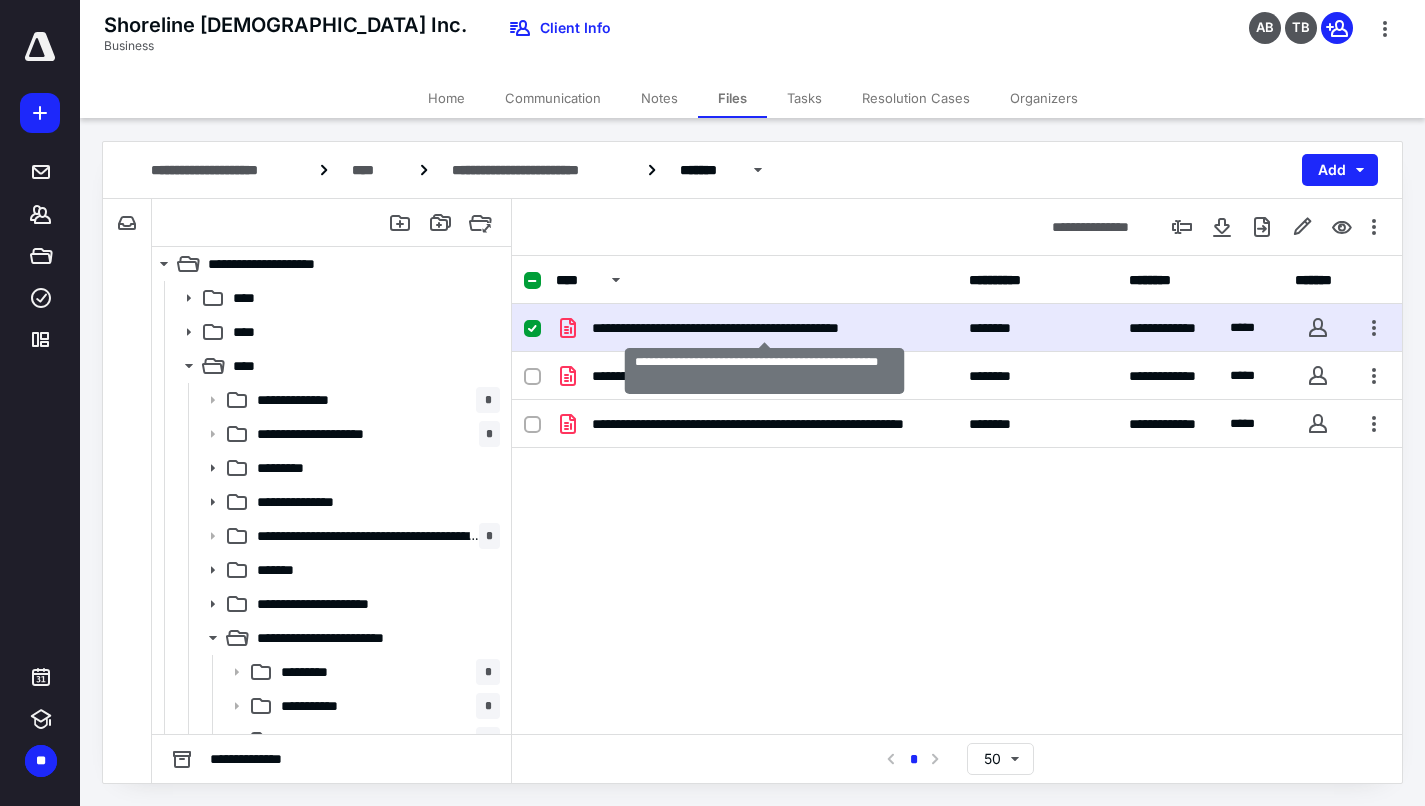 click on "**********" at bounding box center (764, 328) 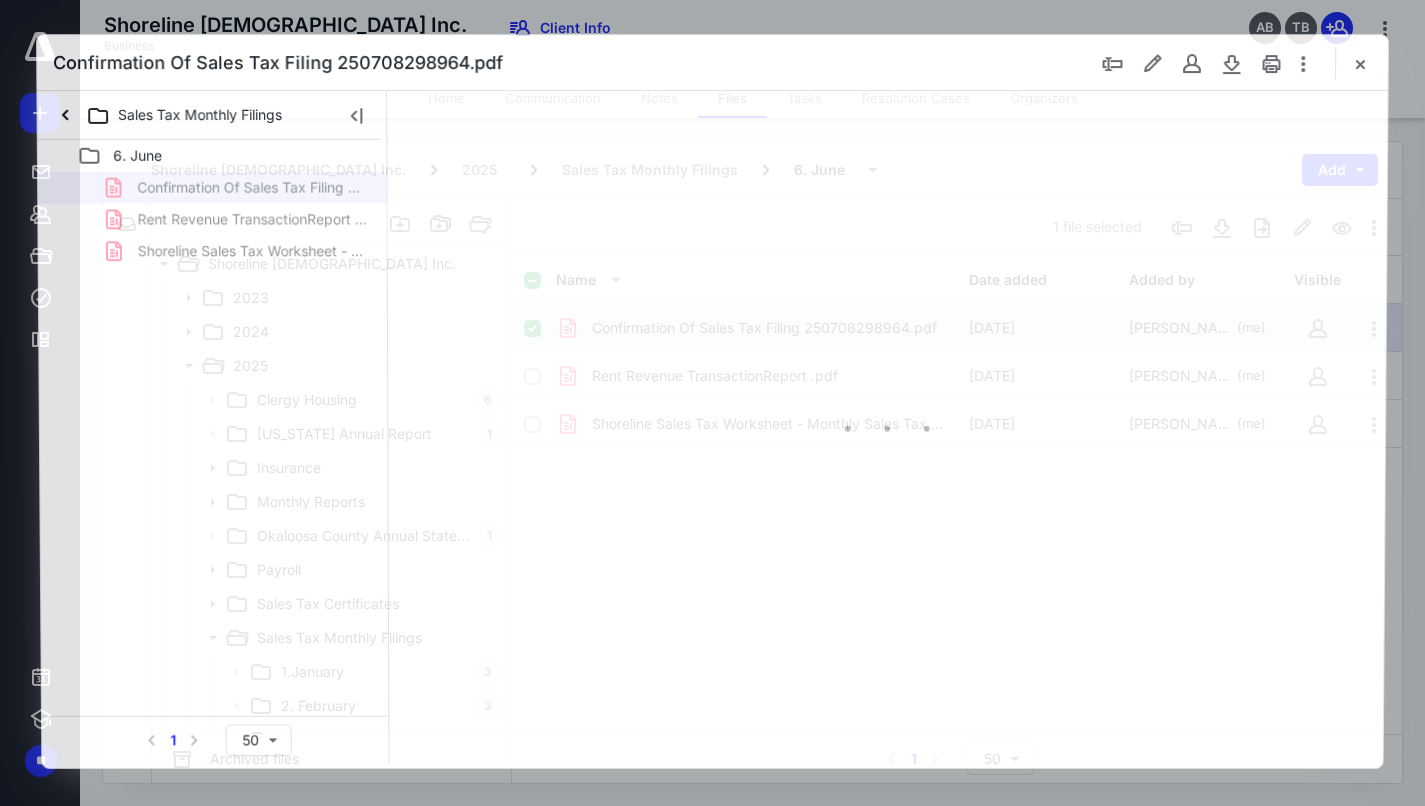 scroll, scrollTop: 0, scrollLeft: 0, axis: both 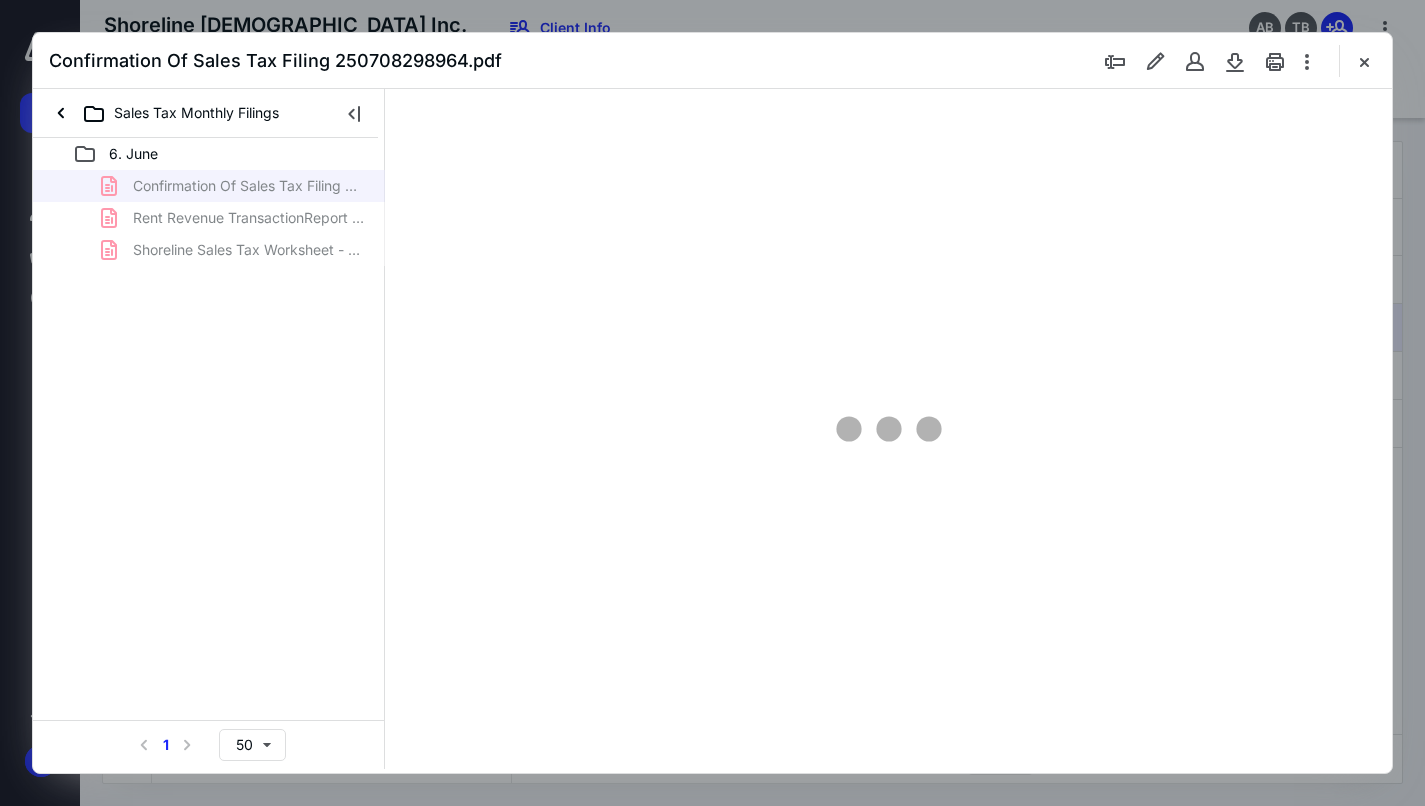 type on "76" 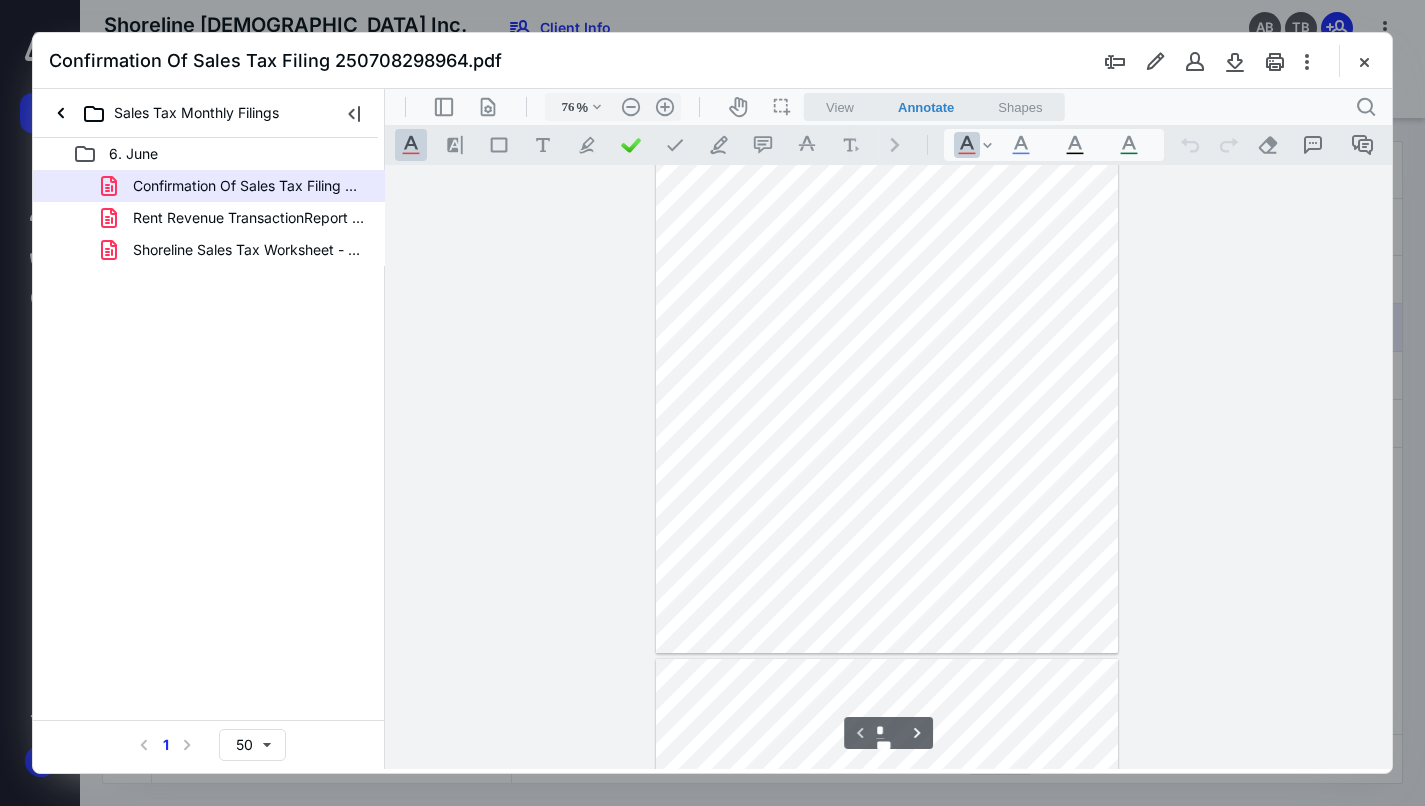 scroll, scrollTop: 0, scrollLeft: 0, axis: both 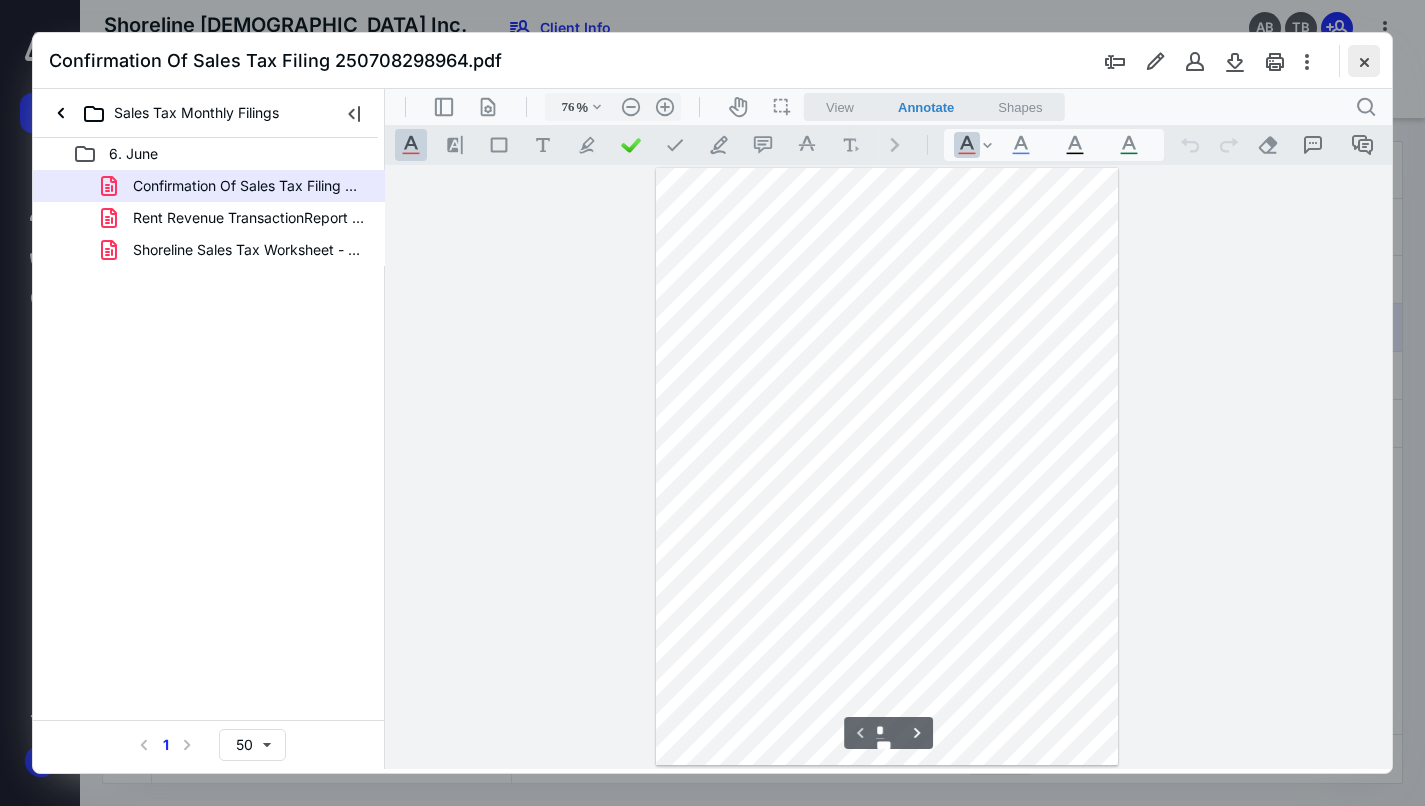 click at bounding box center [1364, 61] 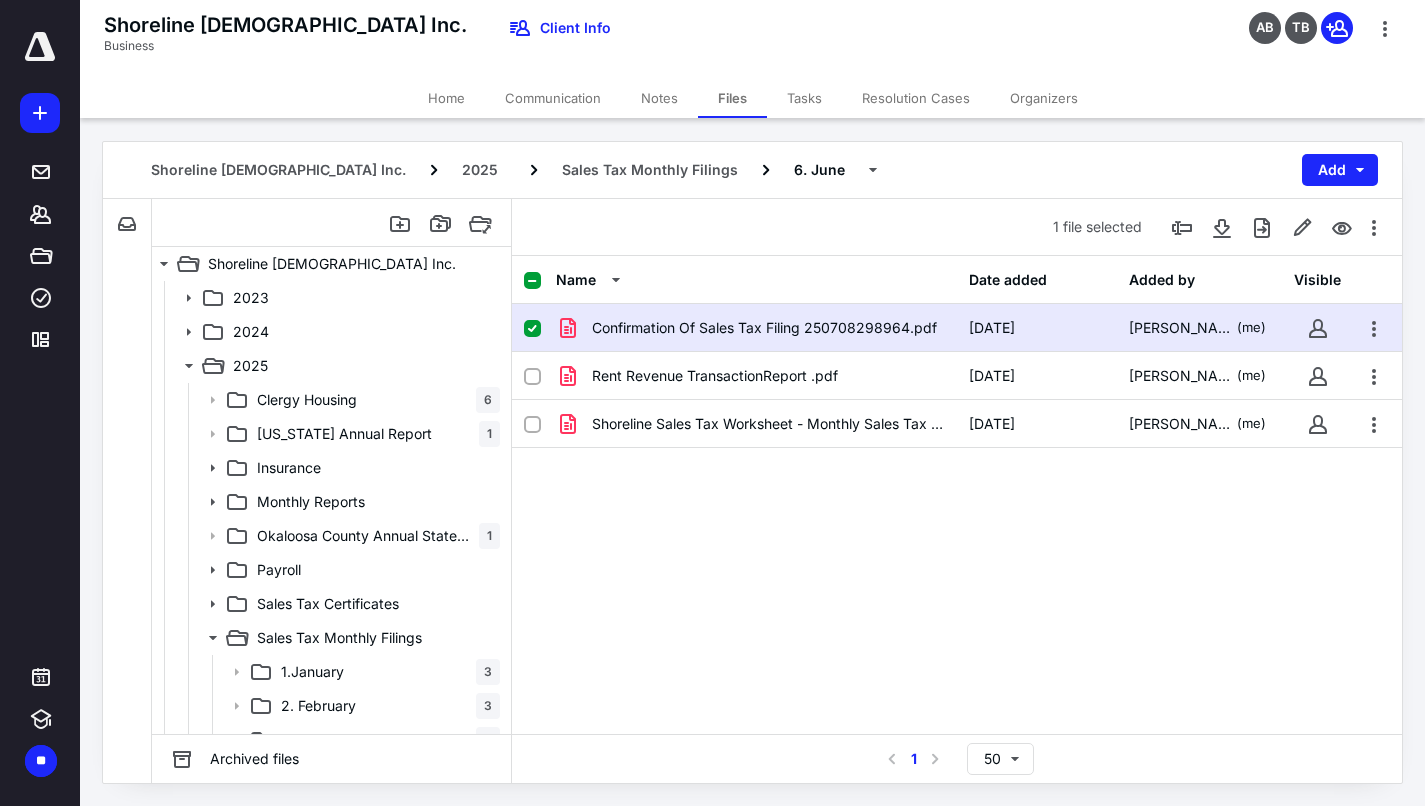 click 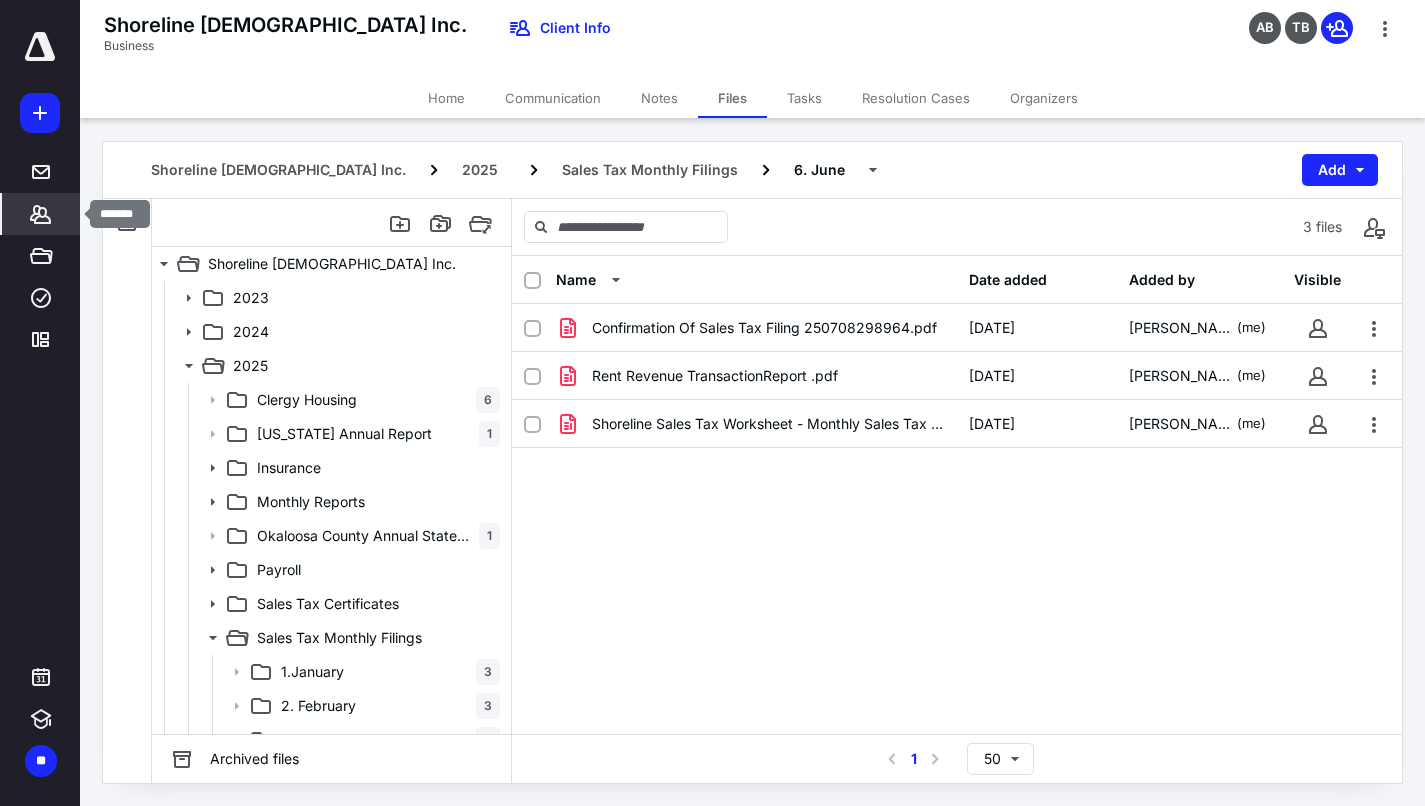 click 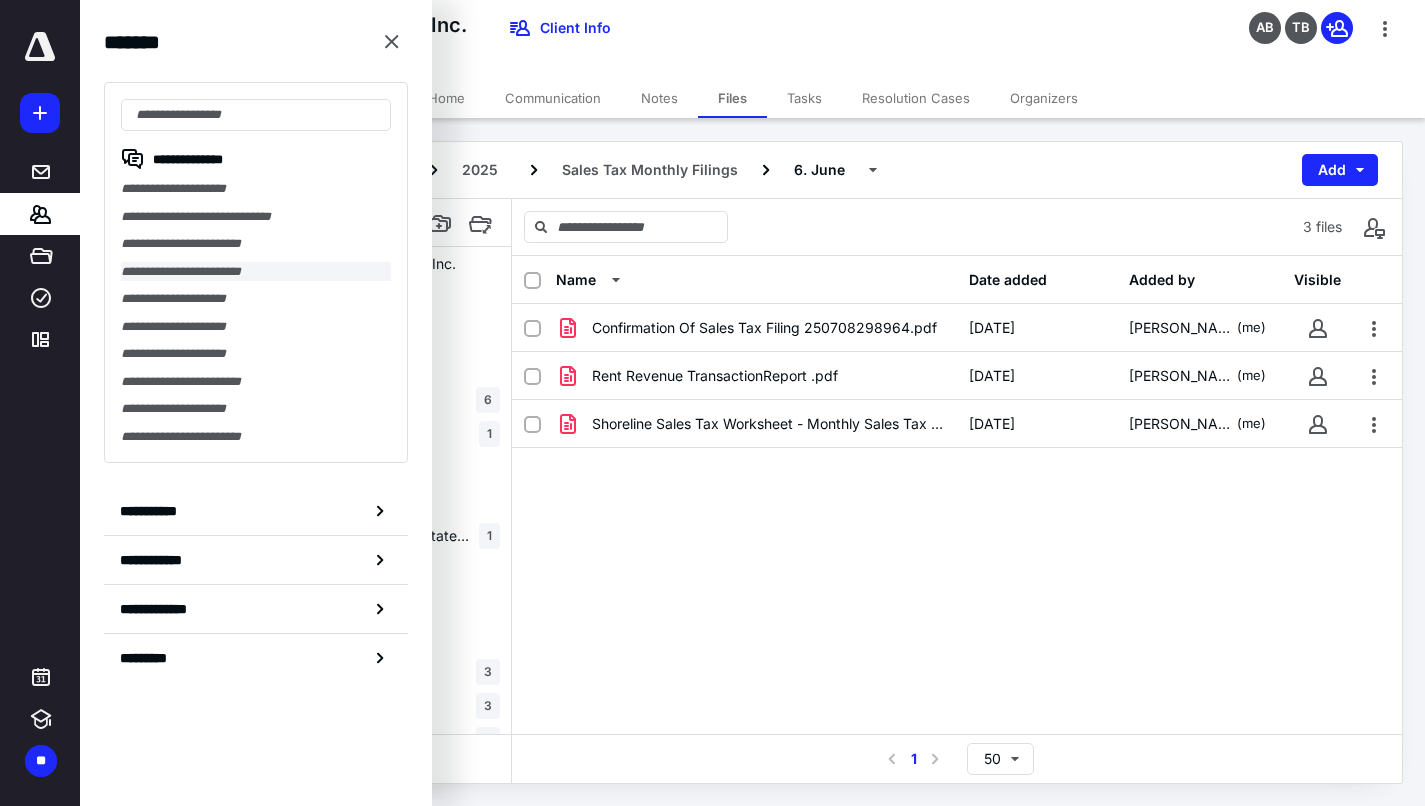 click on "**********" at bounding box center (256, 272) 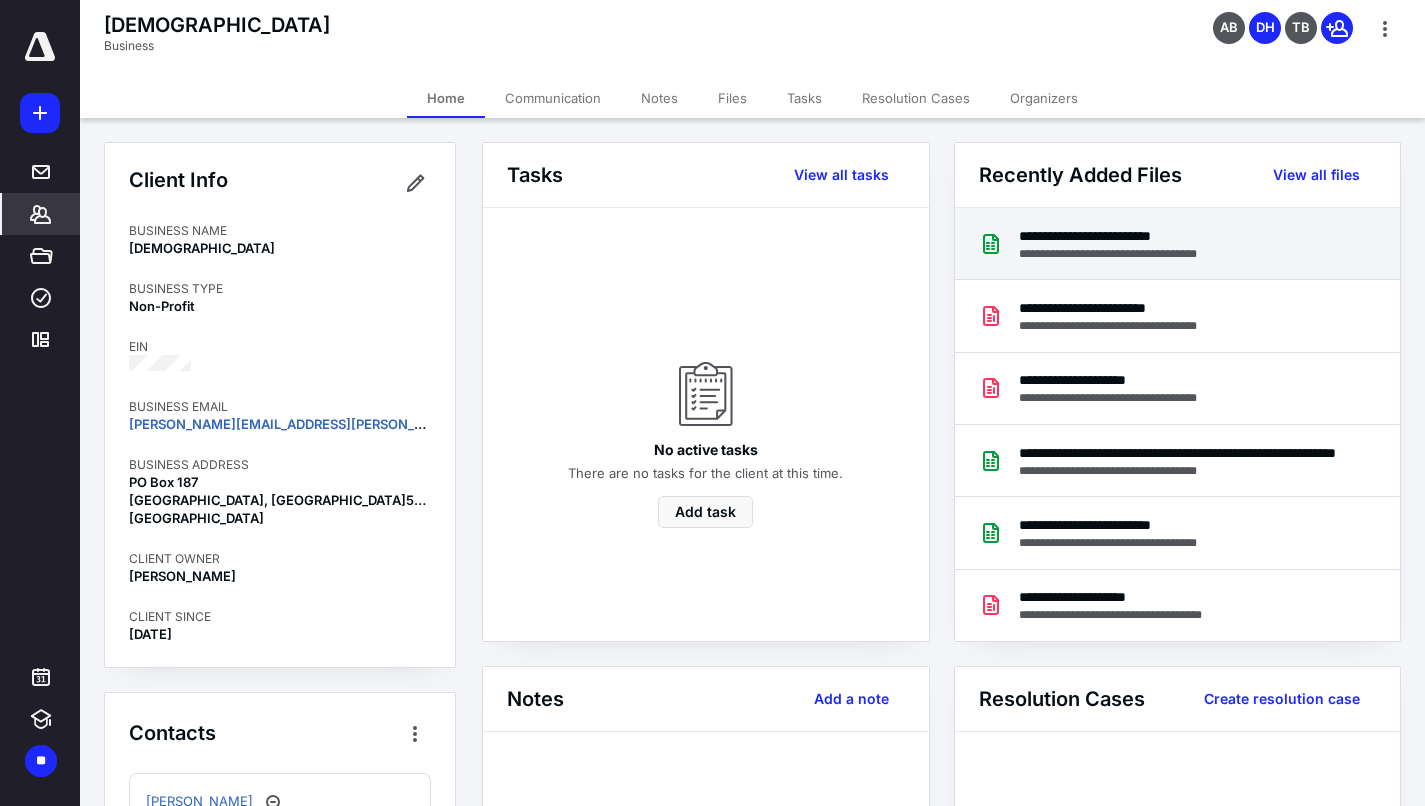 click on "**********" at bounding box center [1127, 236] 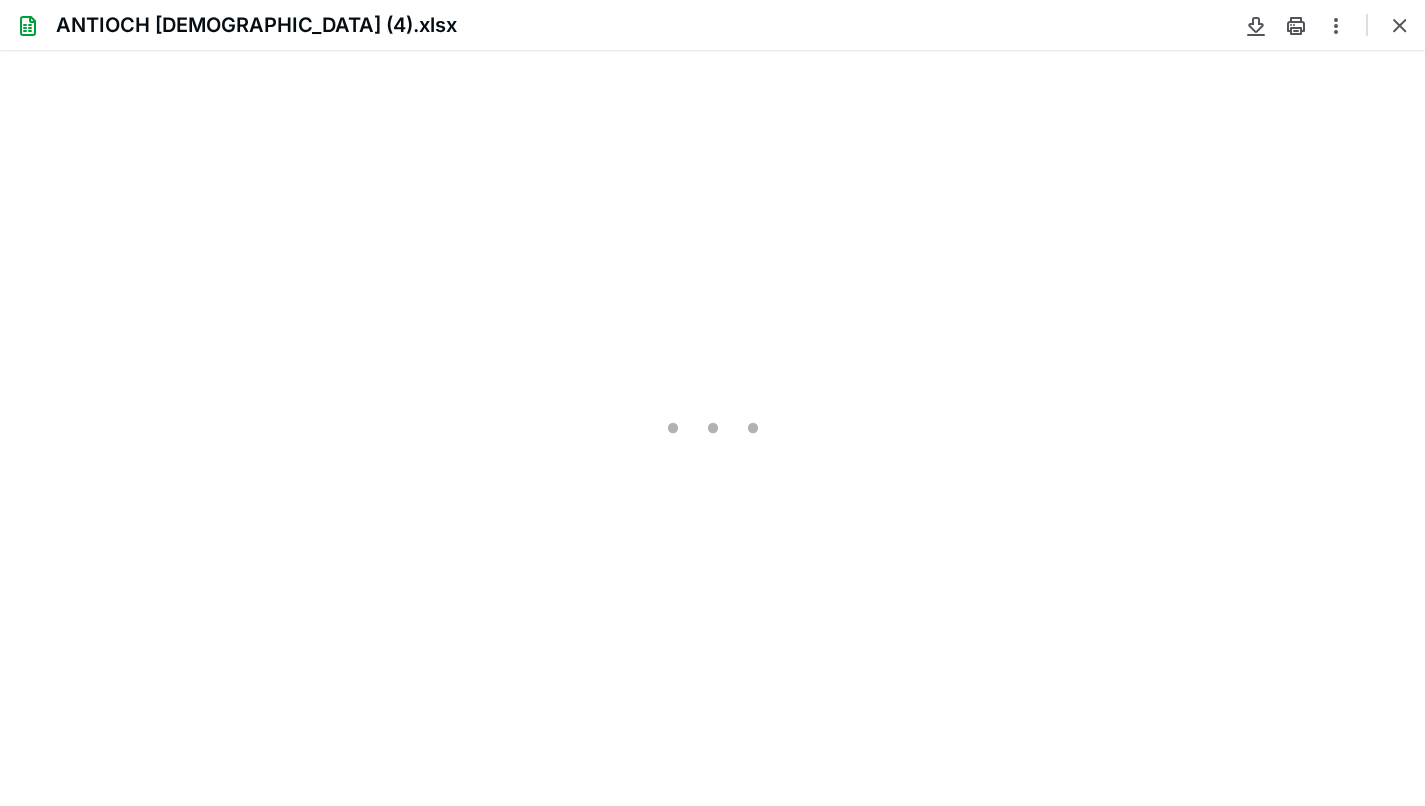 scroll, scrollTop: 0, scrollLeft: 0, axis: both 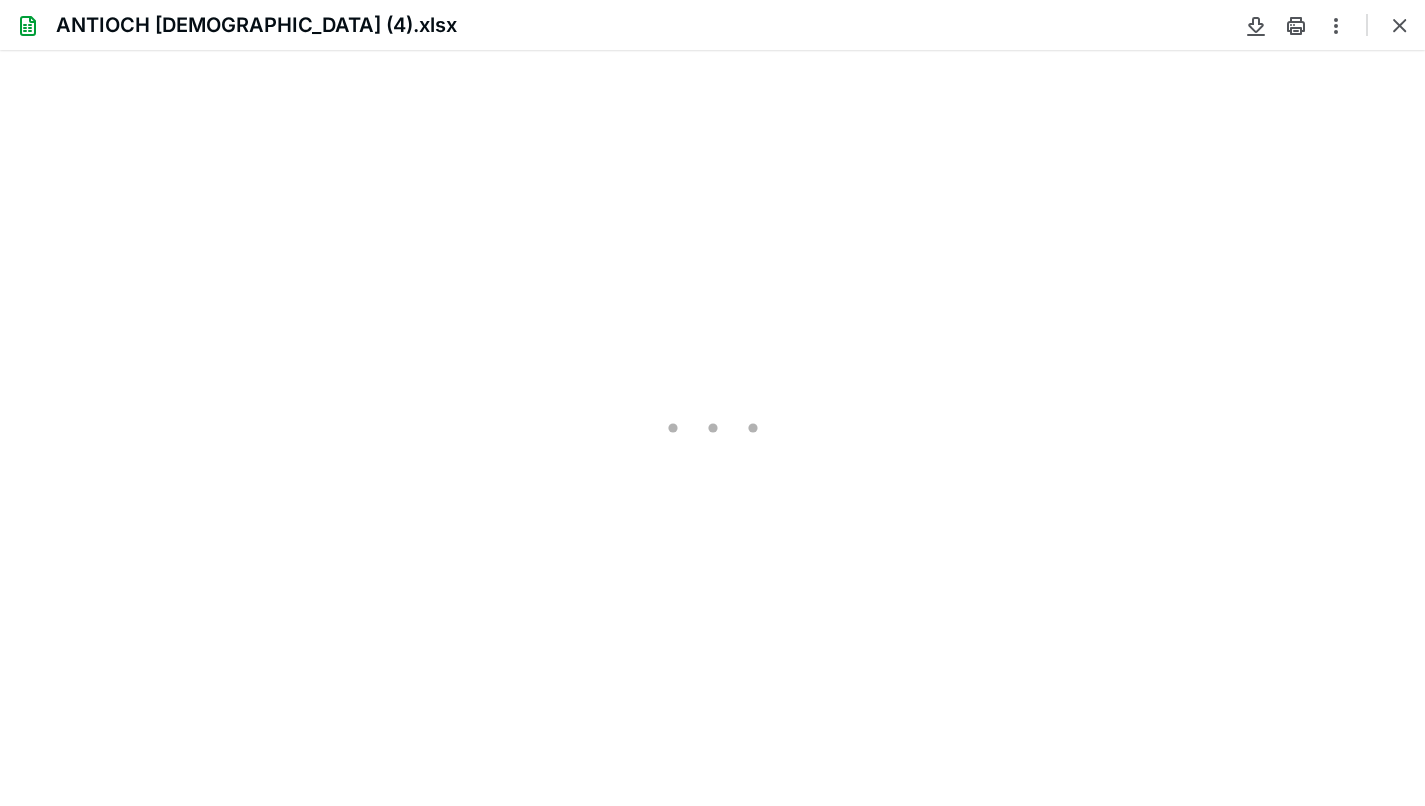 type on "23" 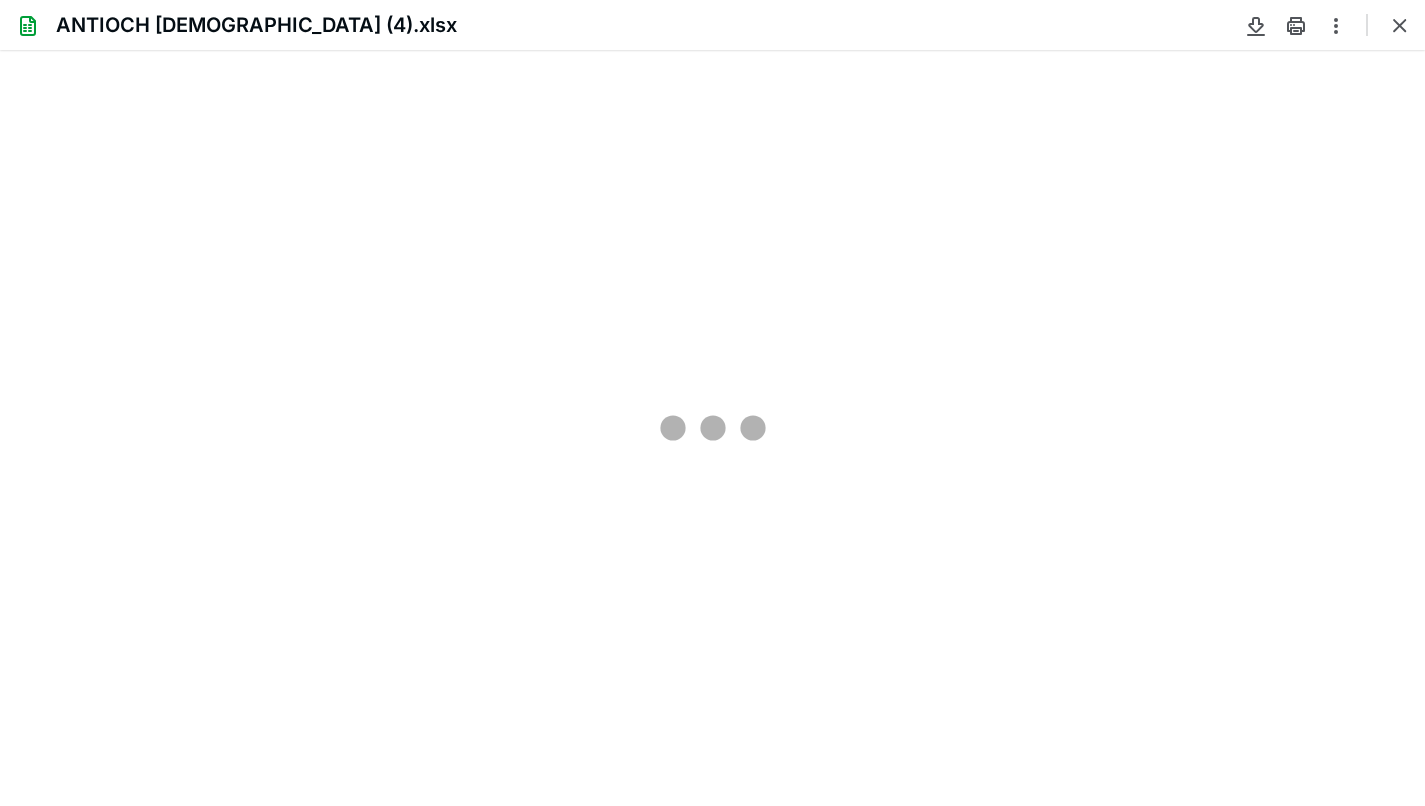 scroll, scrollTop: 37, scrollLeft: 0, axis: vertical 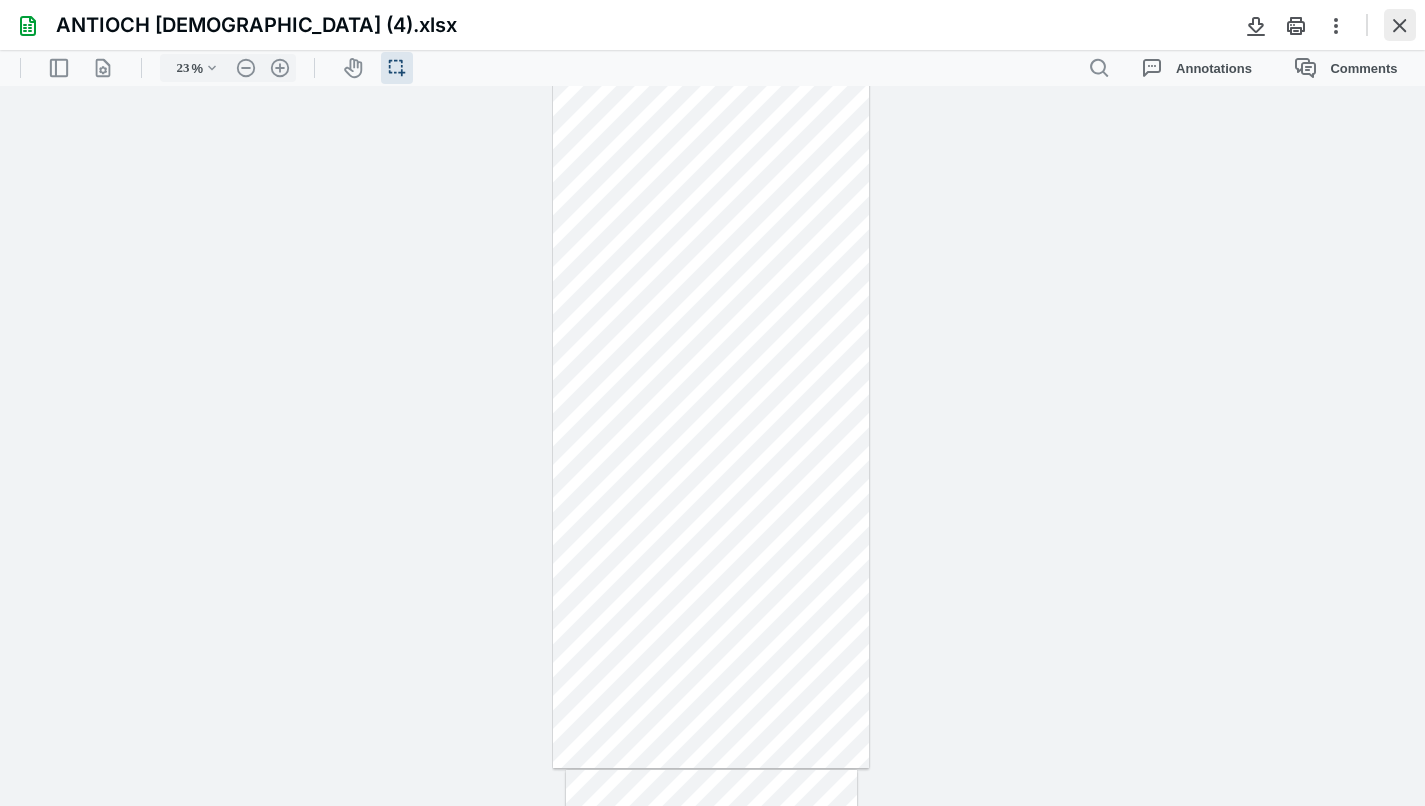 click at bounding box center (1400, 25) 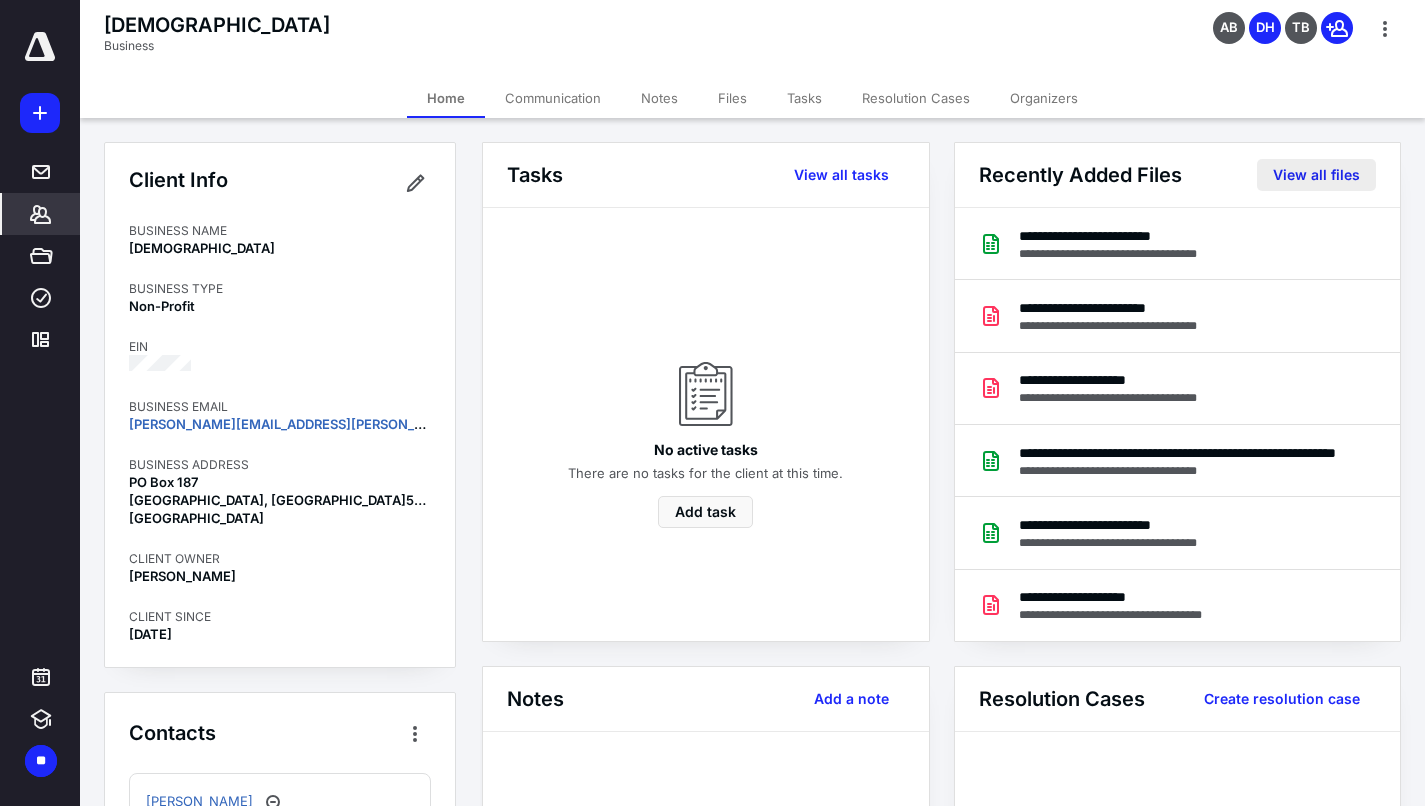click on "View all files" at bounding box center (1316, 175) 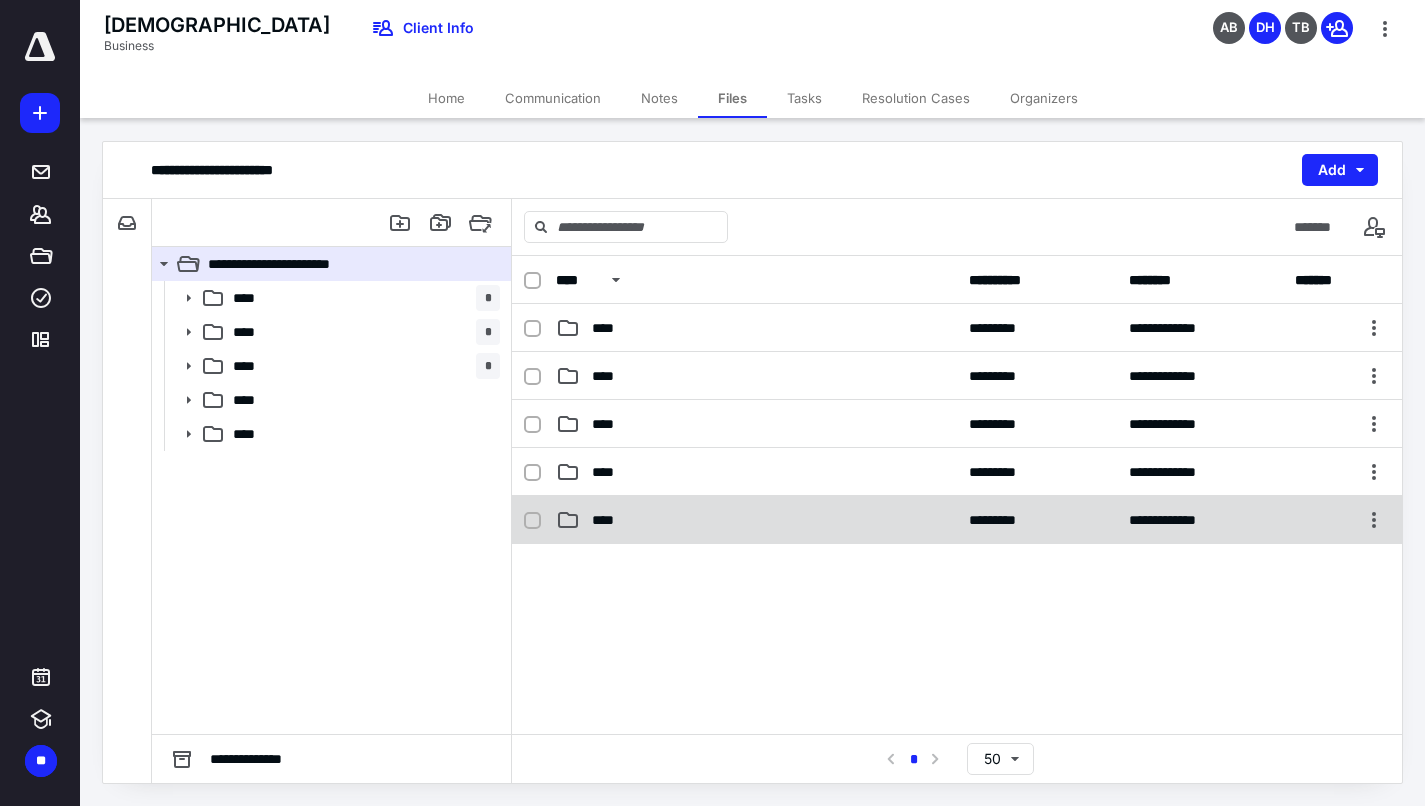 click on "**********" at bounding box center [957, 520] 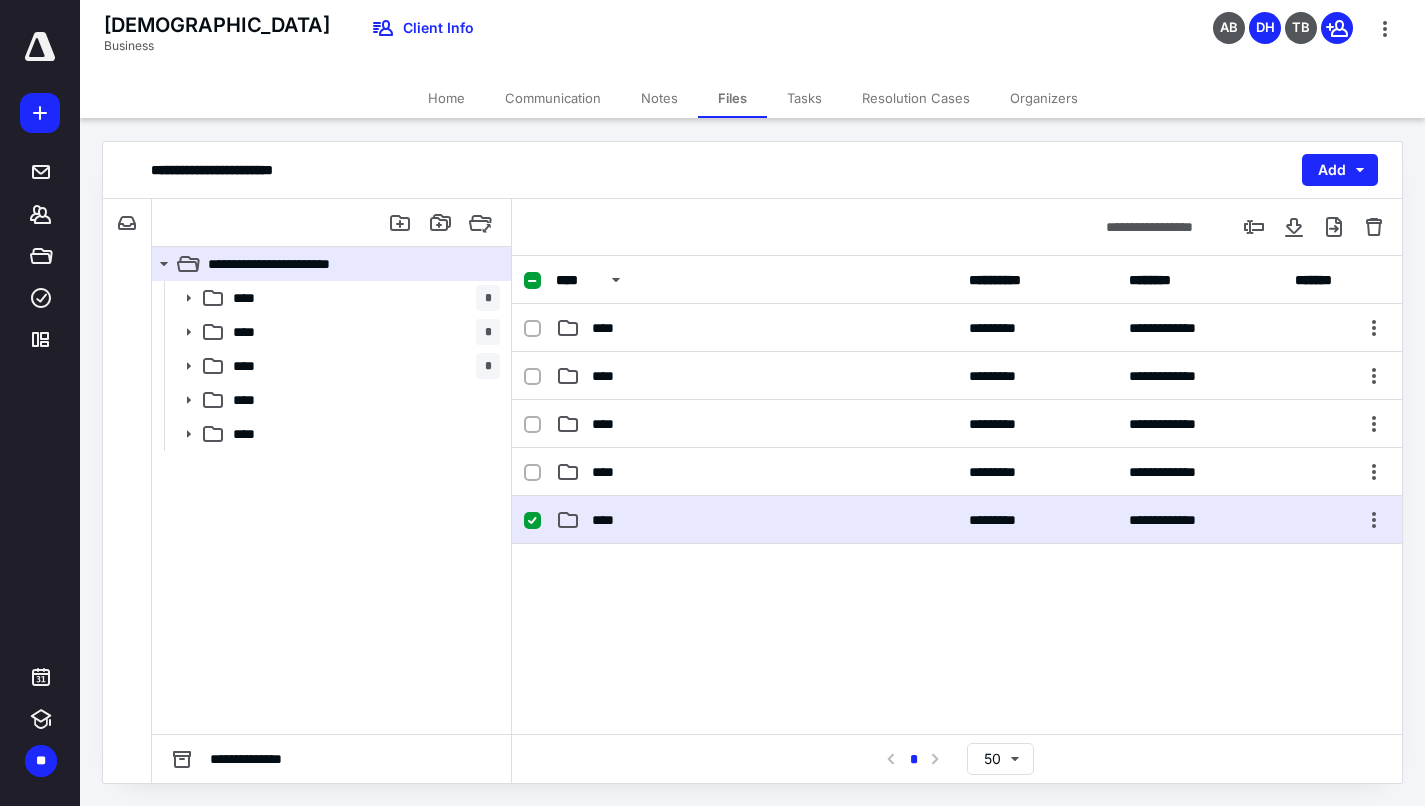 click on "**********" at bounding box center [957, 520] 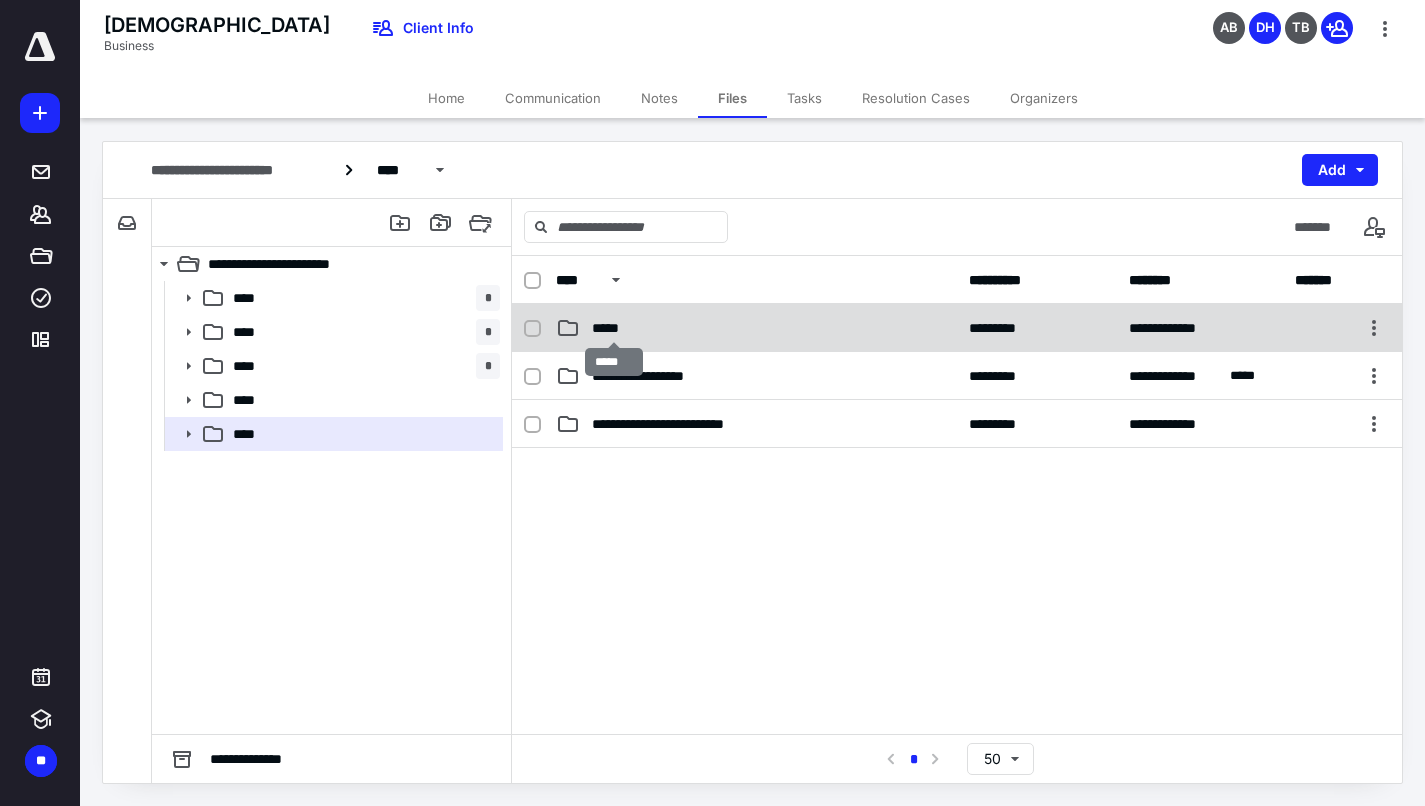 click on "*****" at bounding box center (614, 328) 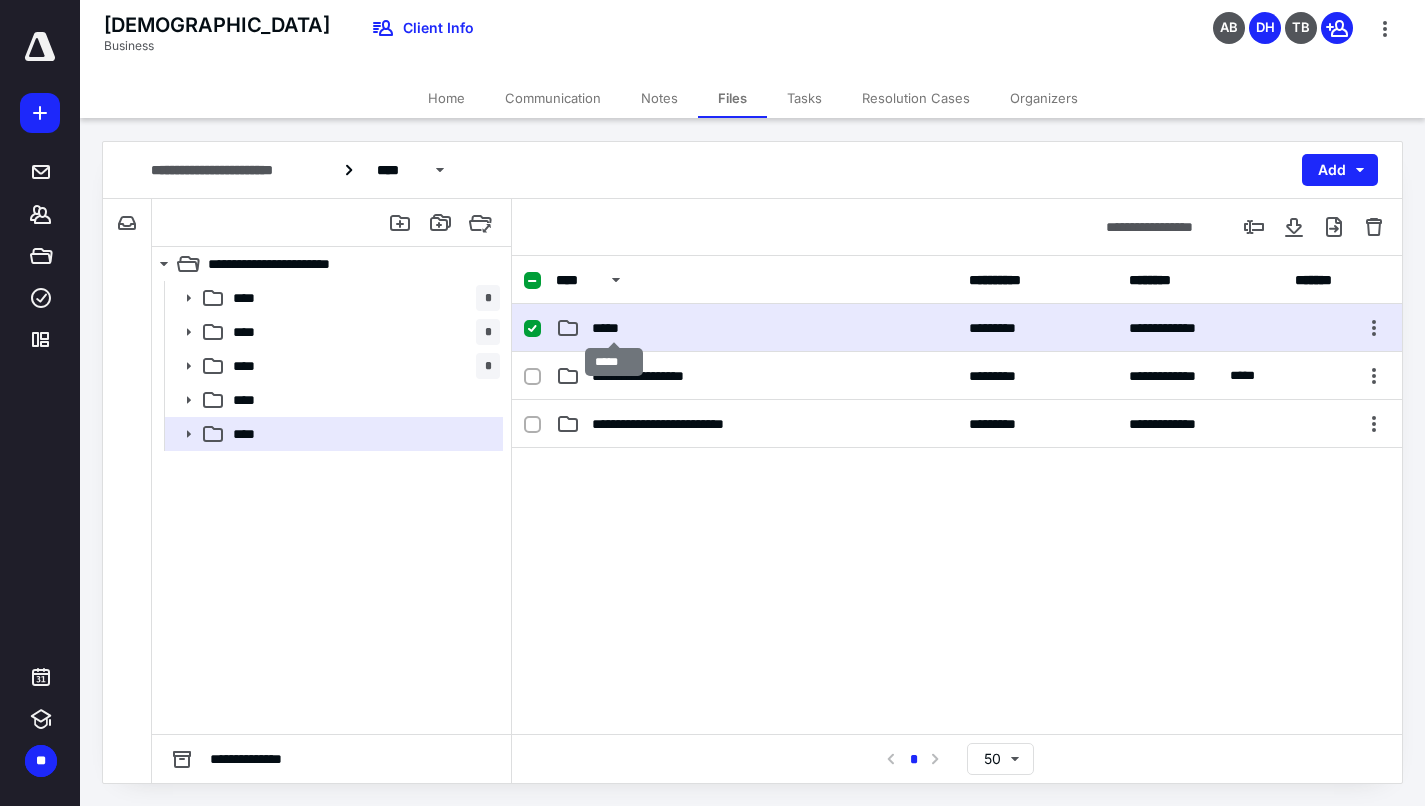 click on "*****" at bounding box center (614, 328) 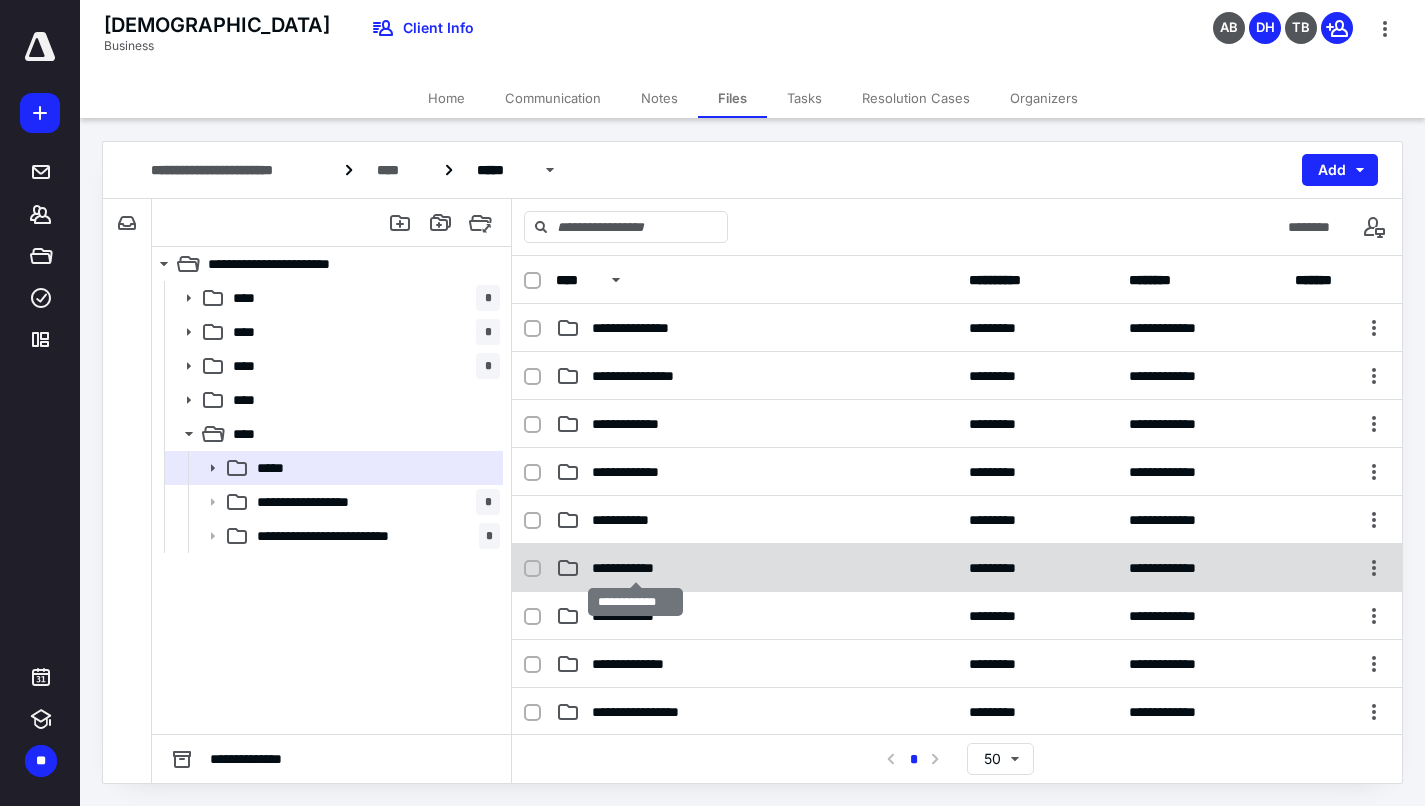 click on "**********" at bounding box center (635, 568) 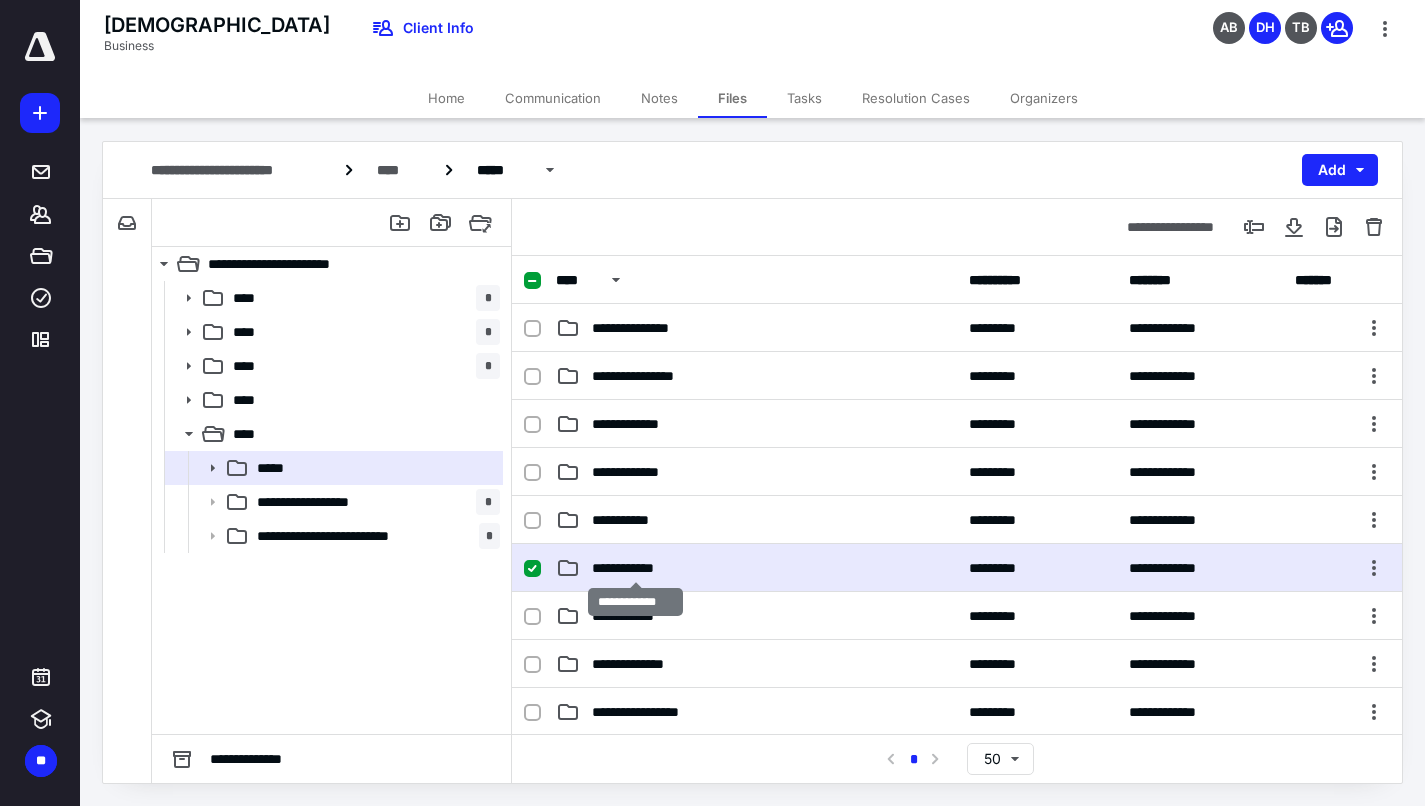 click on "**********" at bounding box center [635, 568] 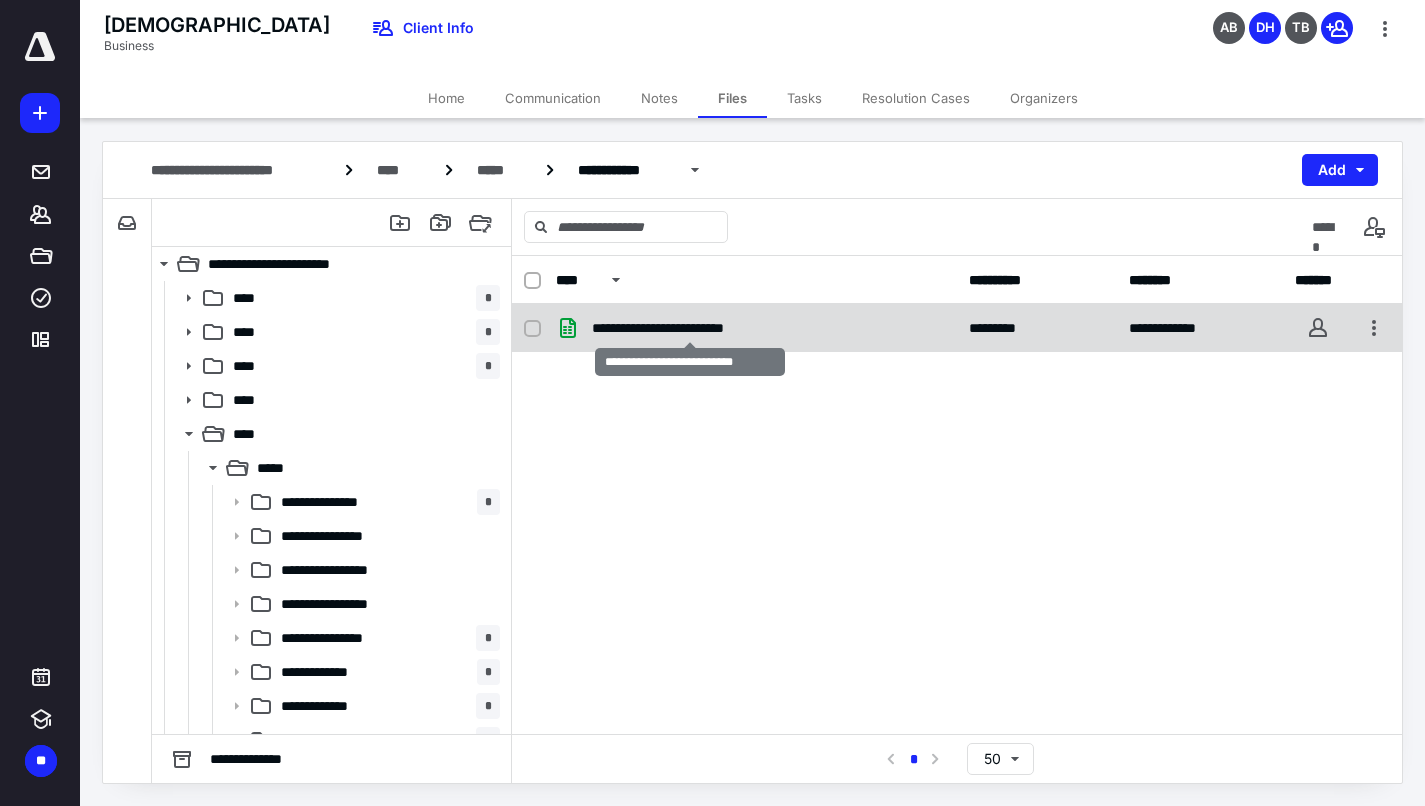 click on "**********" at bounding box center (690, 328) 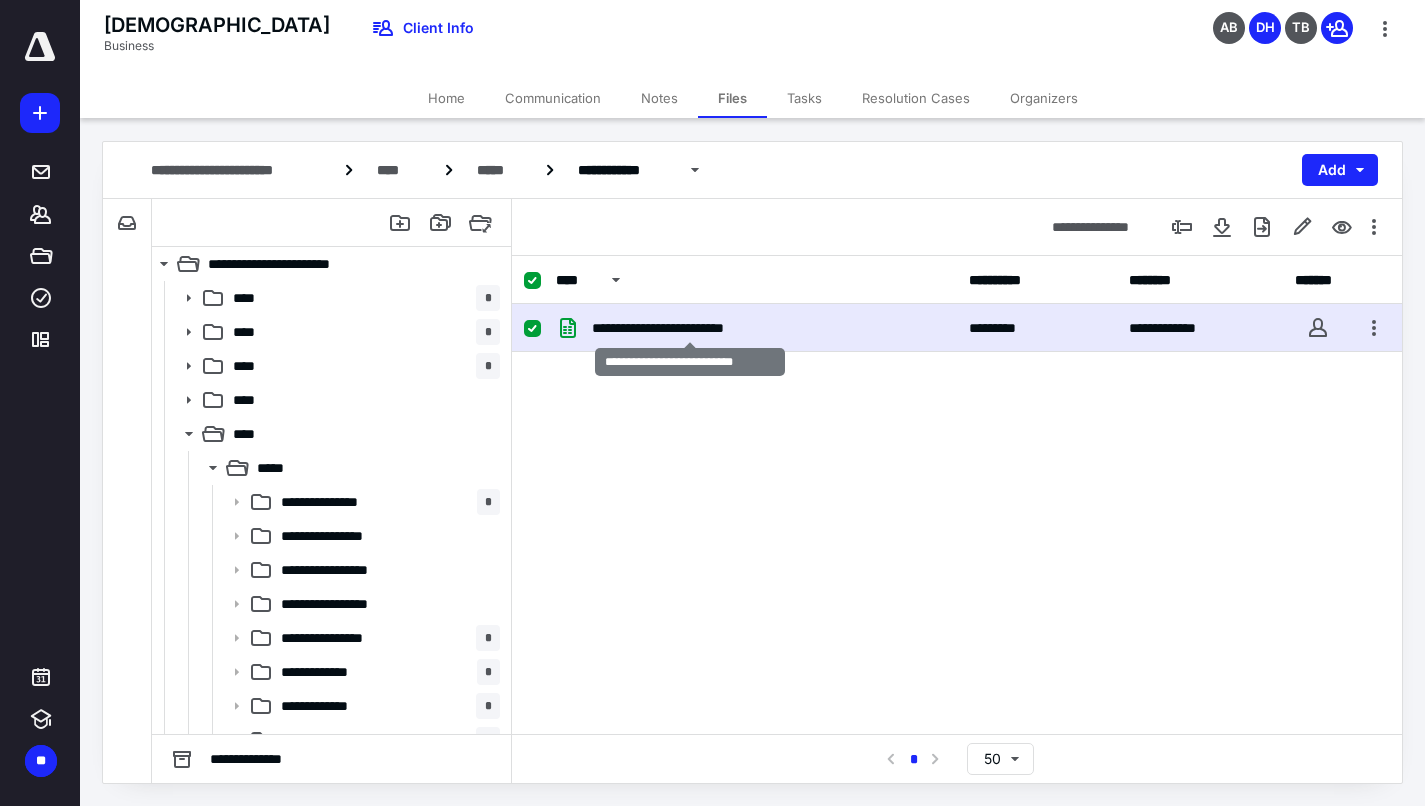 click on "**********" at bounding box center (690, 328) 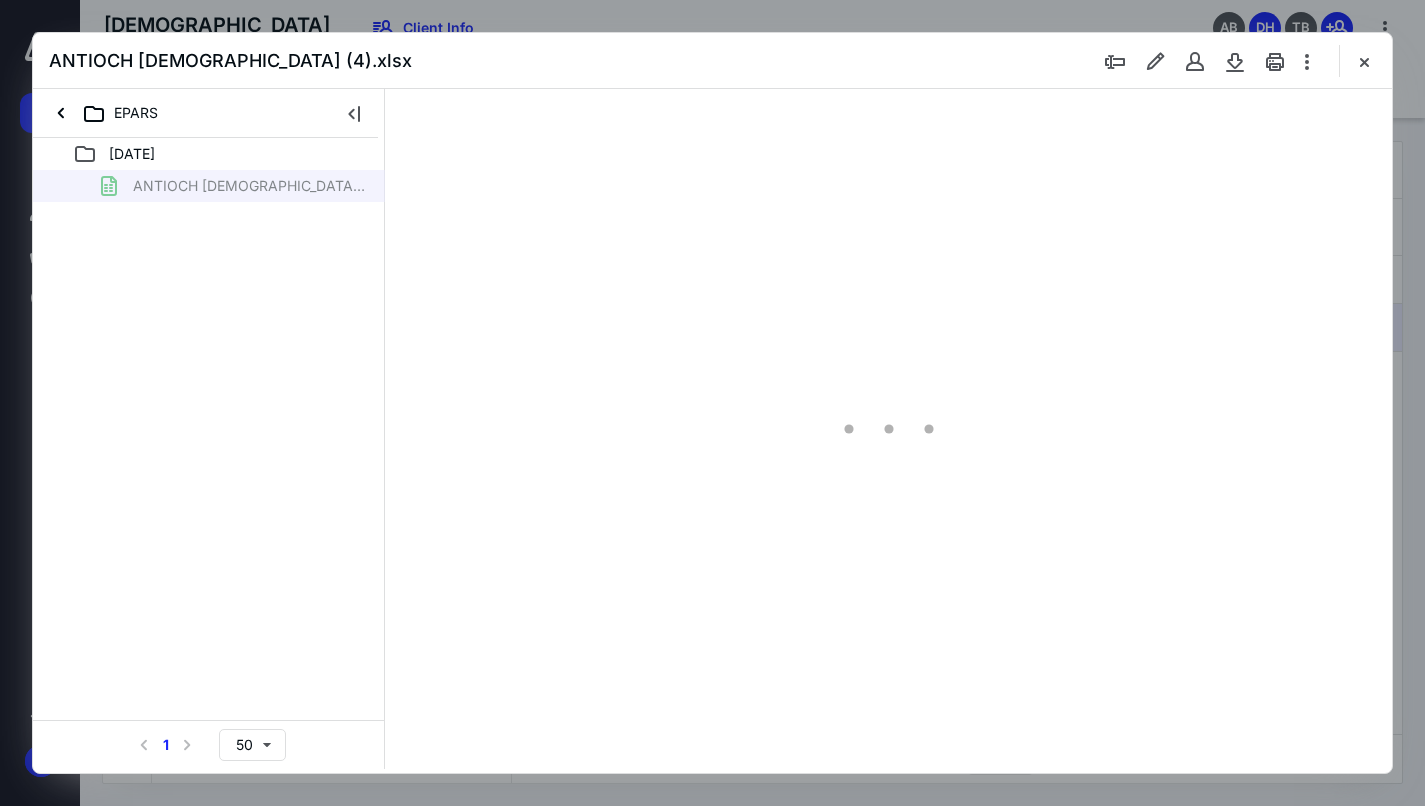 scroll, scrollTop: 0, scrollLeft: 0, axis: both 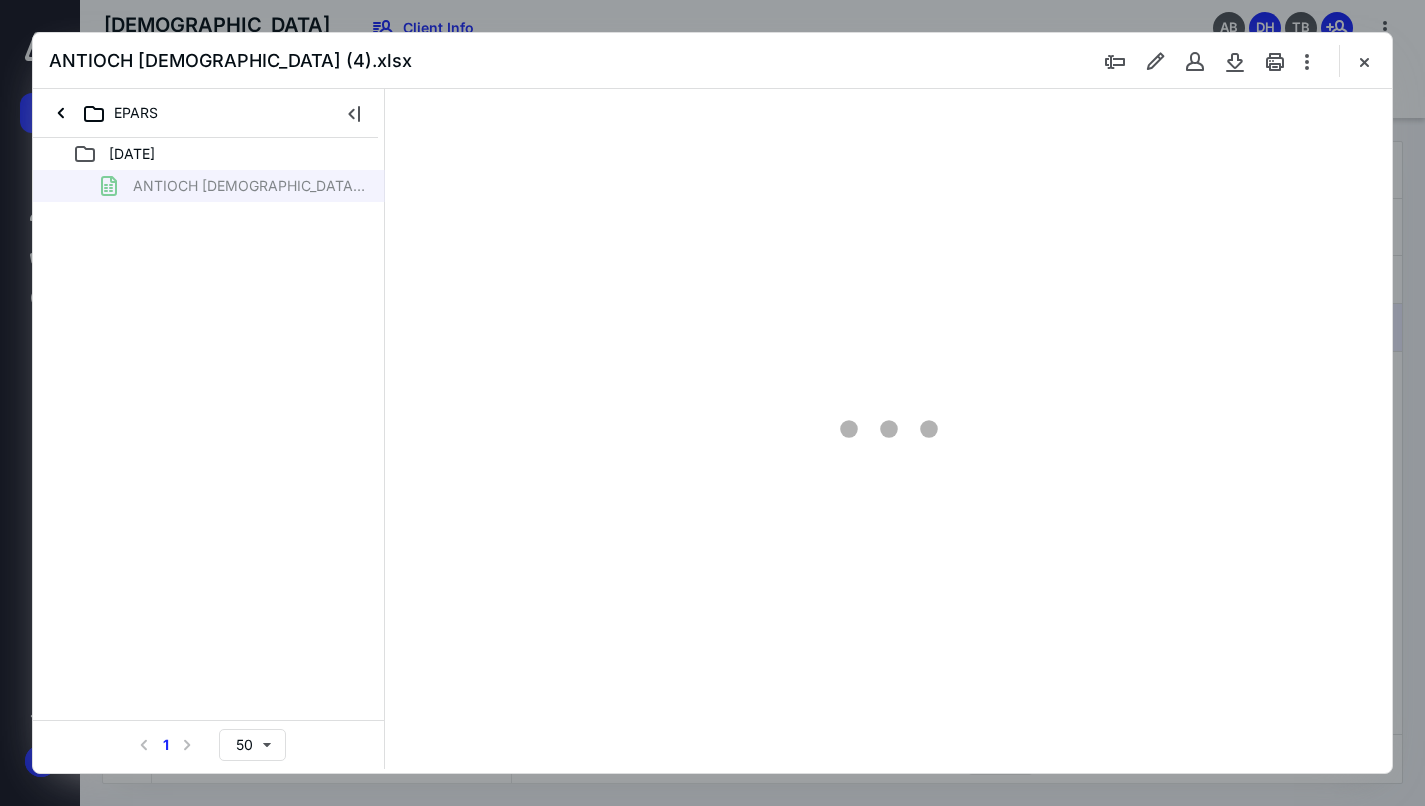 type on "20" 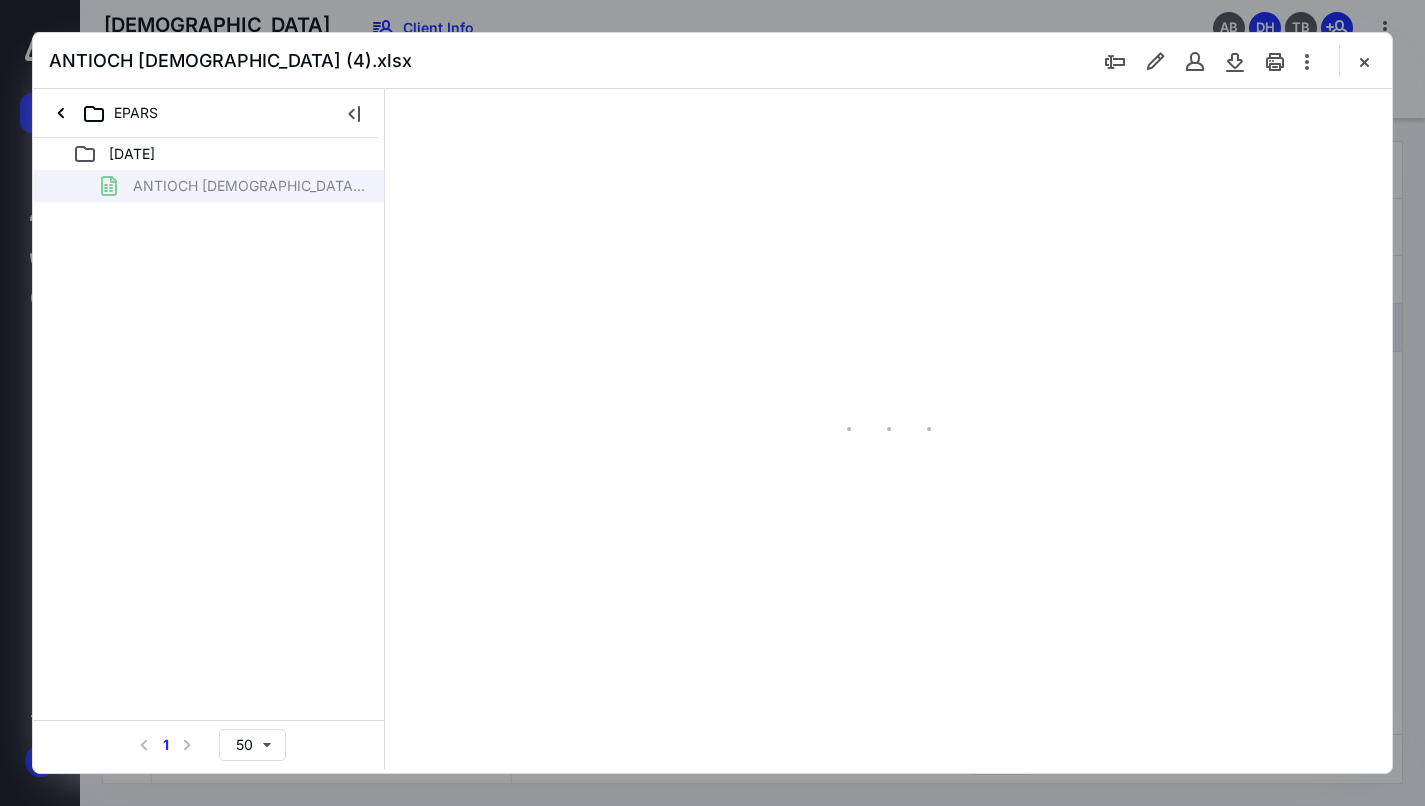 scroll, scrollTop: 77, scrollLeft: 0, axis: vertical 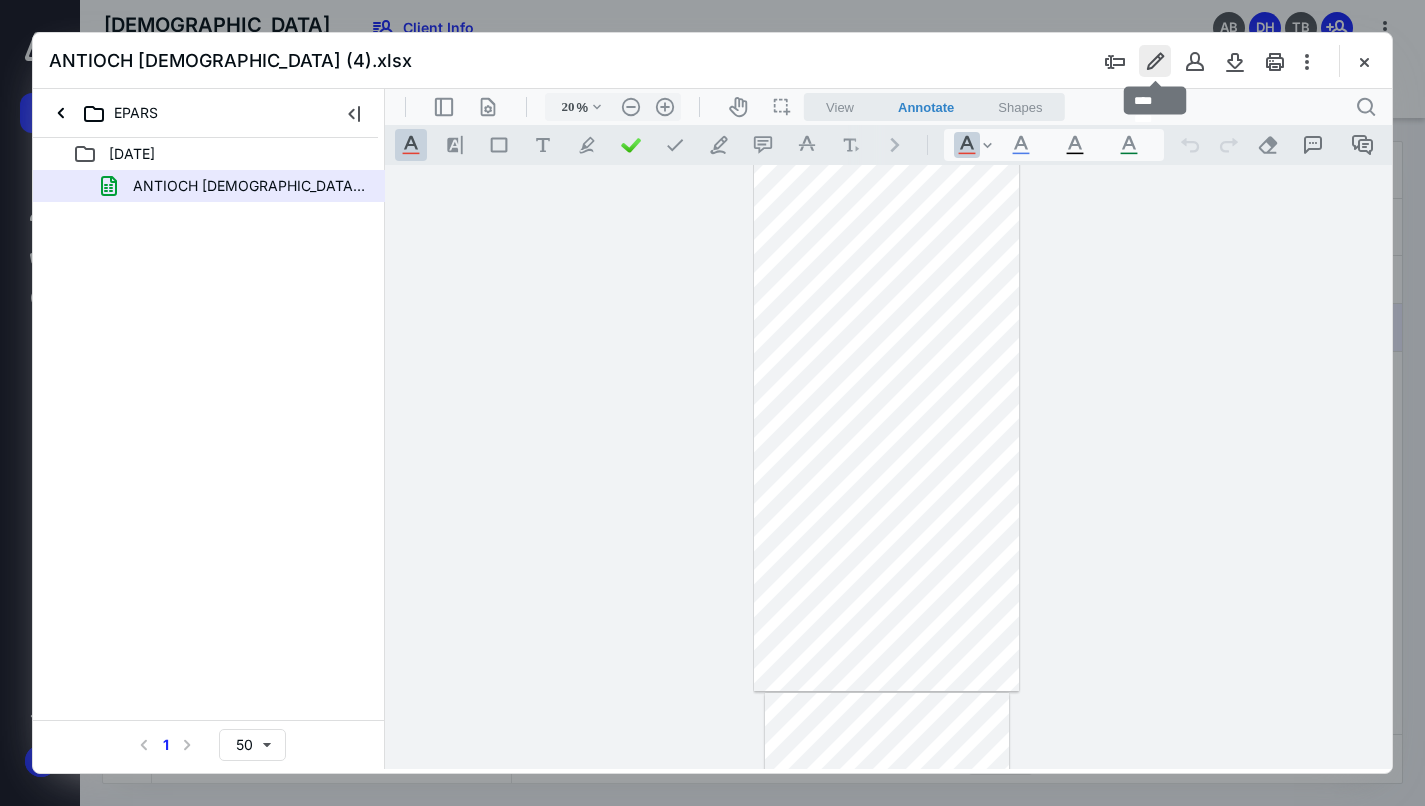 click at bounding box center [1155, 61] 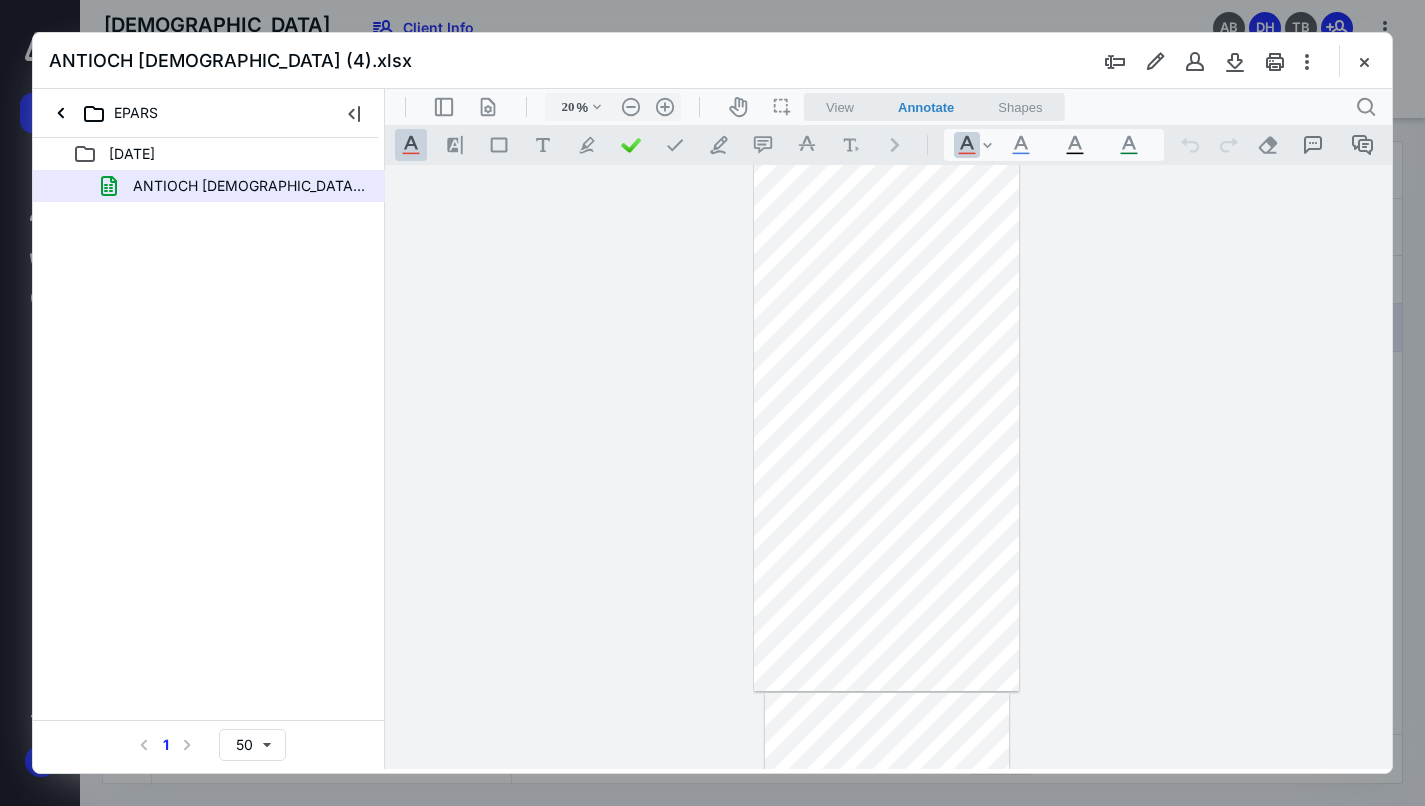 scroll, scrollTop: 74, scrollLeft: 0, axis: vertical 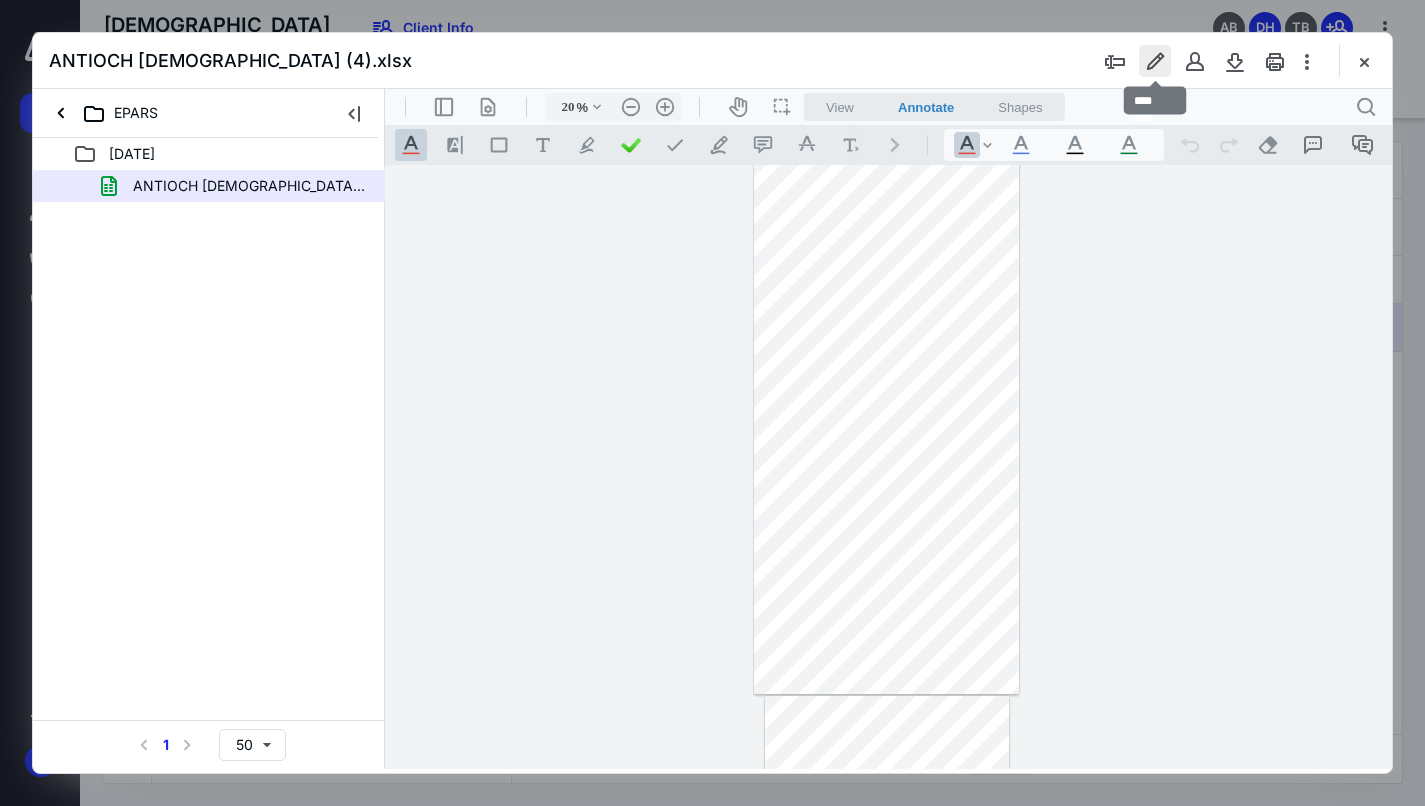 click at bounding box center (1155, 61) 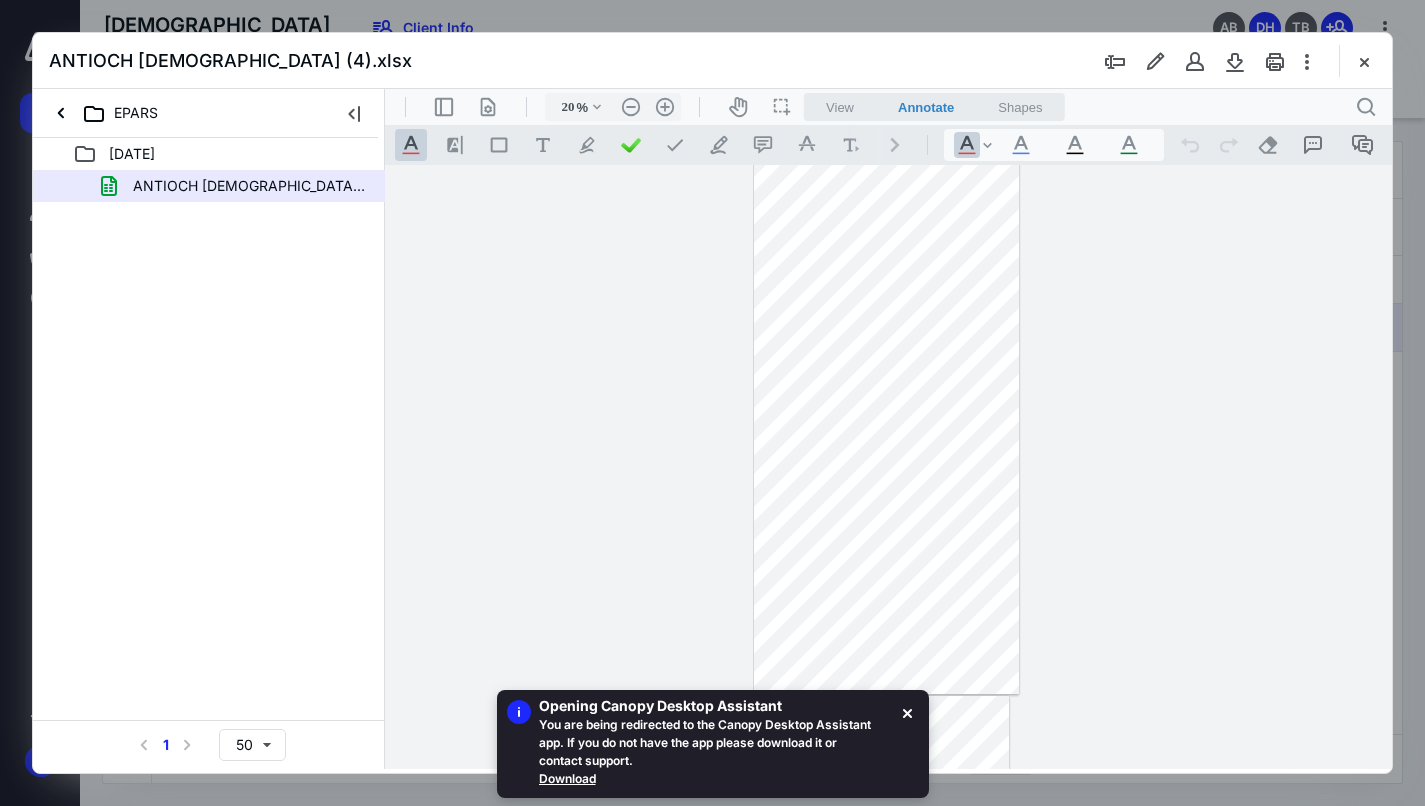 click 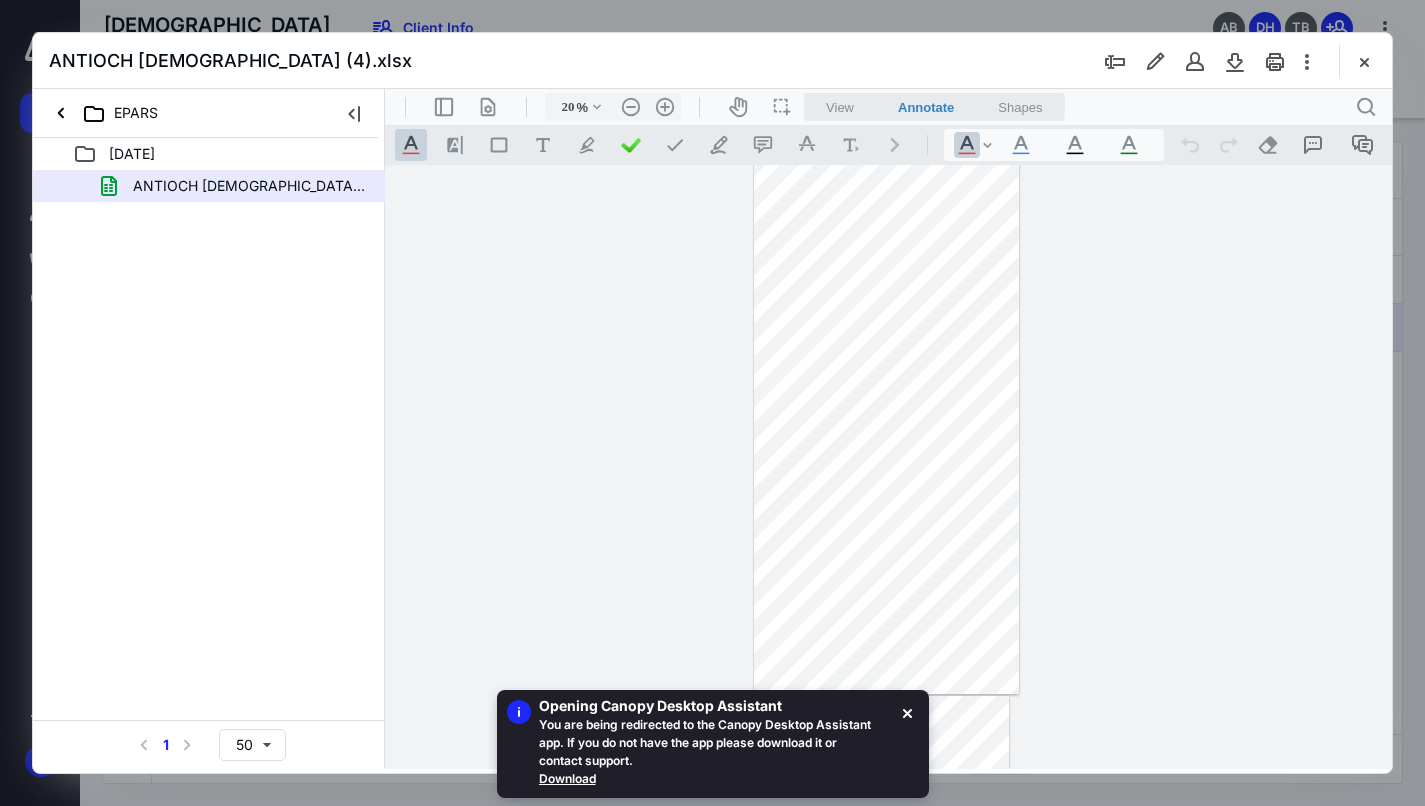 click 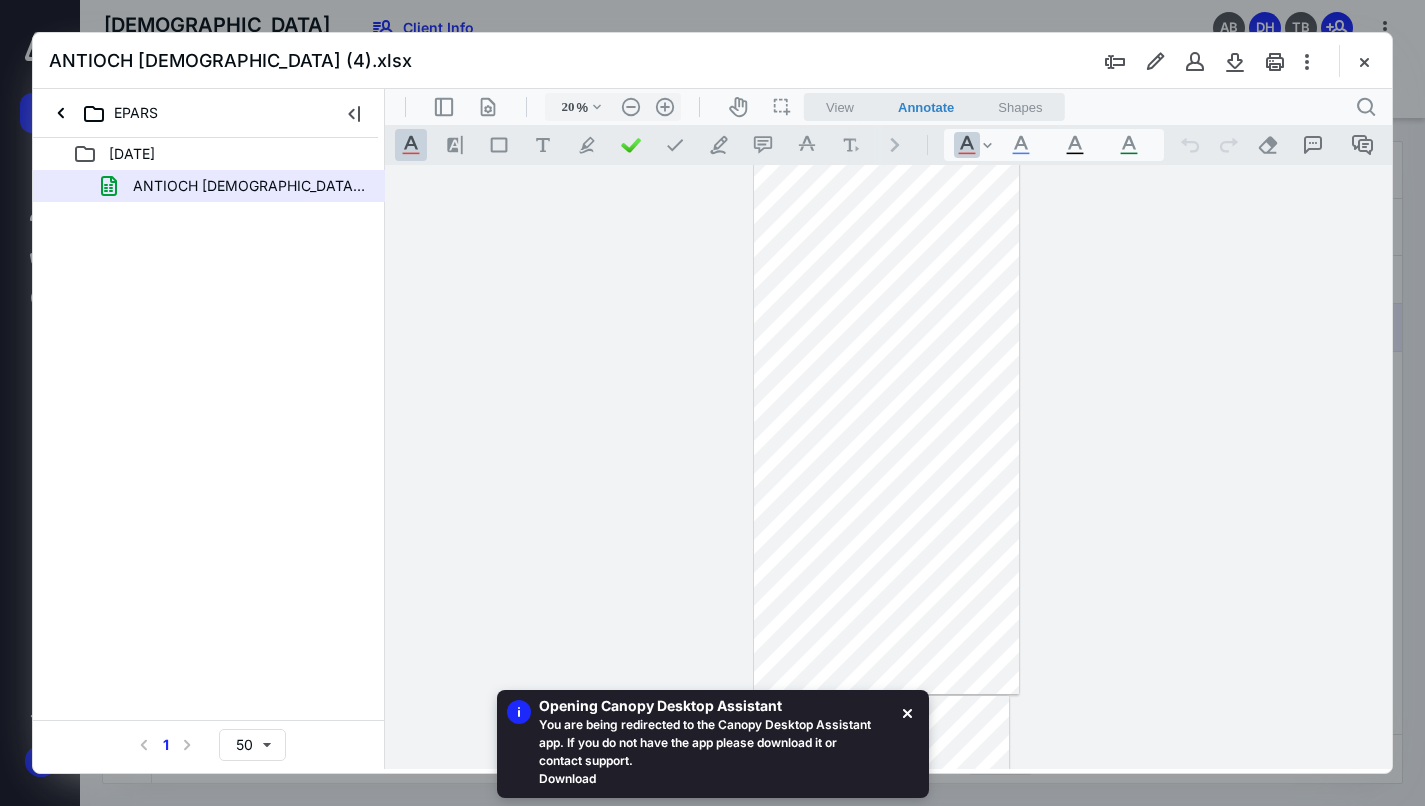 click on "Download" at bounding box center [705, 779] 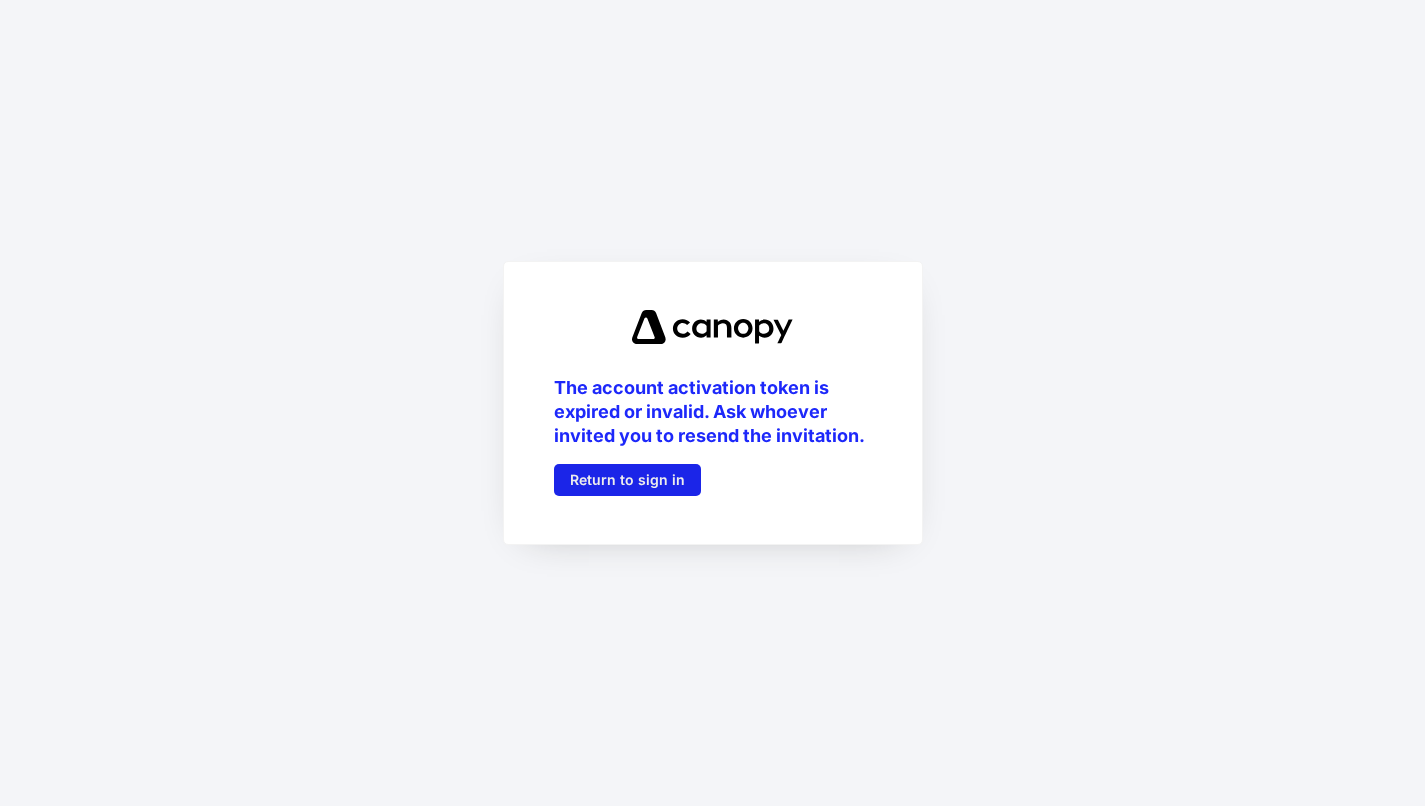 scroll, scrollTop: 0, scrollLeft: 0, axis: both 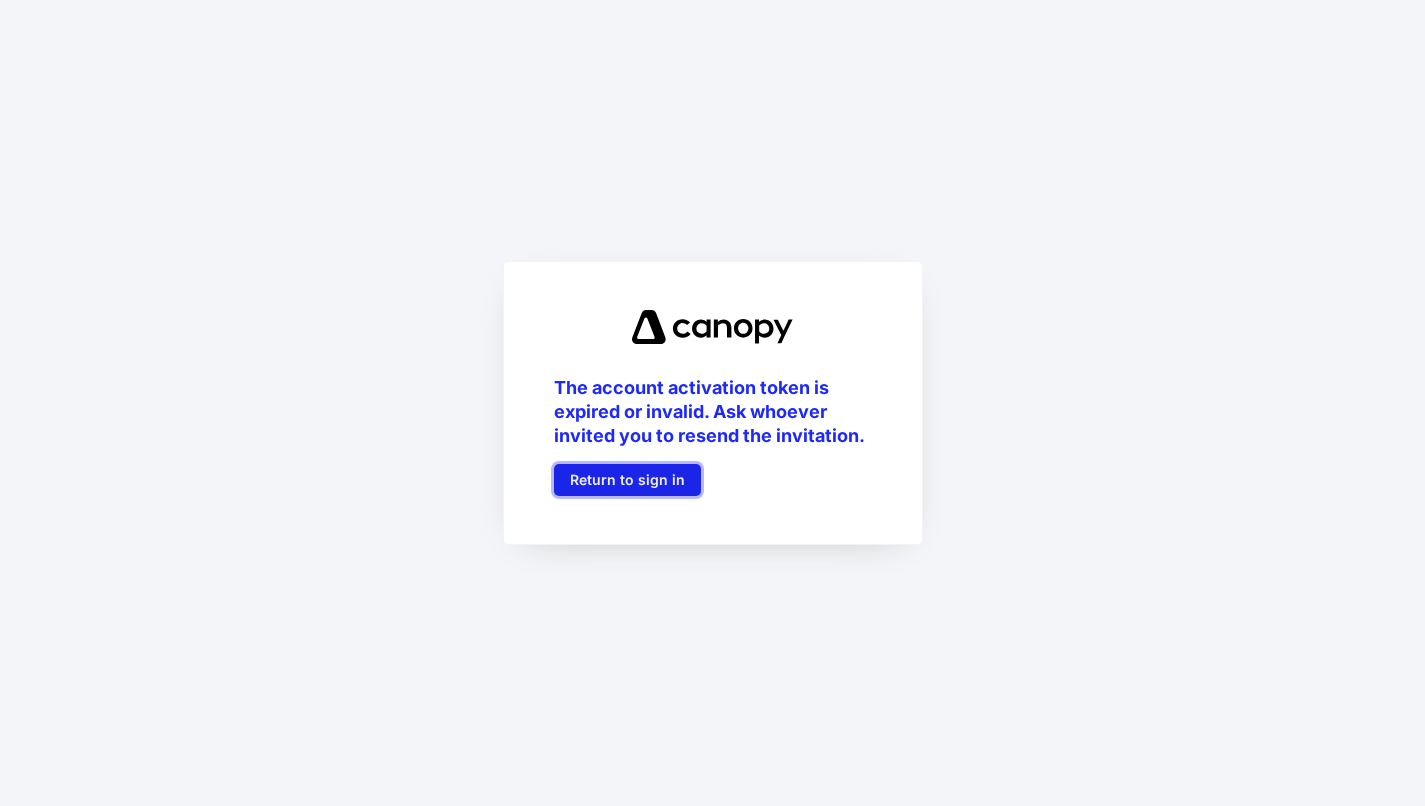 click on "Return to sign in" at bounding box center (627, 480) 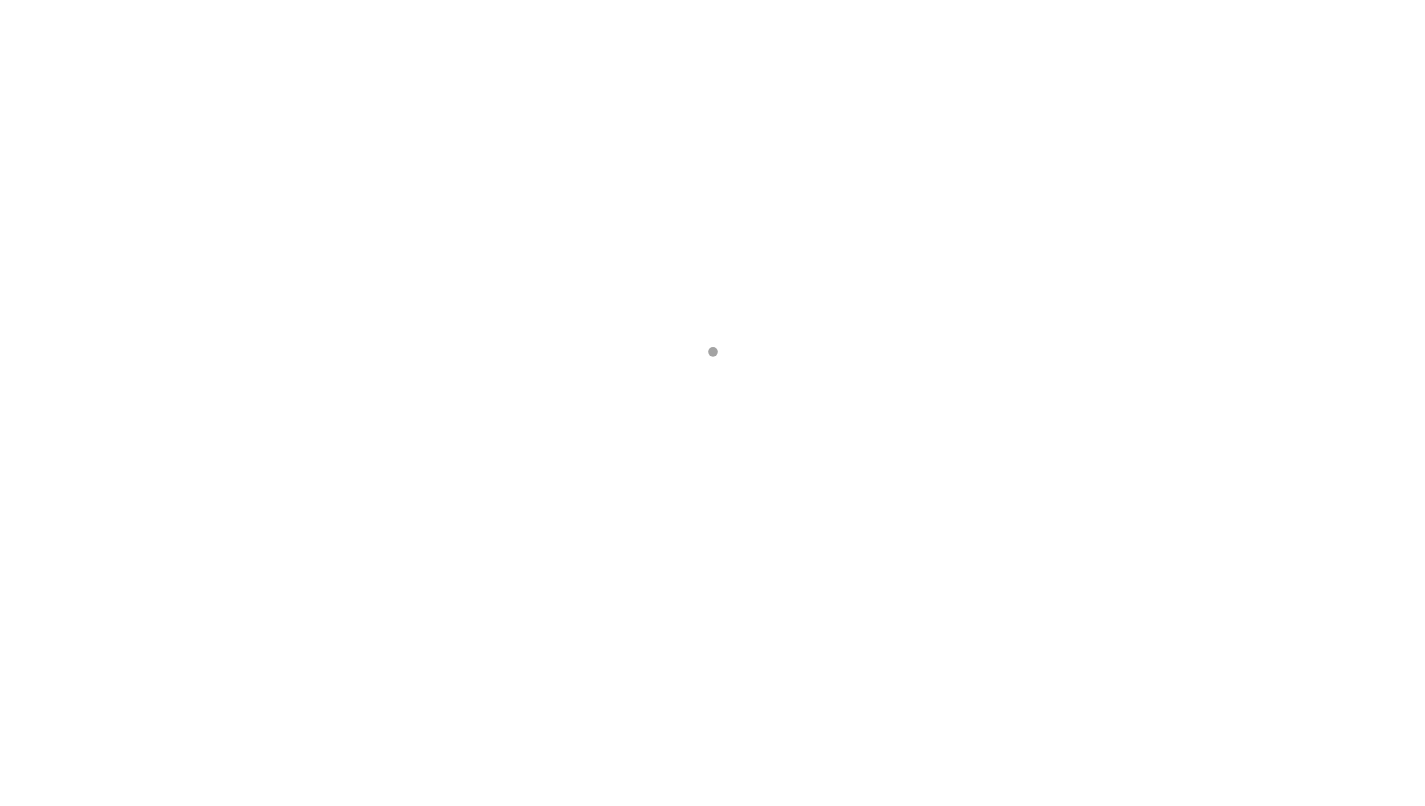 scroll, scrollTop: 0, scrollLeft: 0, axis: both 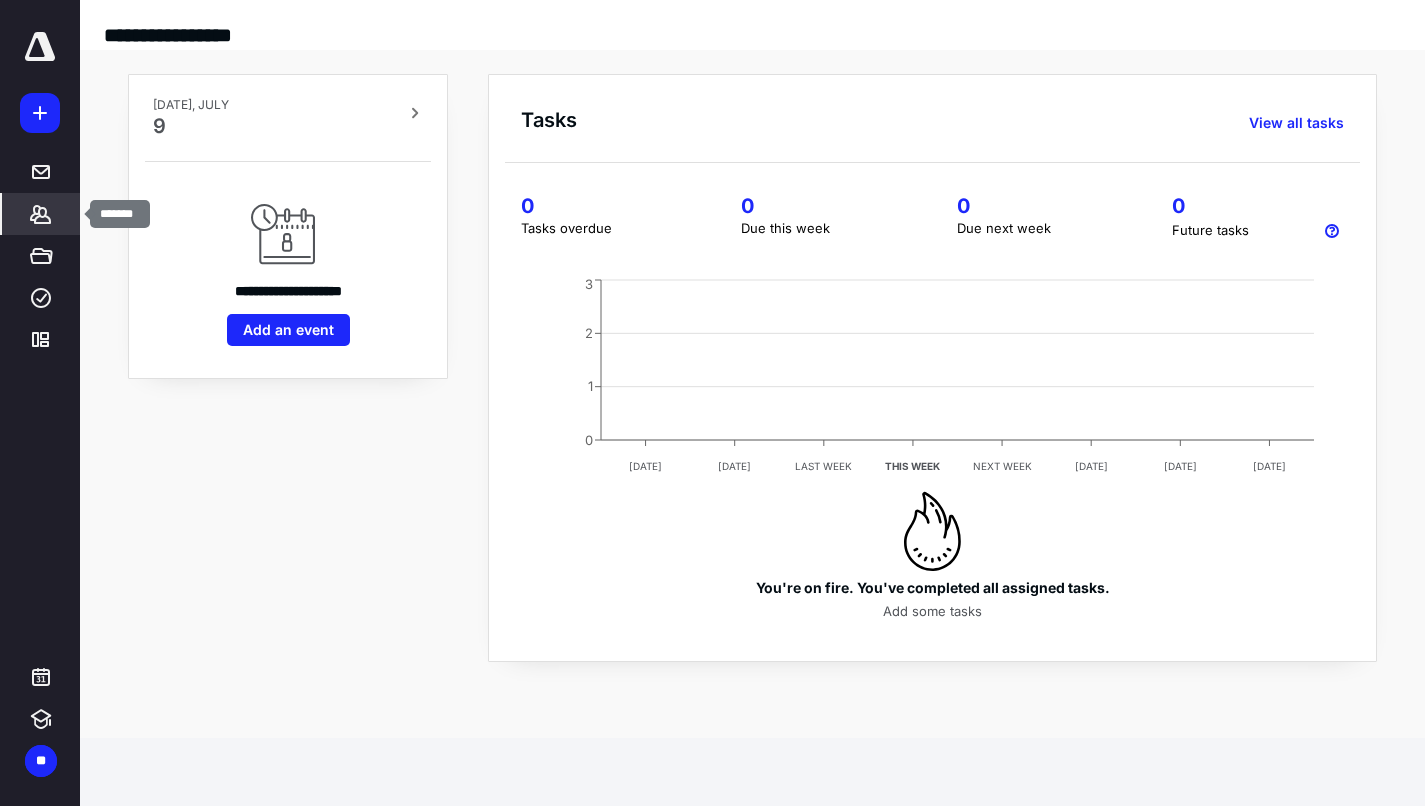 click 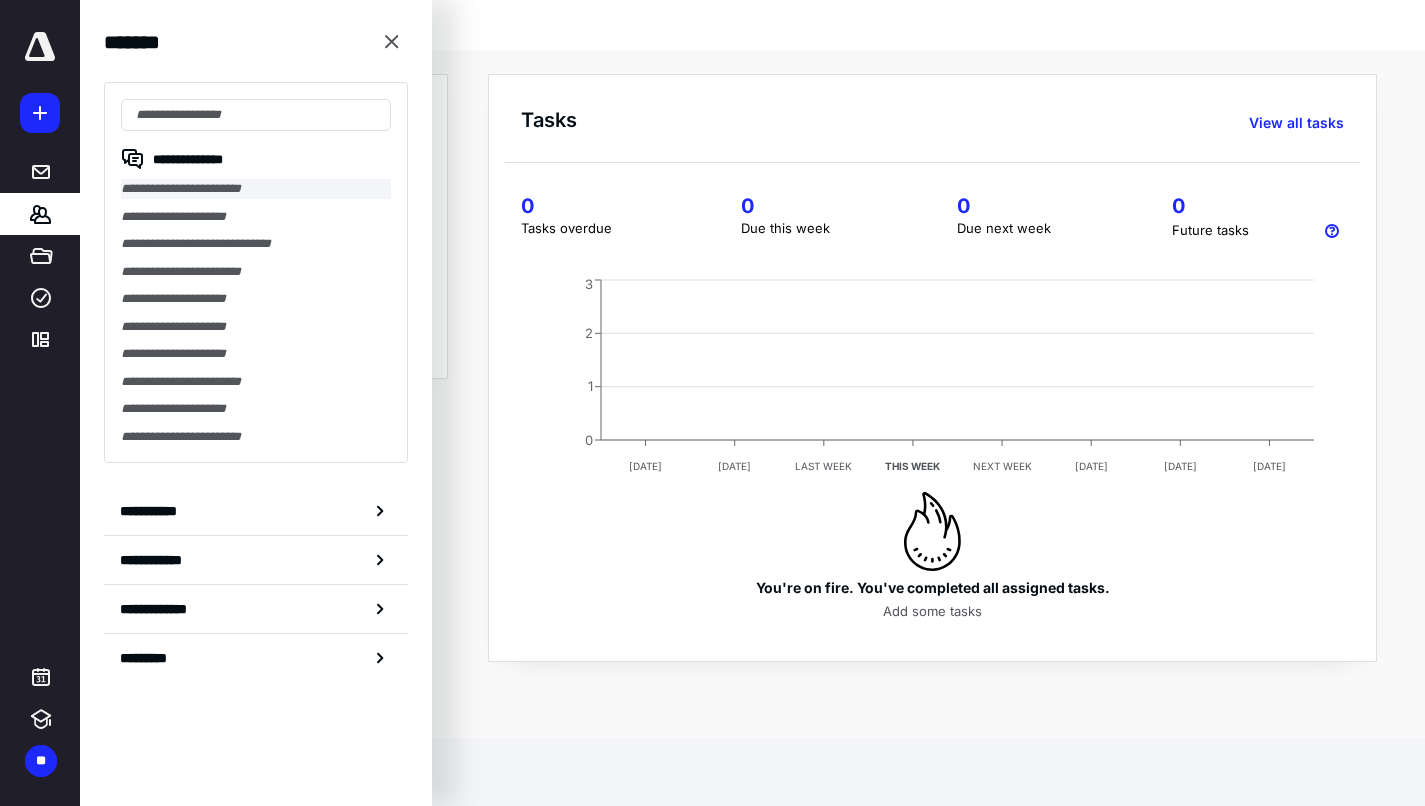 click on "**********" at bounding box center (256, 189) 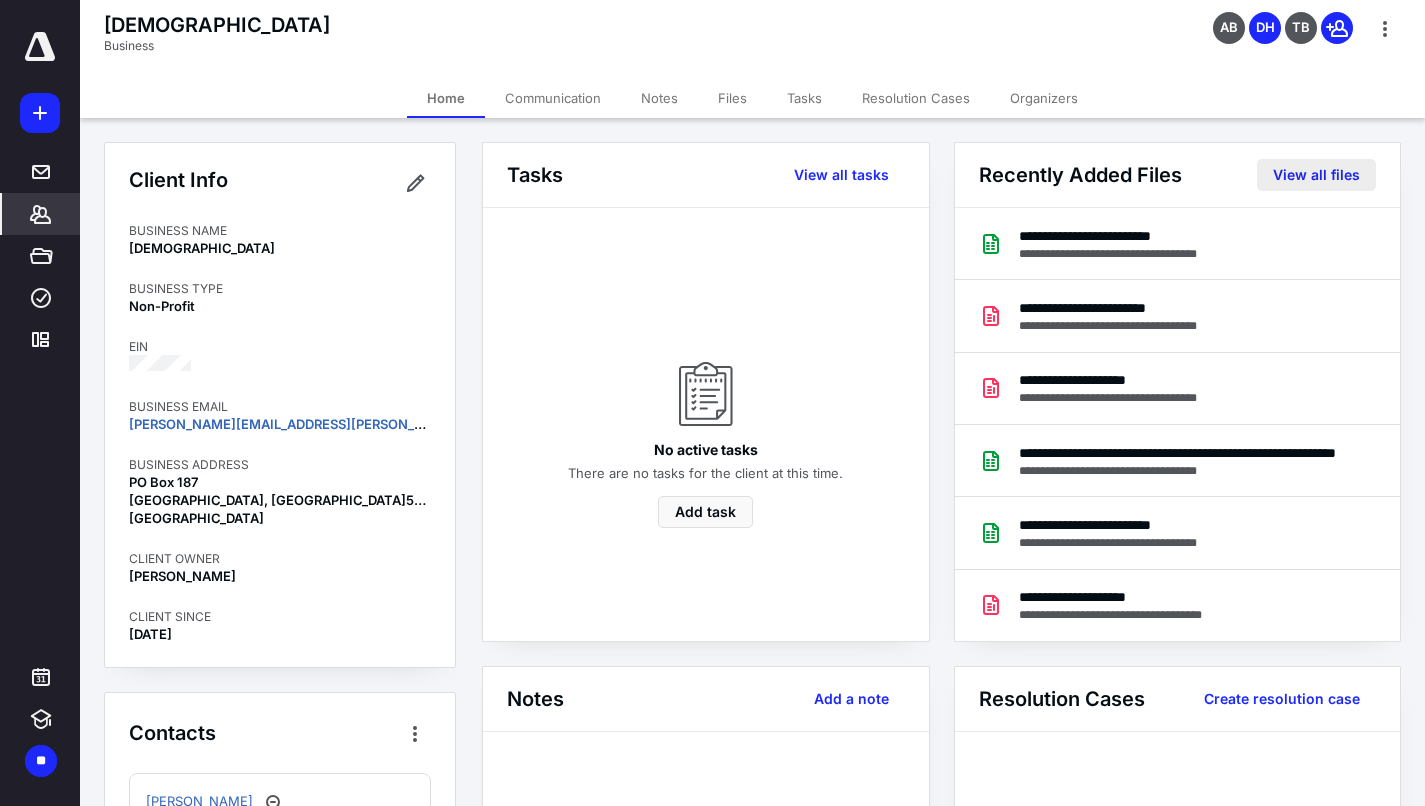 click on "View all files" at bounding box center [1316, 175] 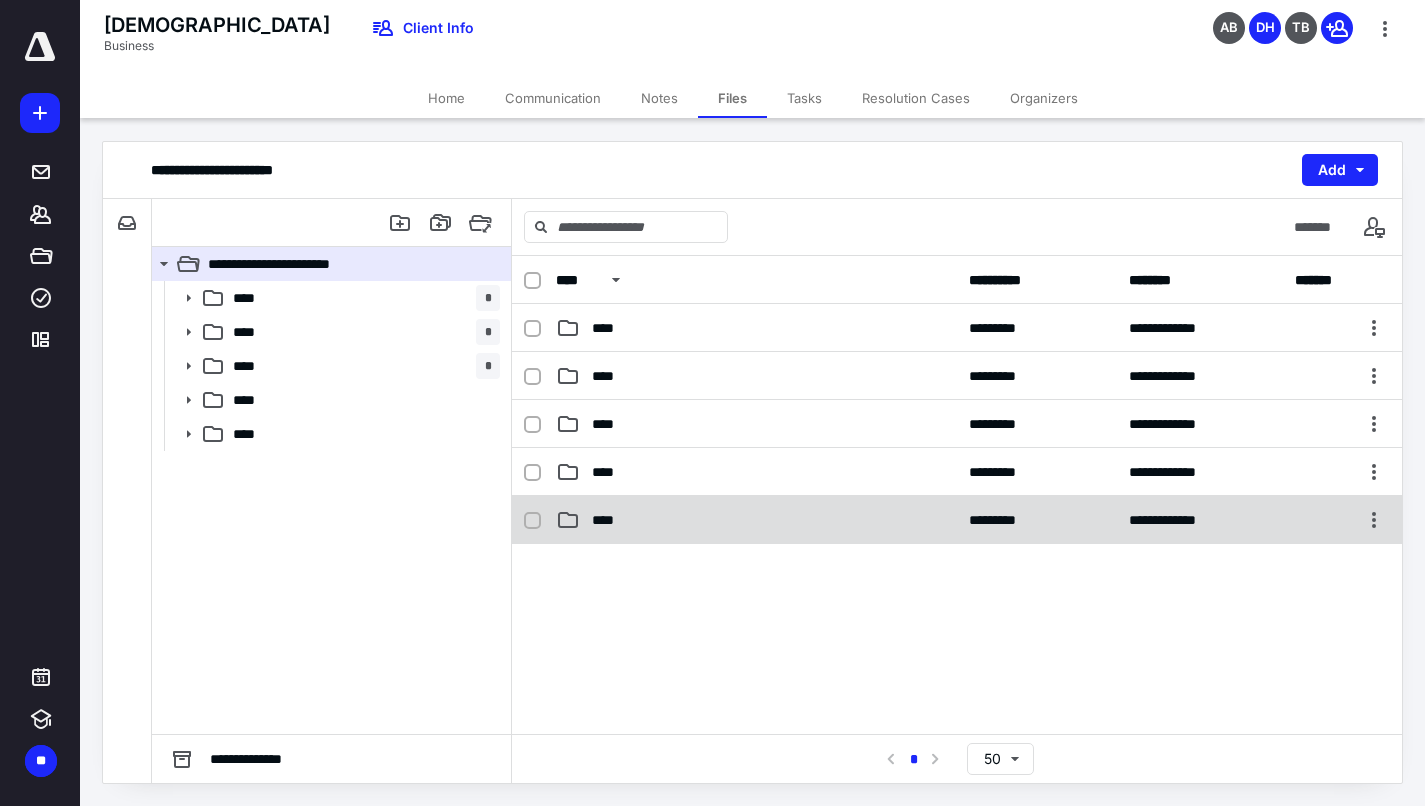 click on "****" at bounding box center [756, 520] 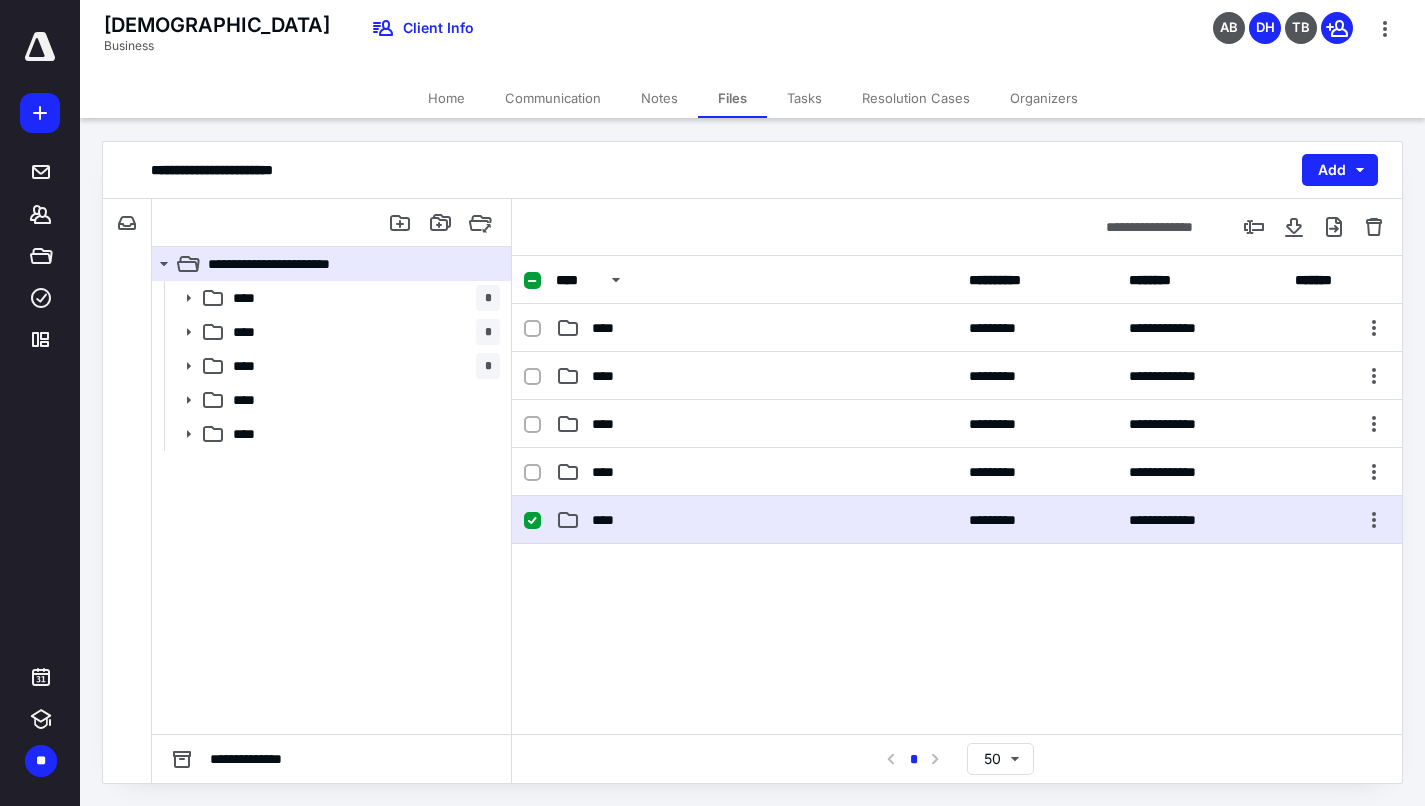 click on "****" at bounding box center (756, 520) 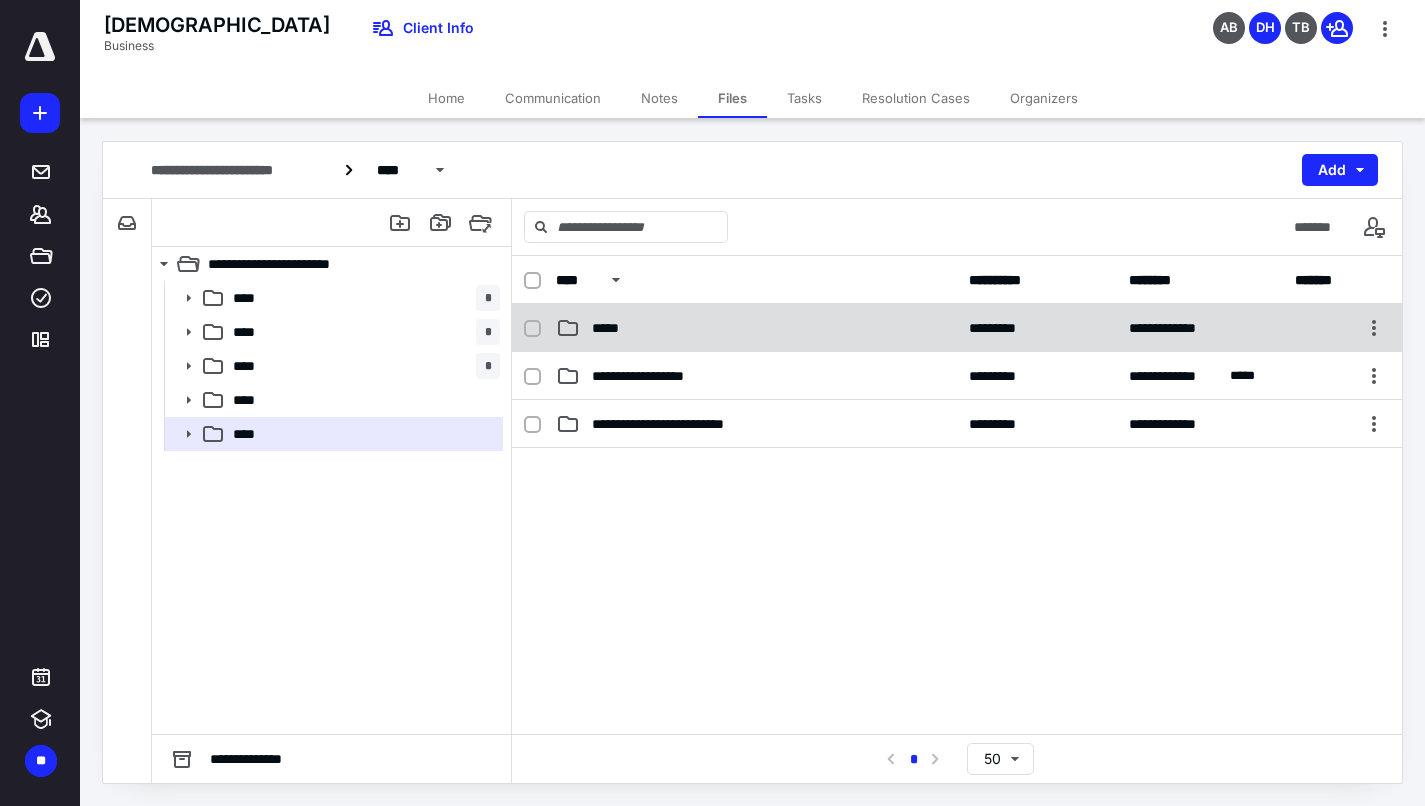 click on "*****" at bounding box center (614, 328) 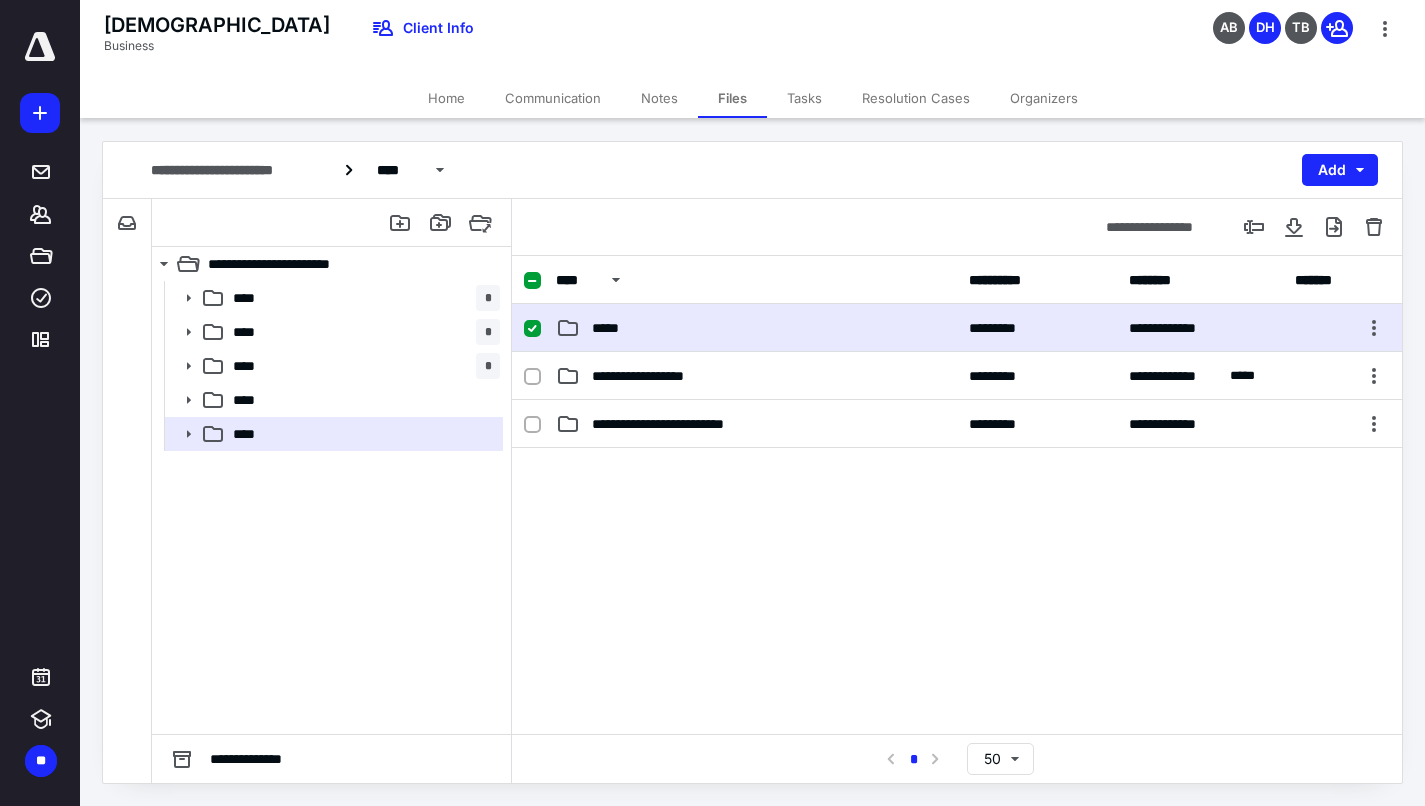 click on "*****" at bounding box center (614, 328) 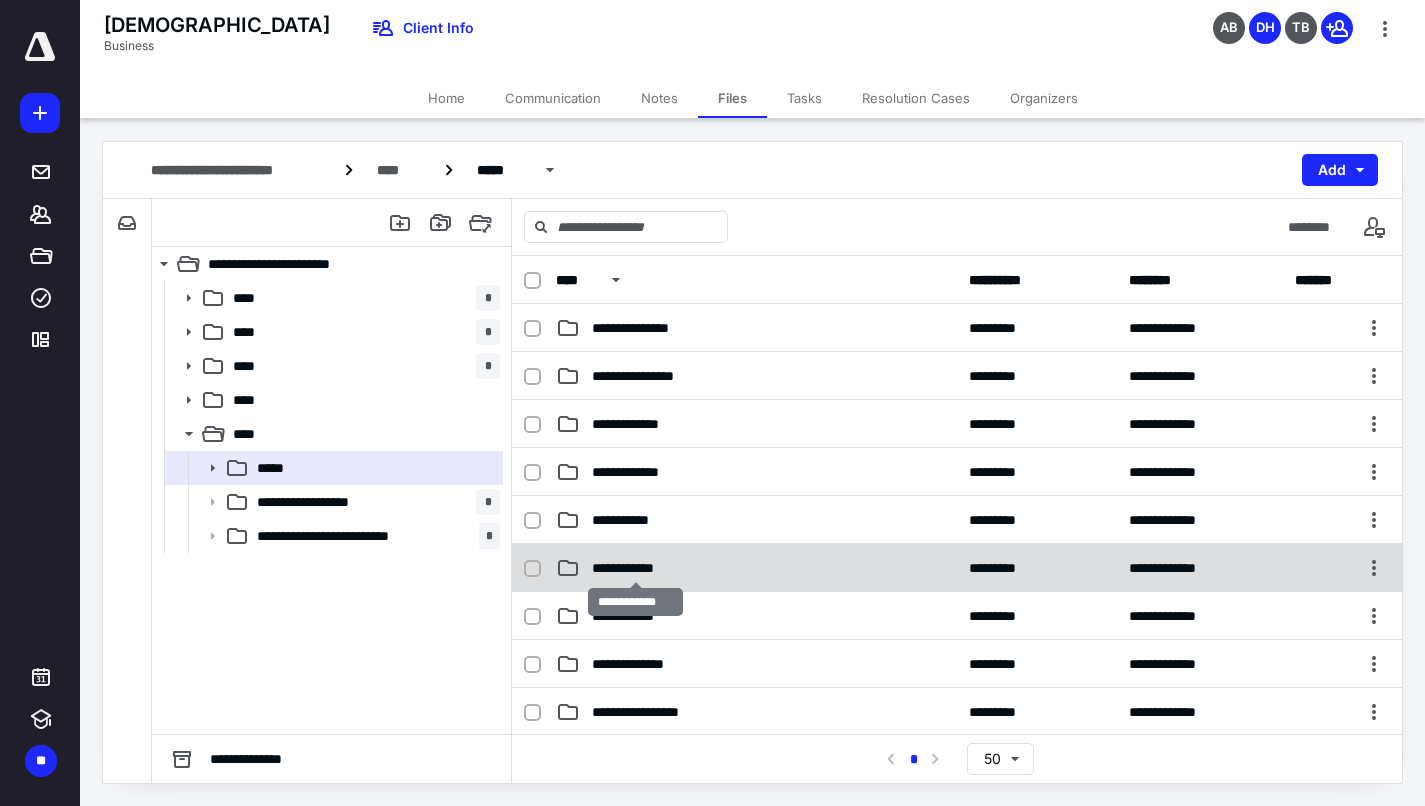 click on "**********" at bounding box center (635, 568) 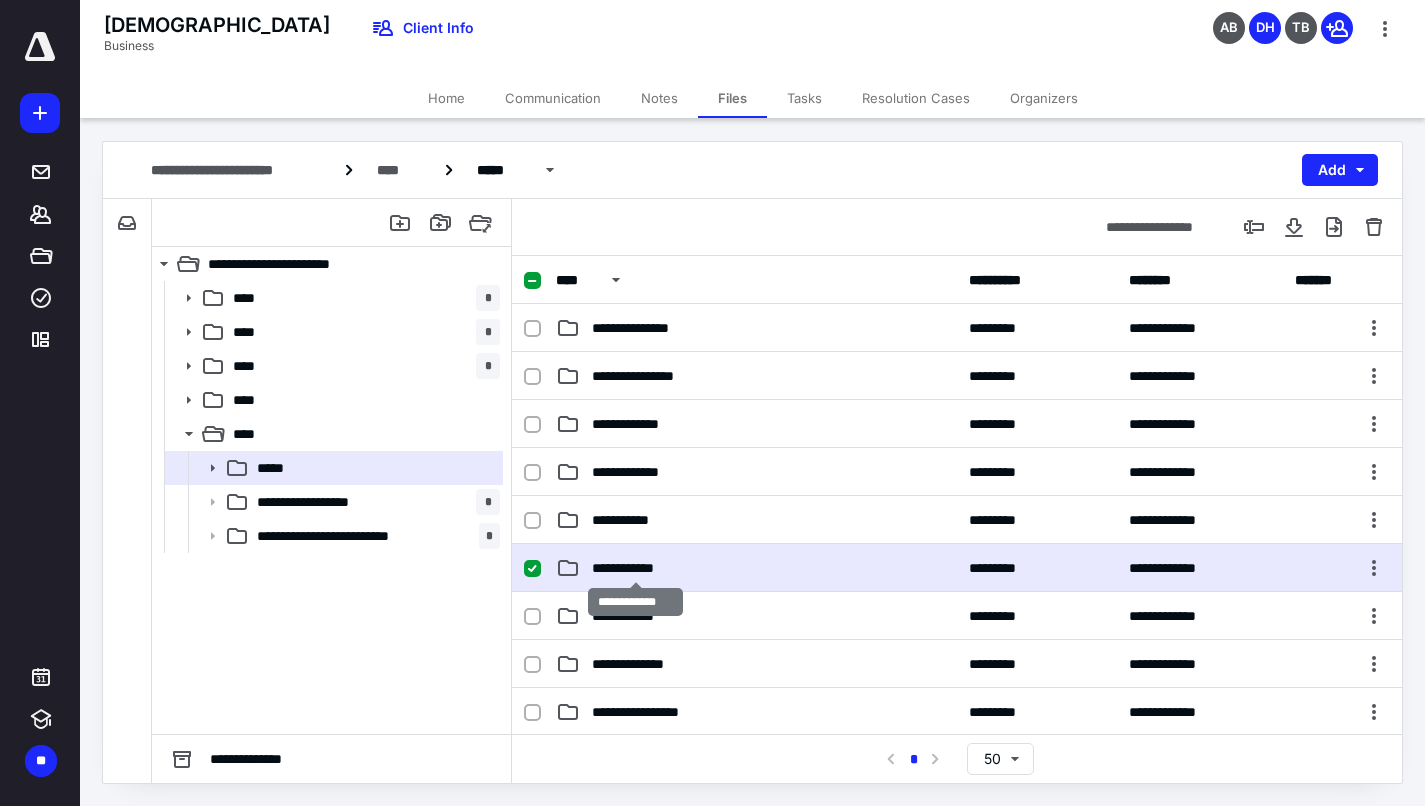 click on "**********" at bounding box center [635, 568] 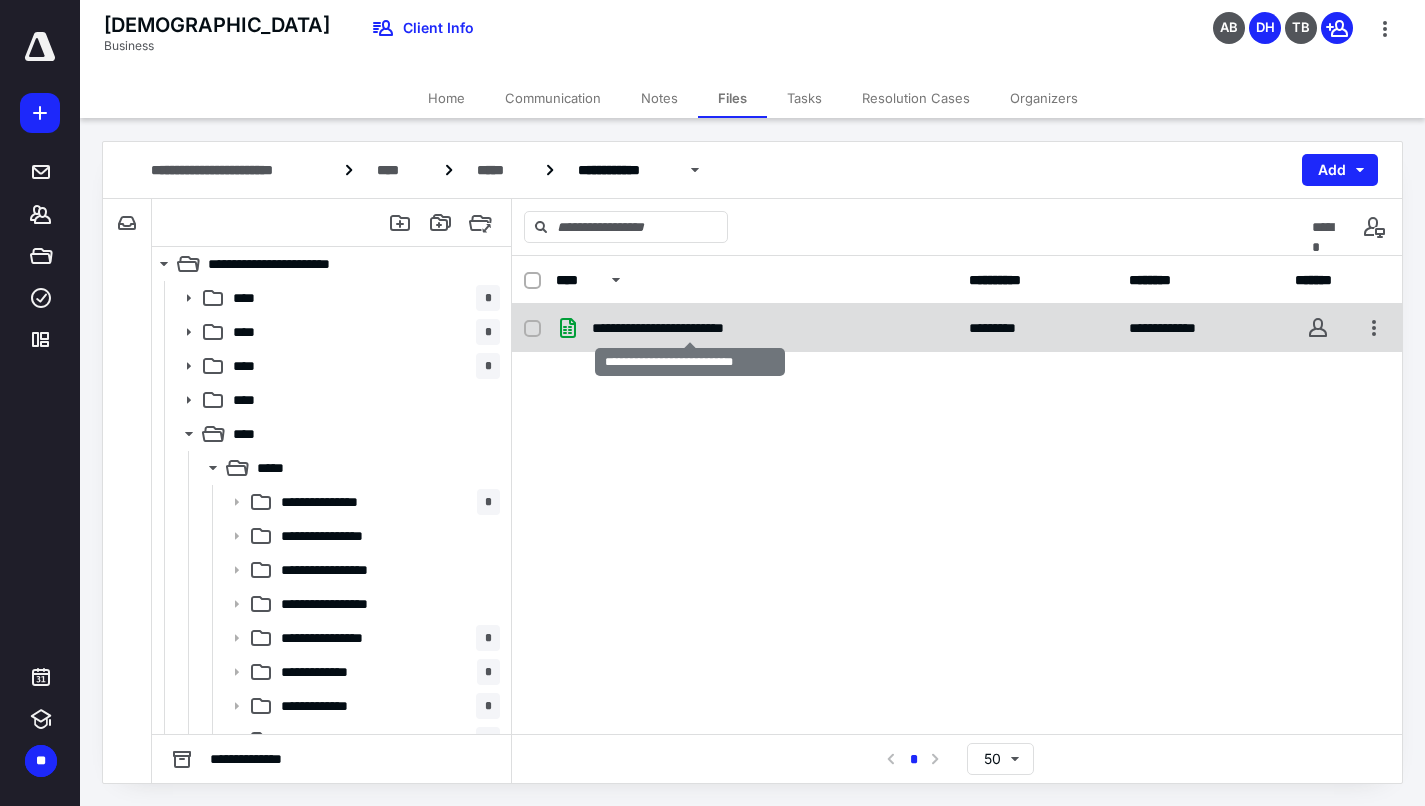click on "**********" at bounding box center [690, 328] 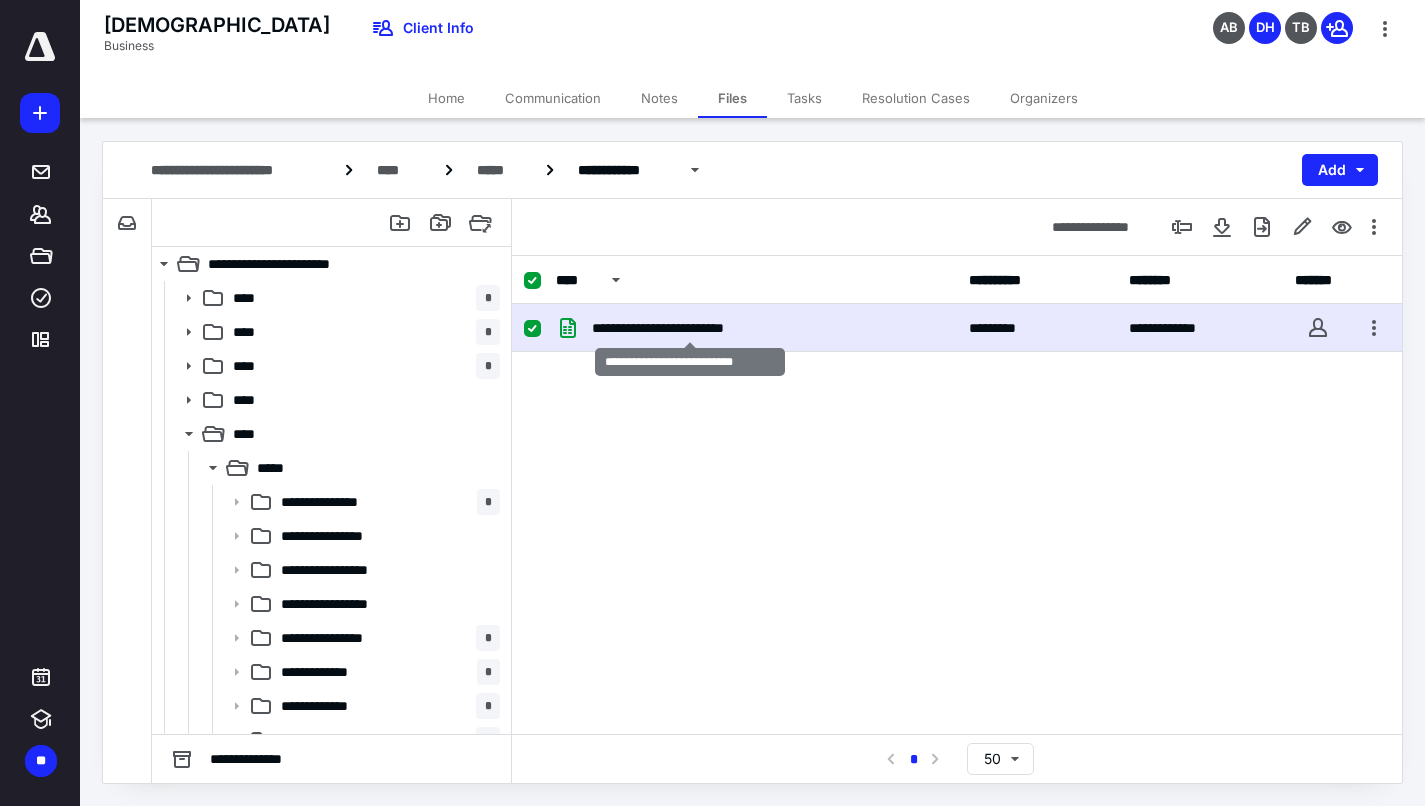 click on "**********" at bounding box center (690, 328) 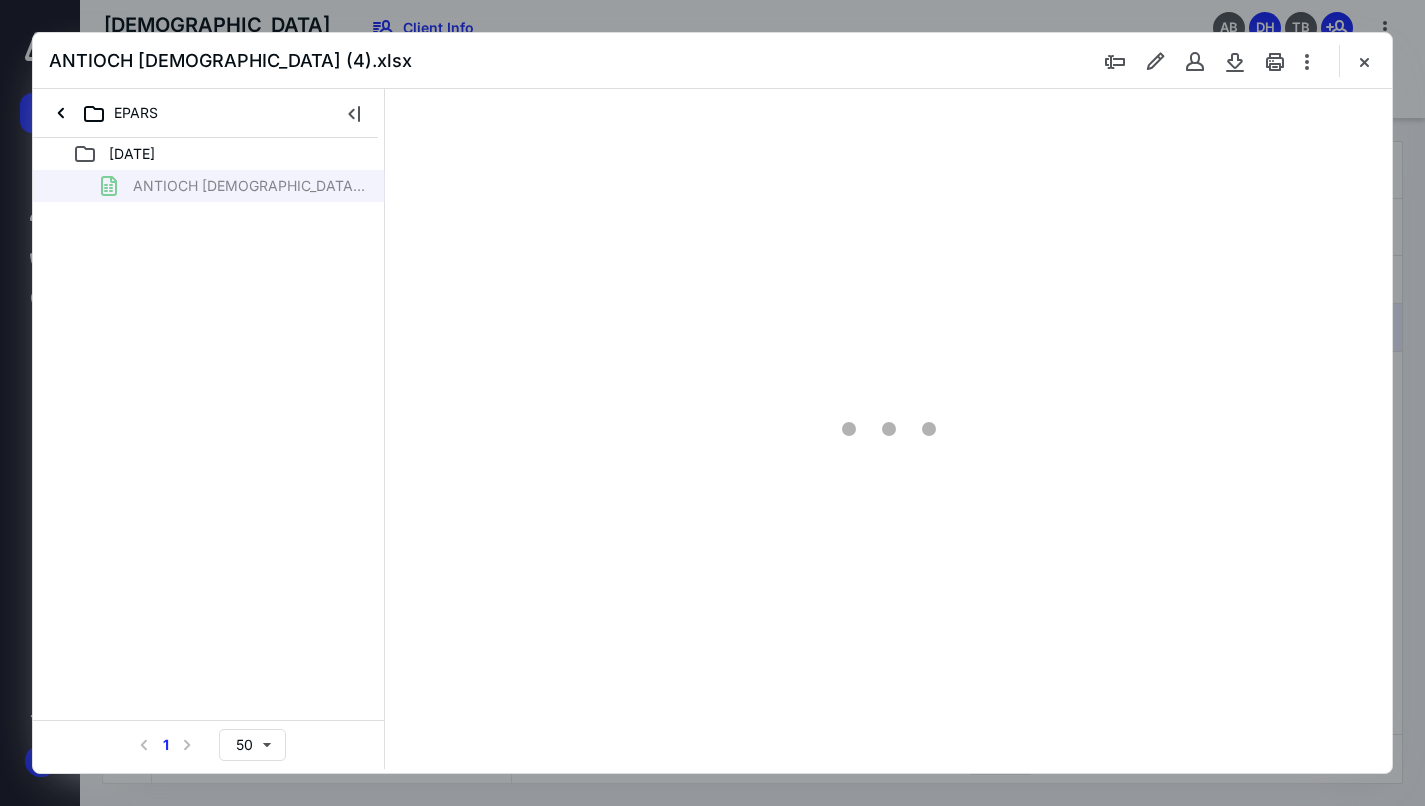 scroll, scrollTop: 0, scrollLeft: 0, axis: both 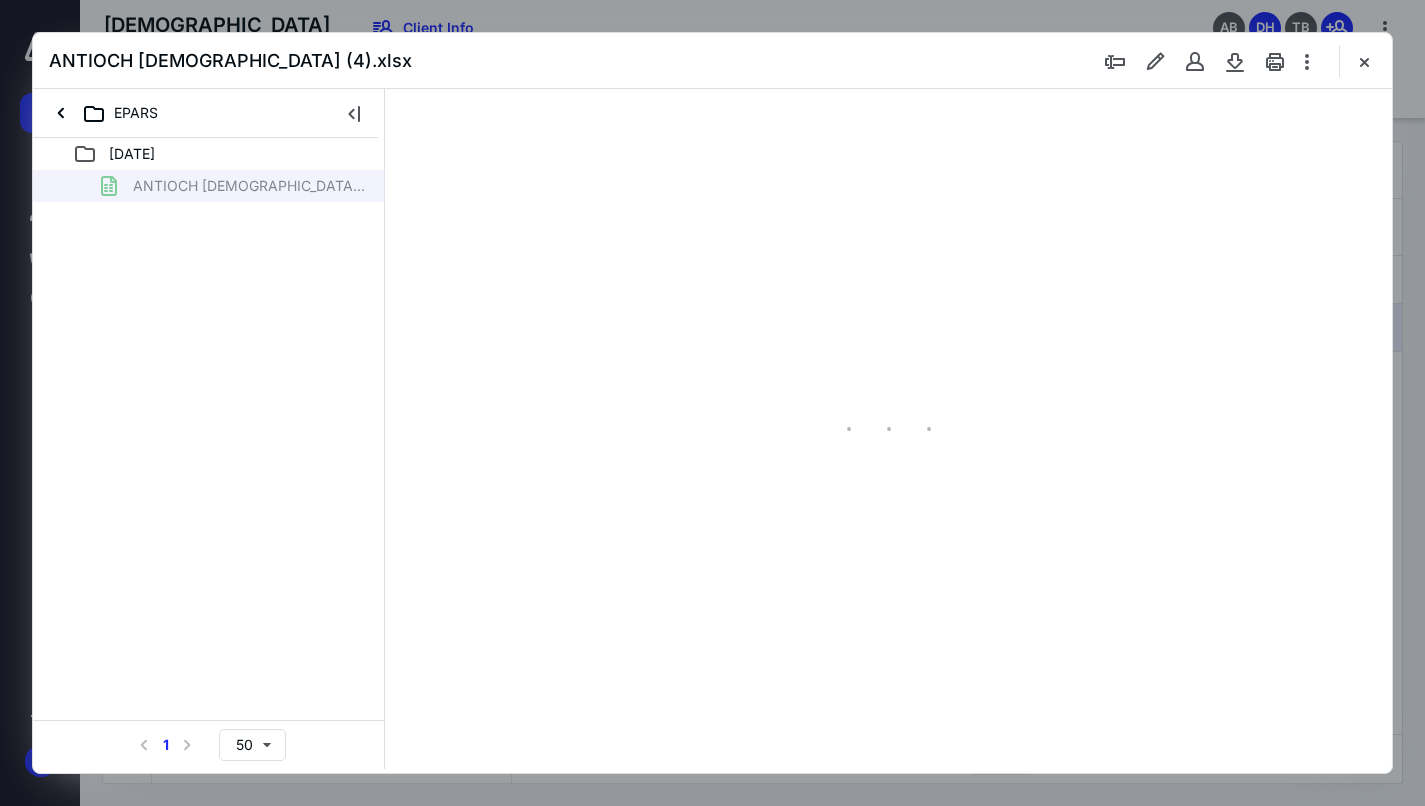 type on "20" 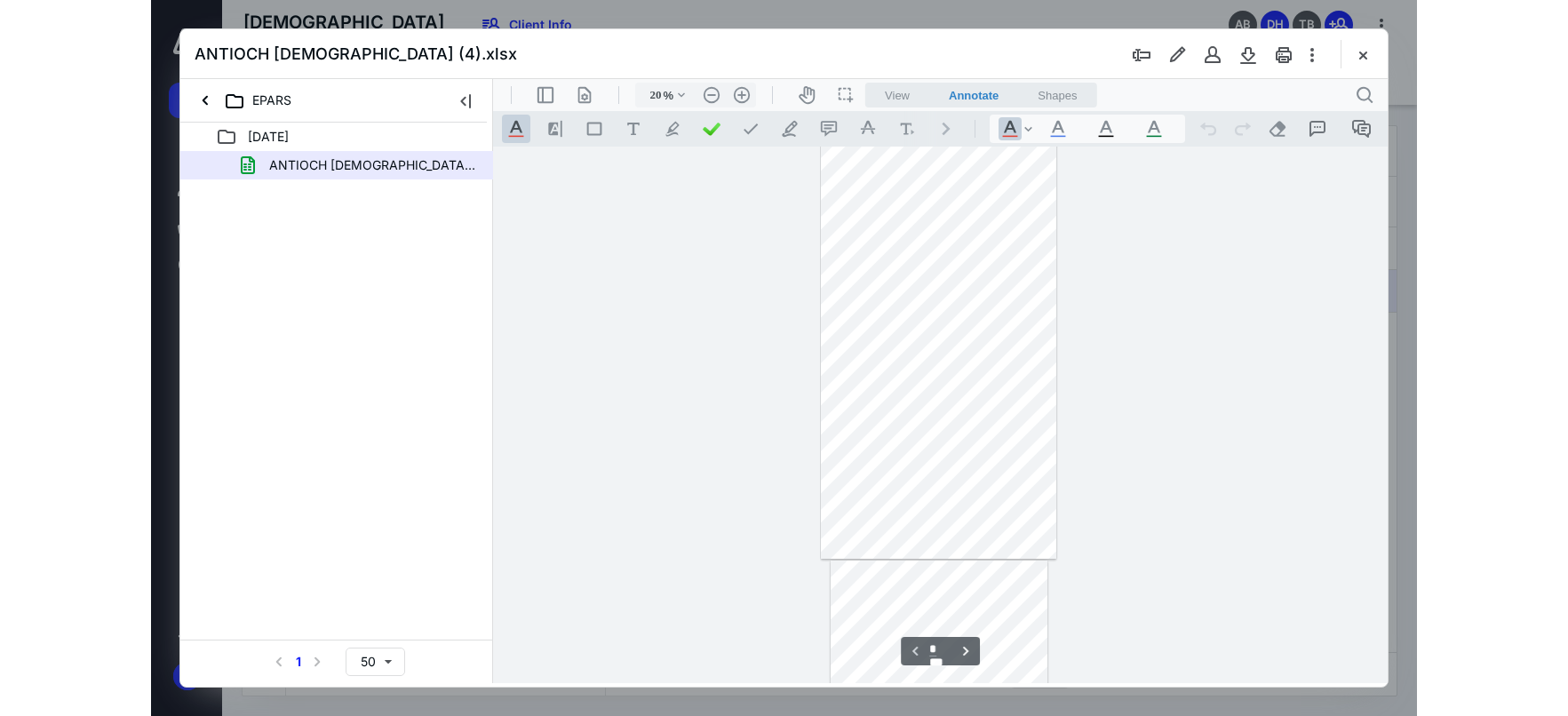 scroll, scrollTop: 125, scrollLeft: 0, axis: vertical 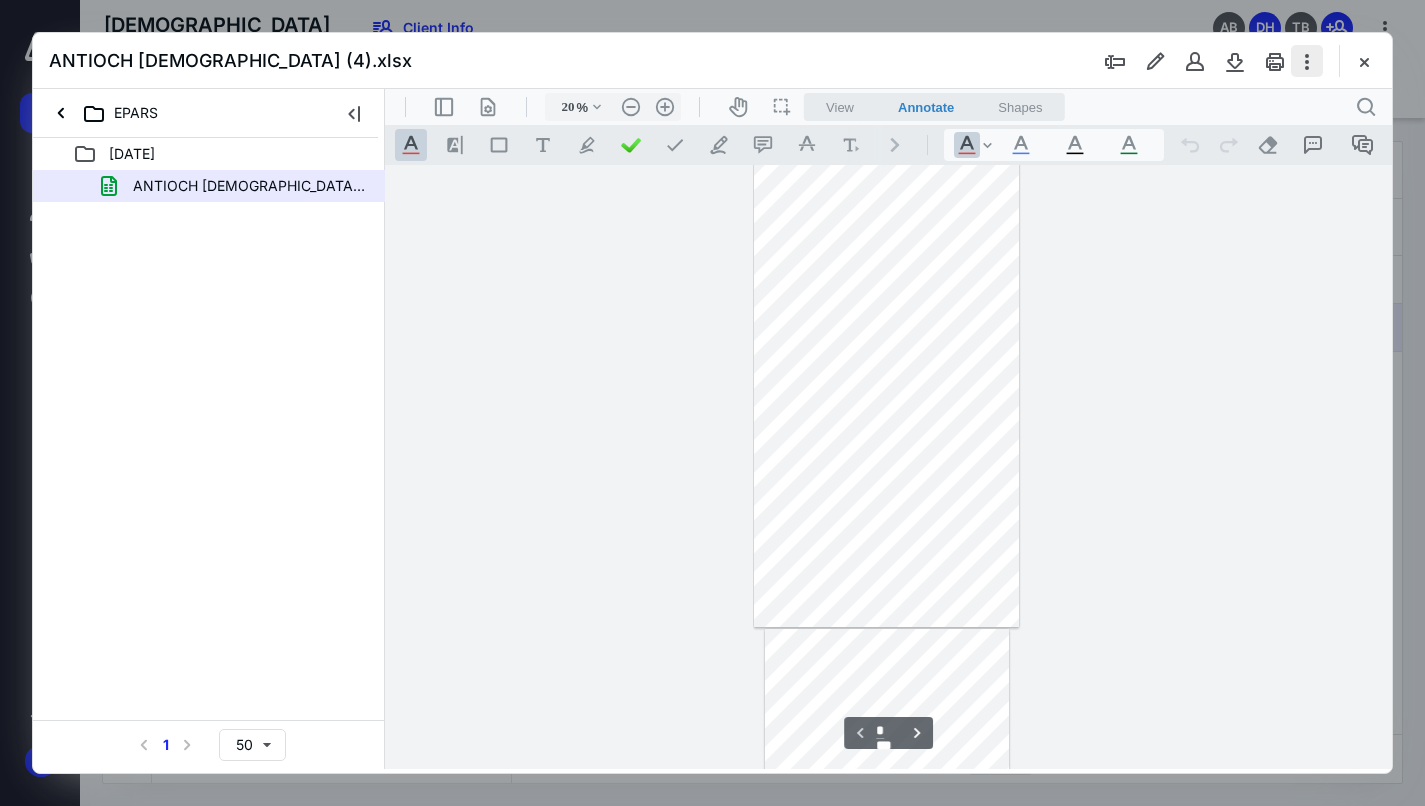 click at bounding box center (1307, 61) 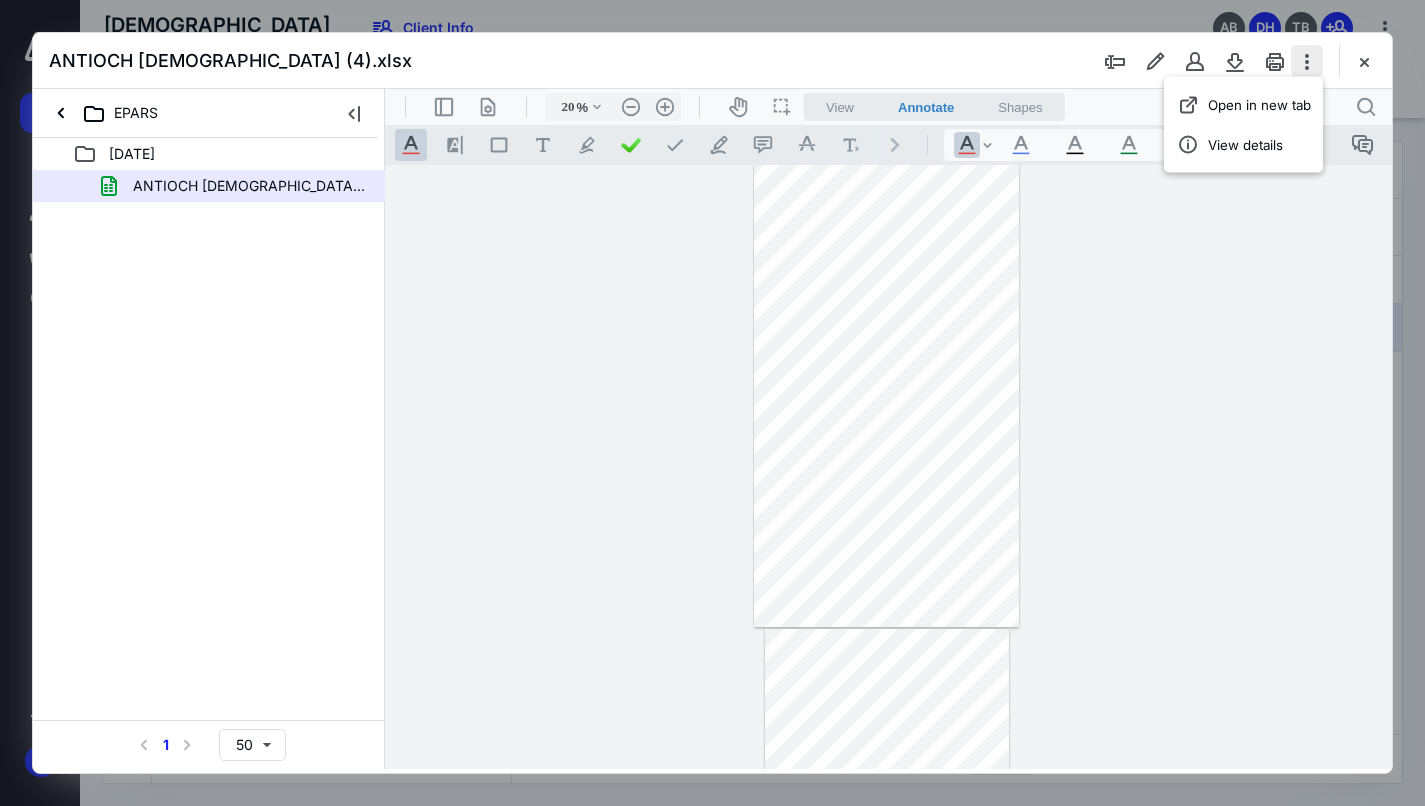 click at bounding box center [1307, 61] 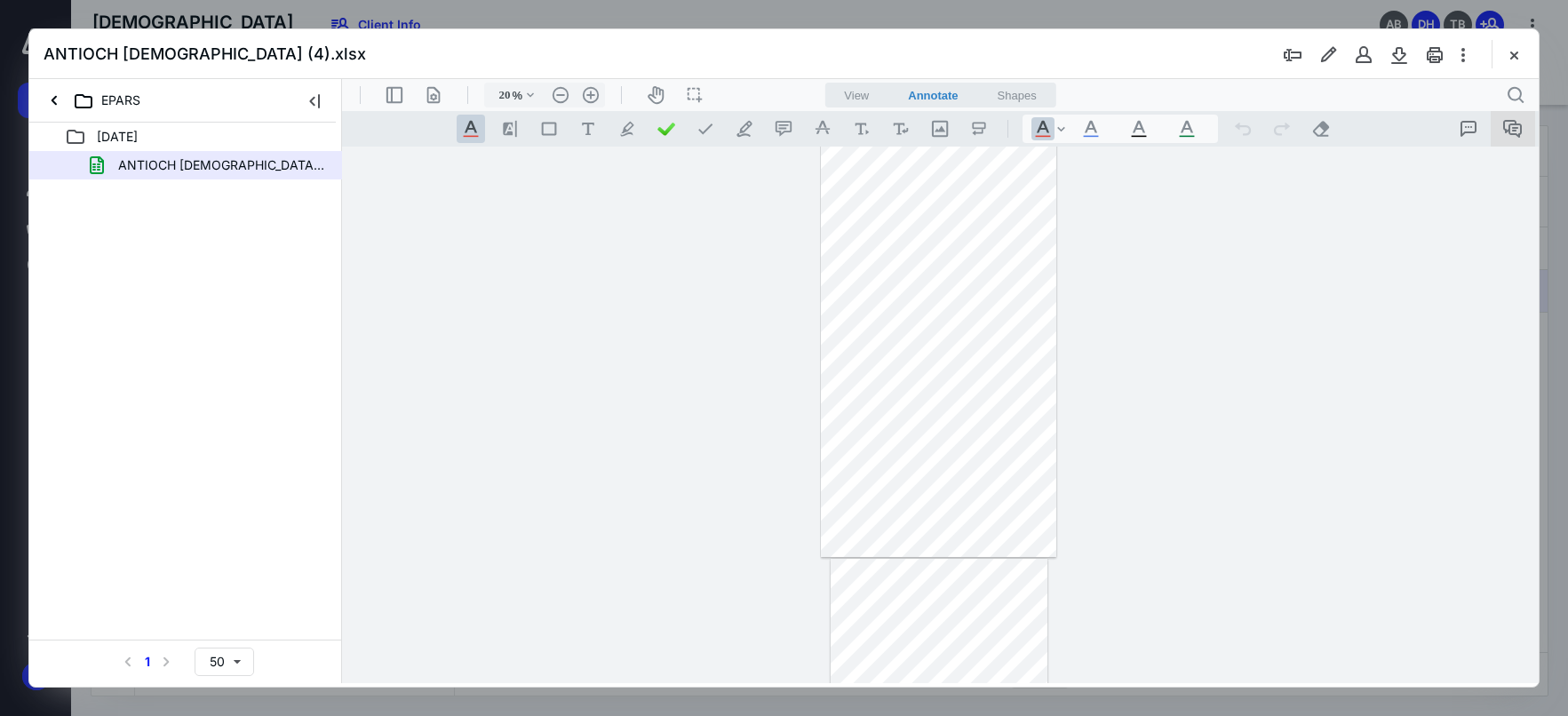 click 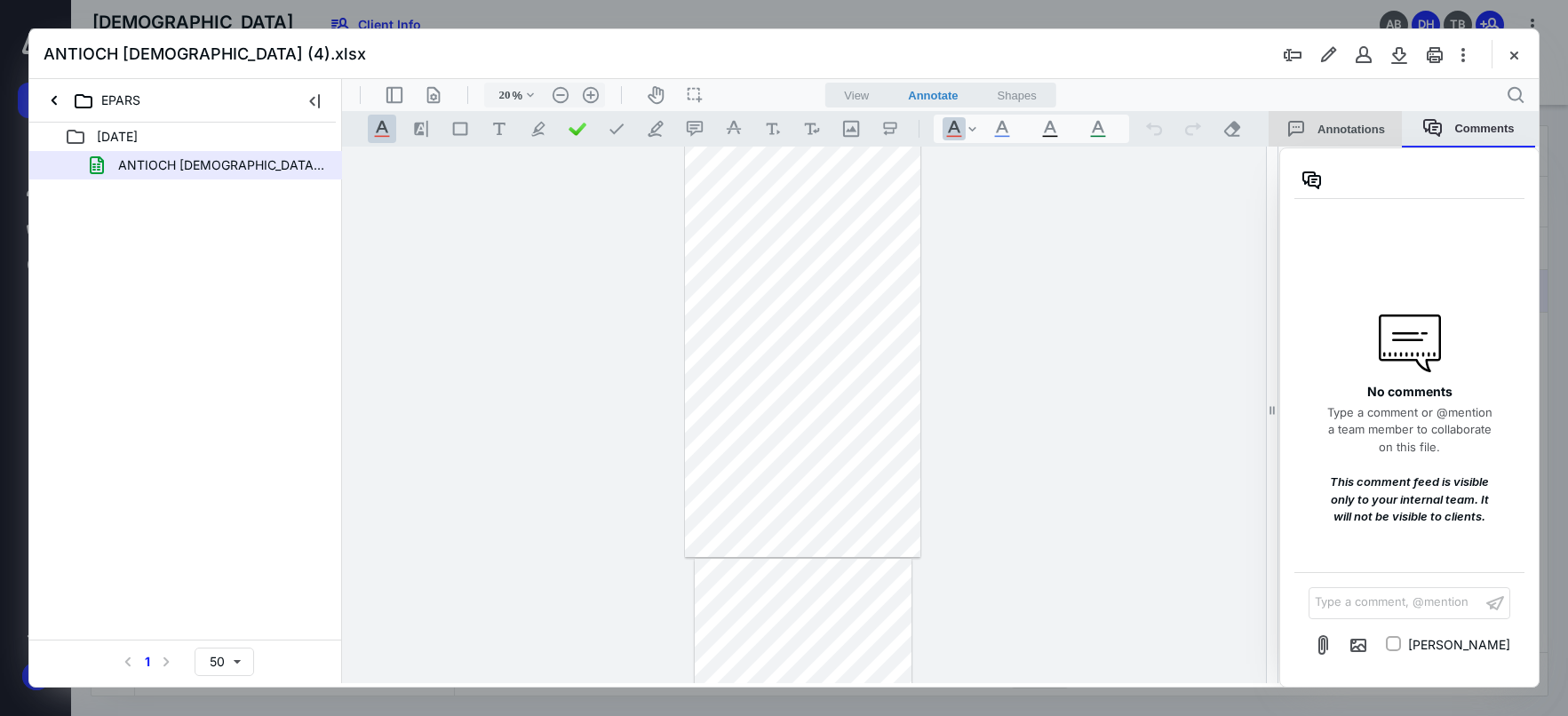 click on "Annotations" at bounding box center (1335, 129) 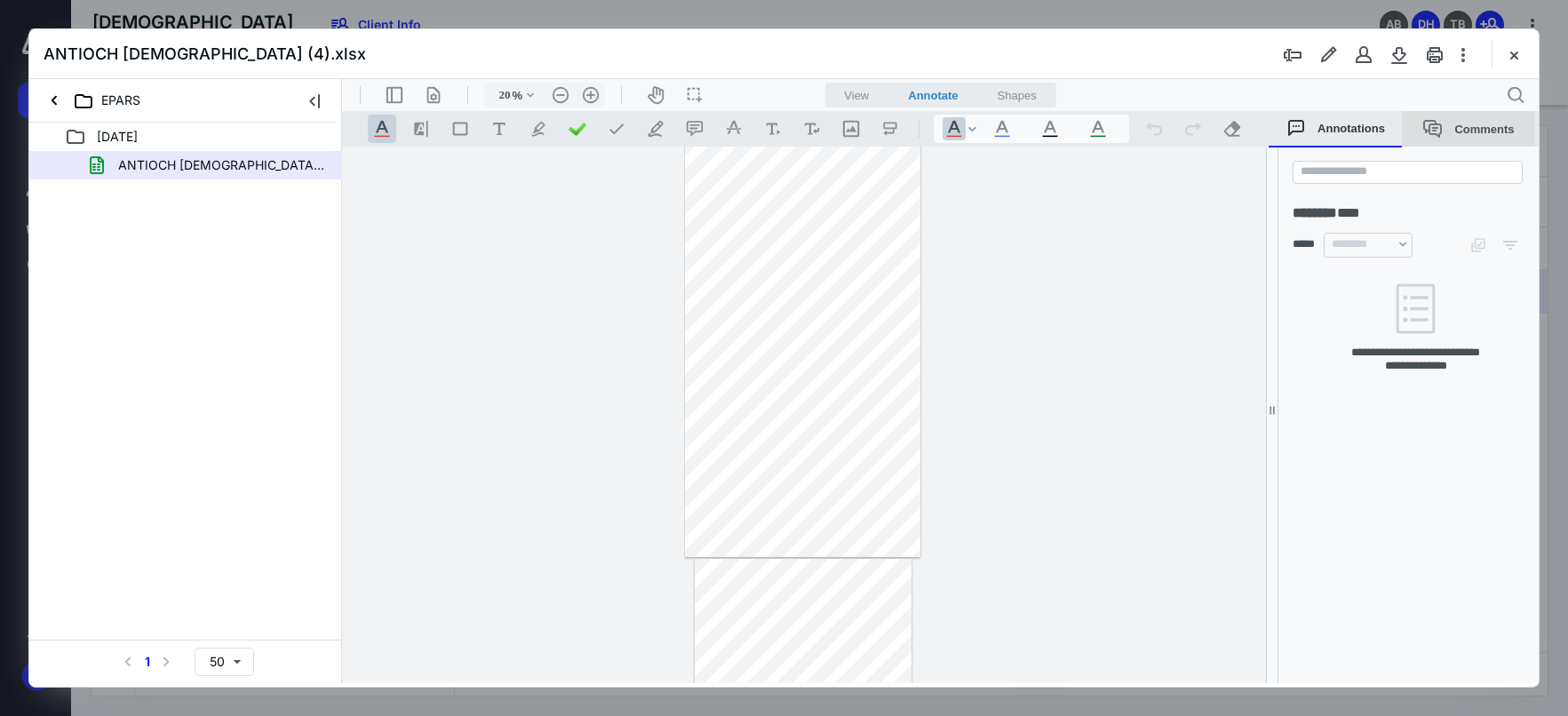 click on "Comments" at bounding box center (1469, 129) 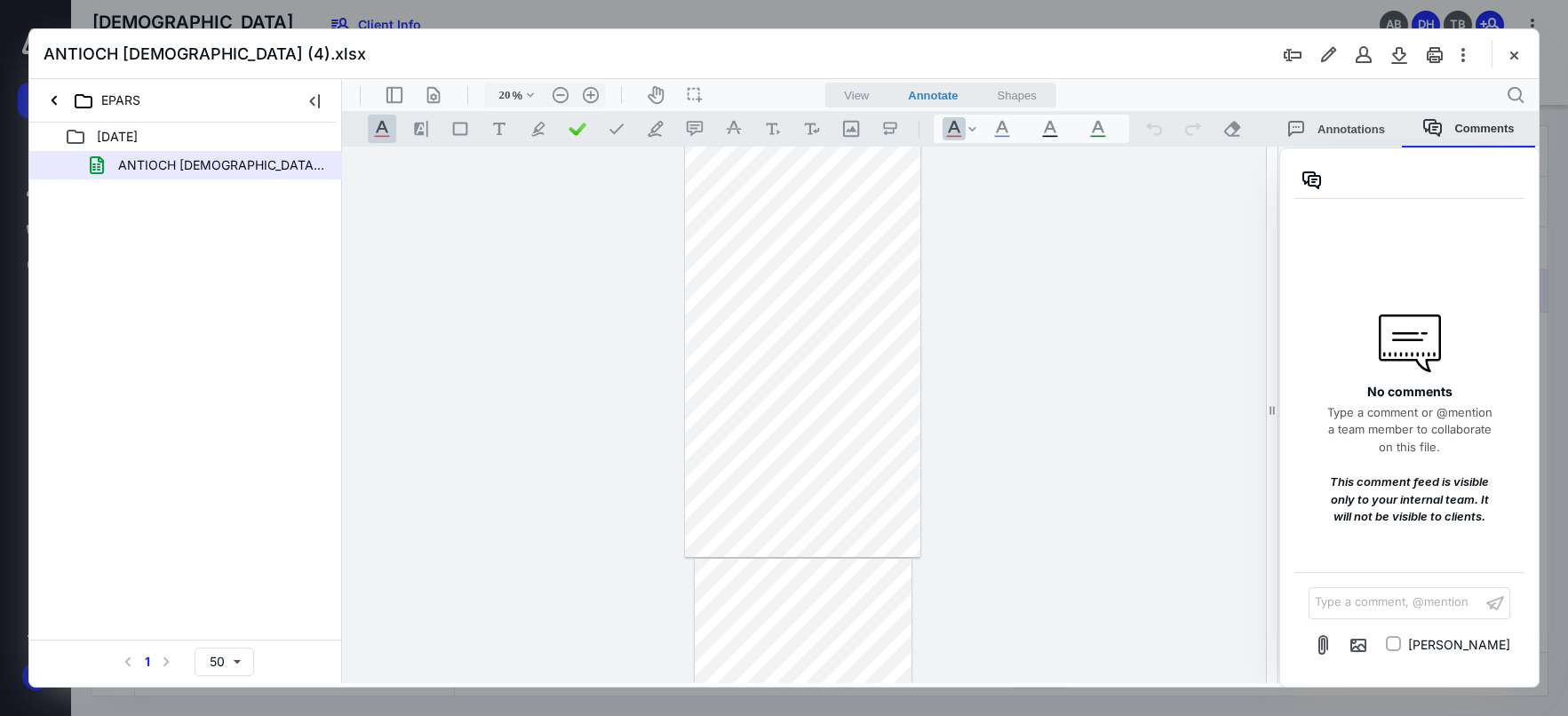 click at bounding box center [804, 415] 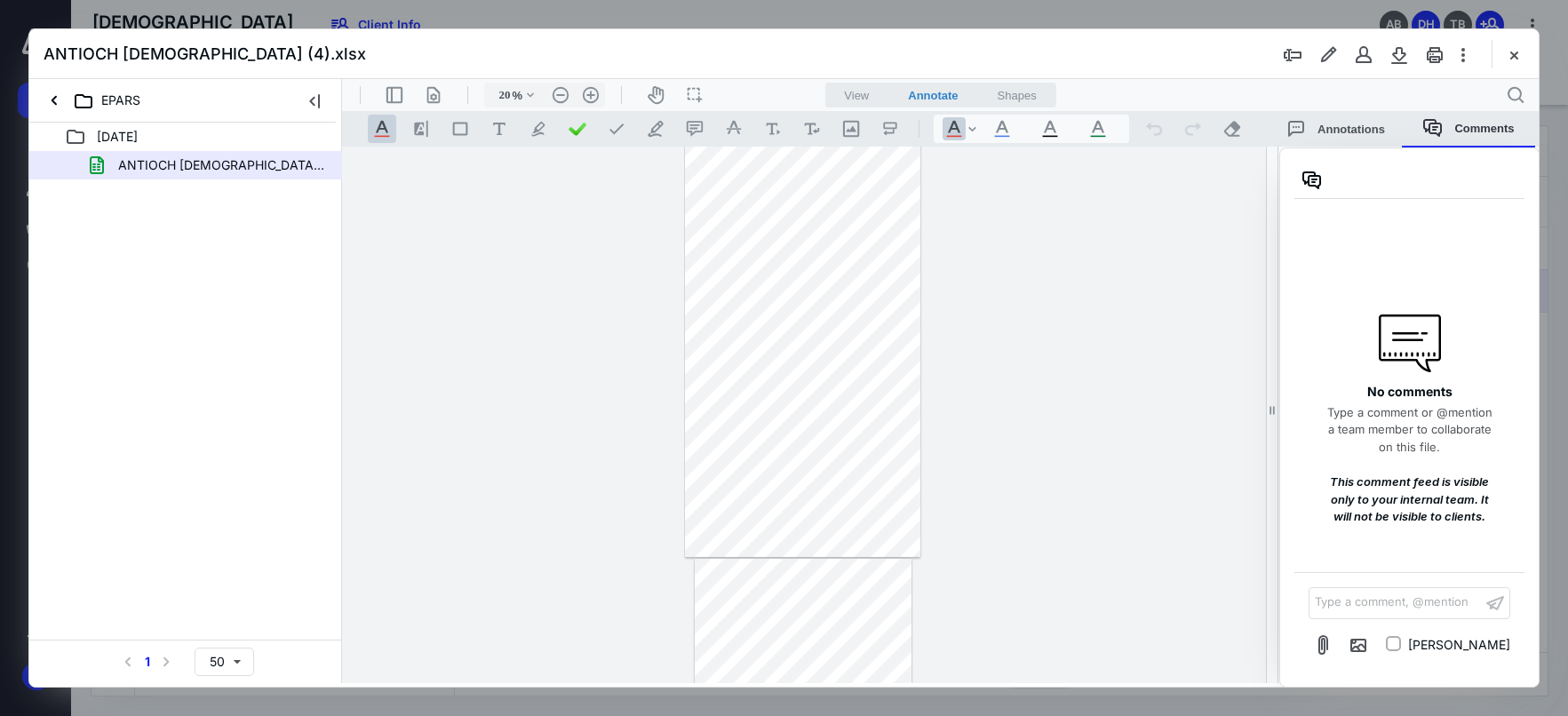 click at bounding box center [802, 290] 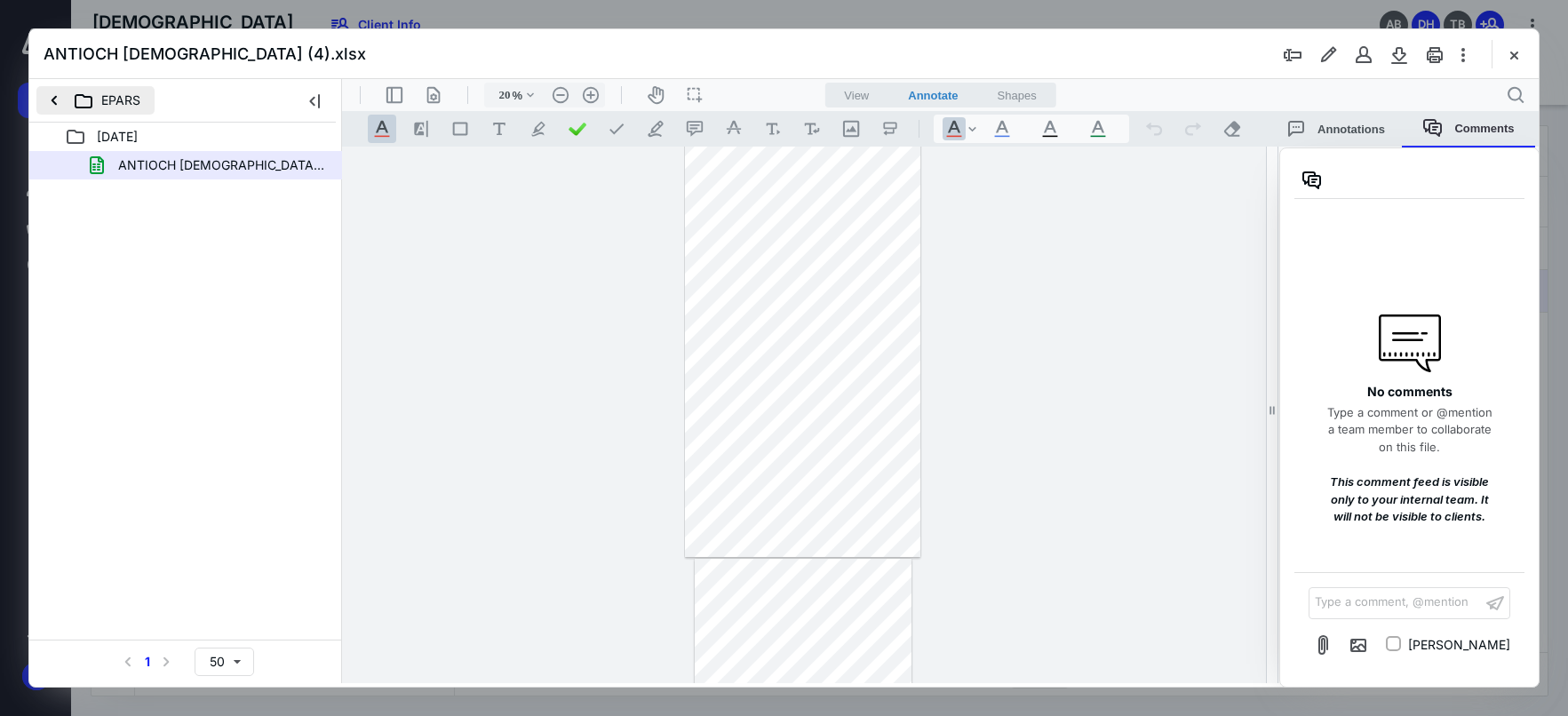 click on "EPARS" at bounding box center [95, 100] 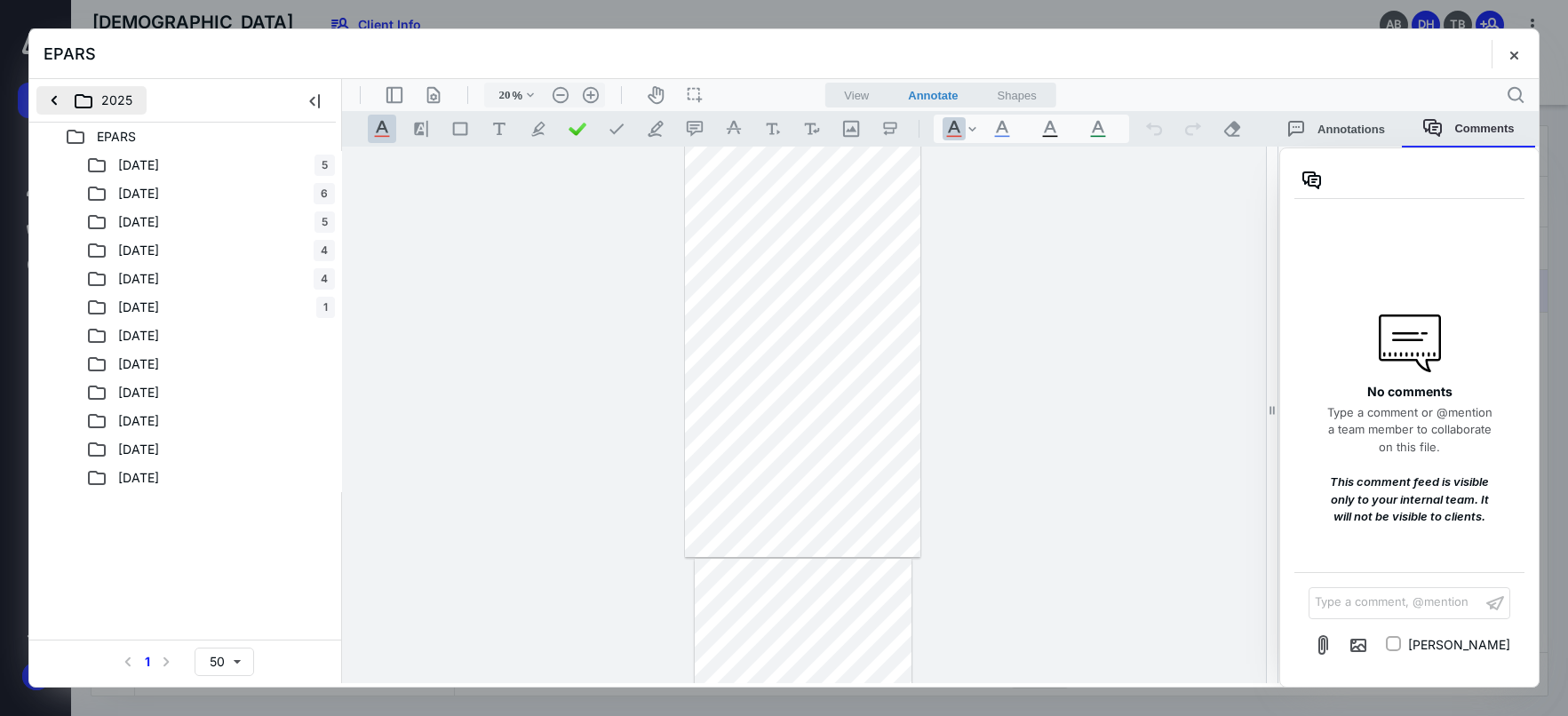 click on "2025" at bounding box center (92, 100) 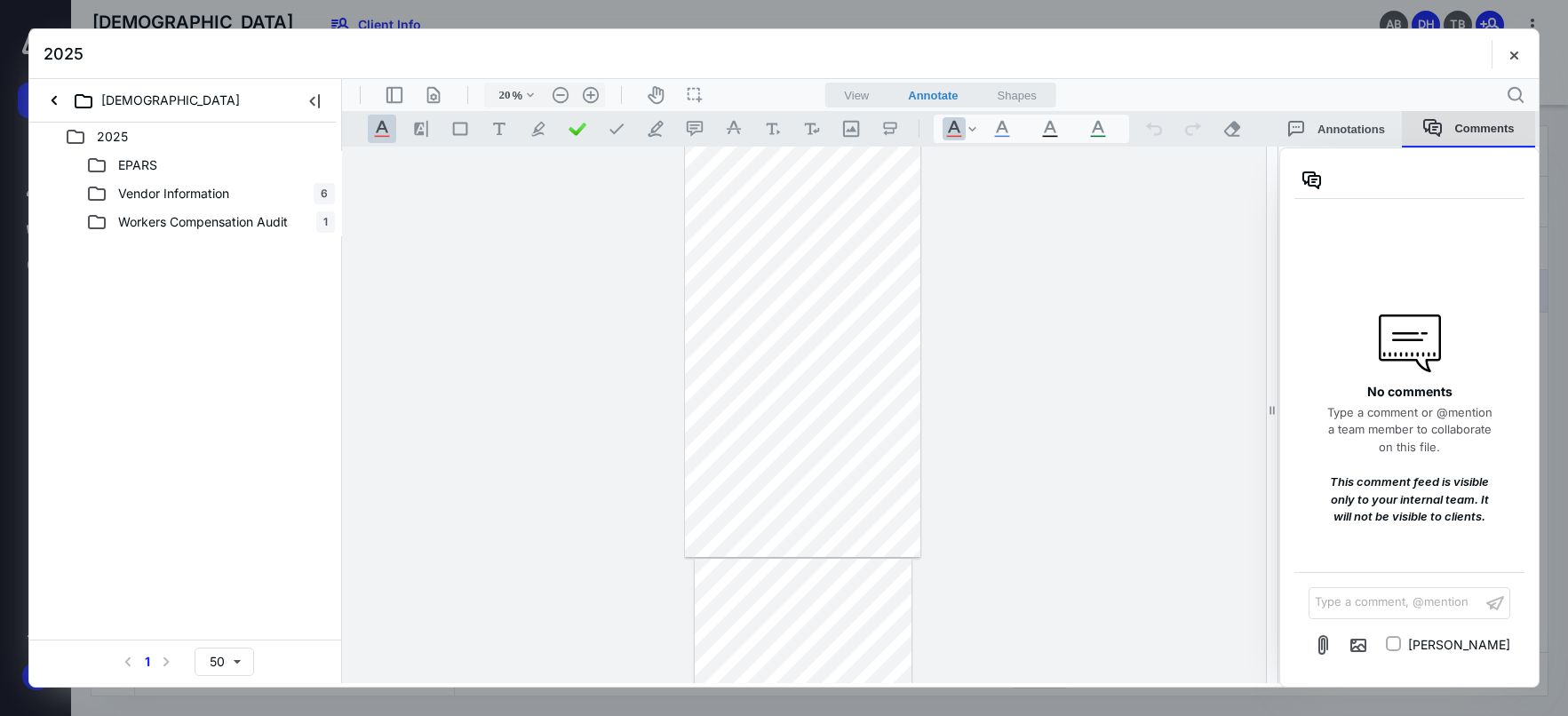 click on "Comments" at bounding box center [1469, 129] 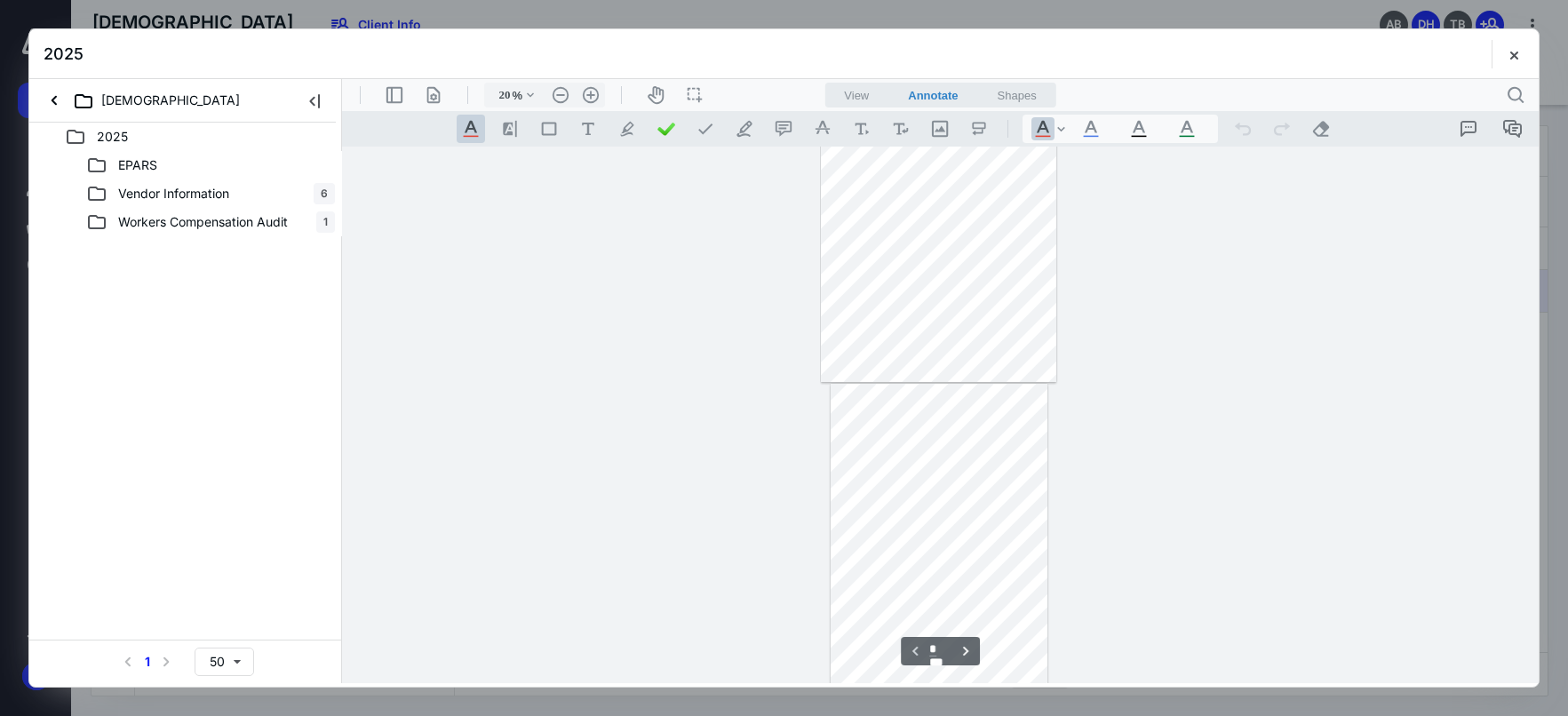 type on "*" 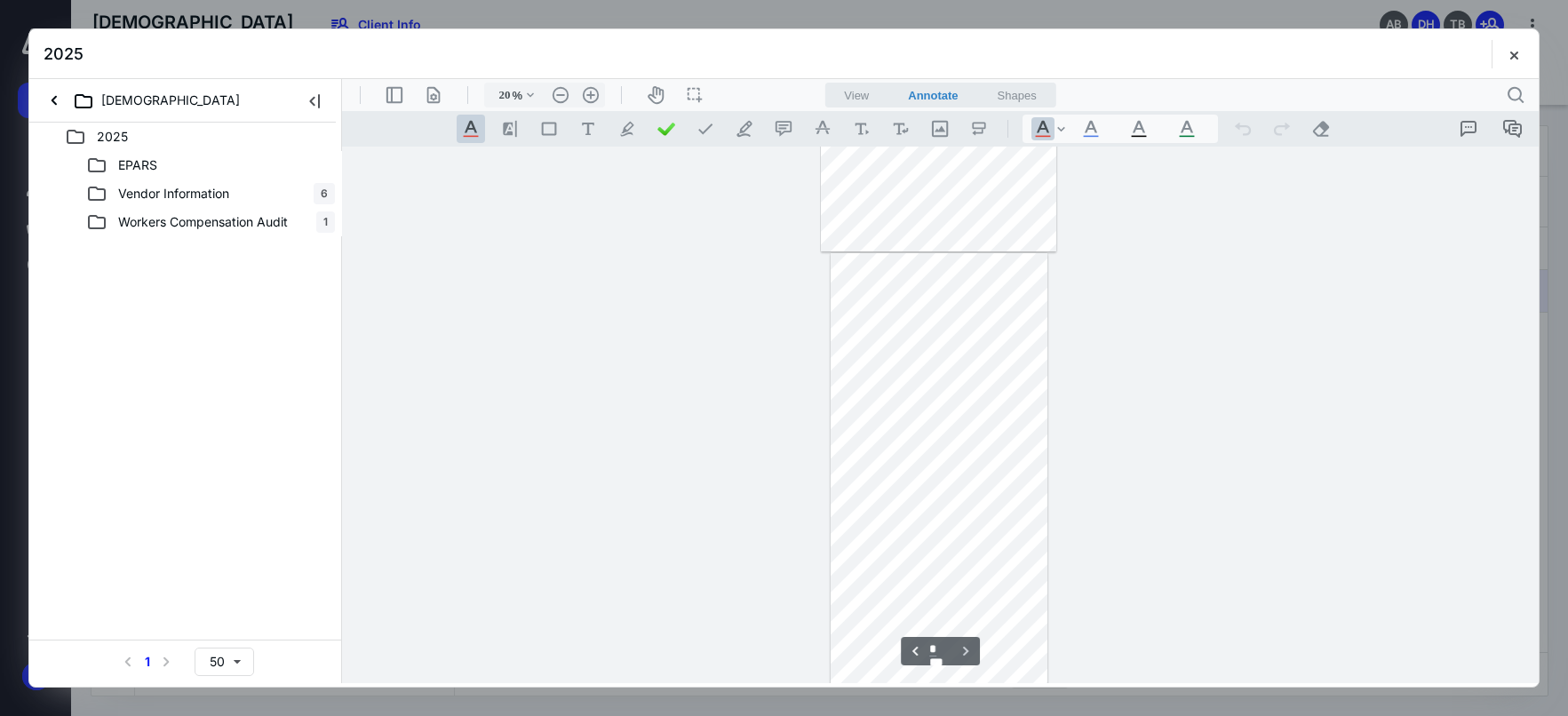 scroll, scrollTop: 450, scrollLeft: 0, axis: vertical 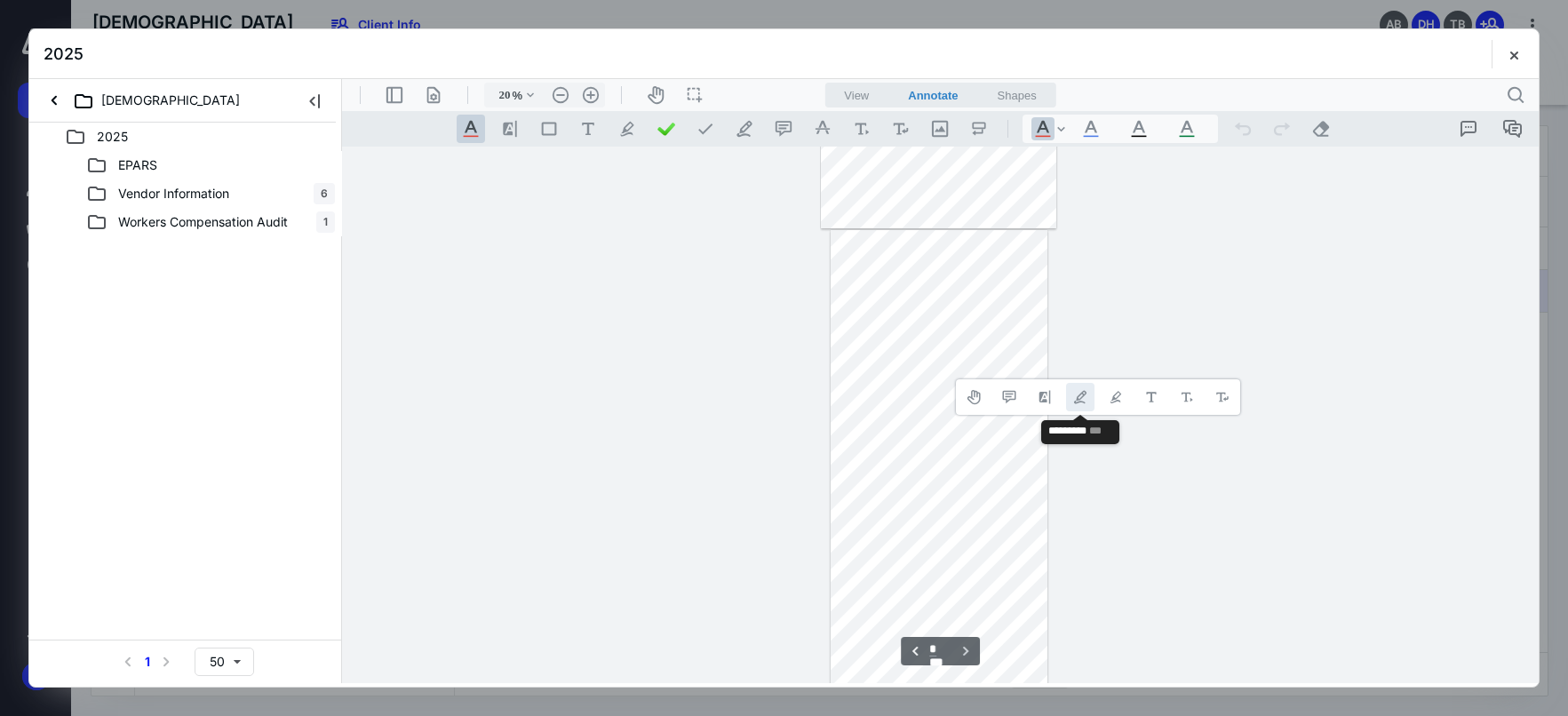 click on "**********" at bounding box center (1080, 397) 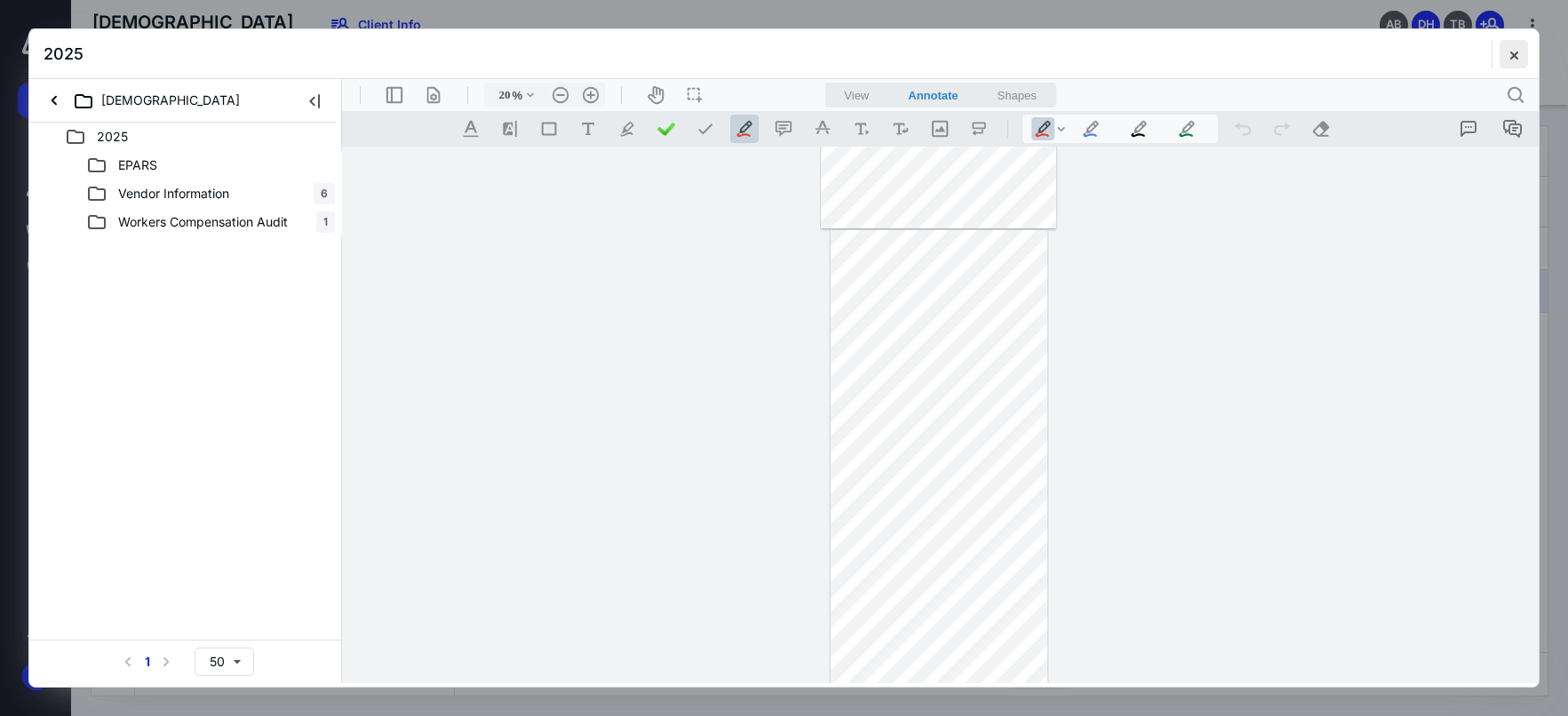 click at bounding box center [1514, 54] 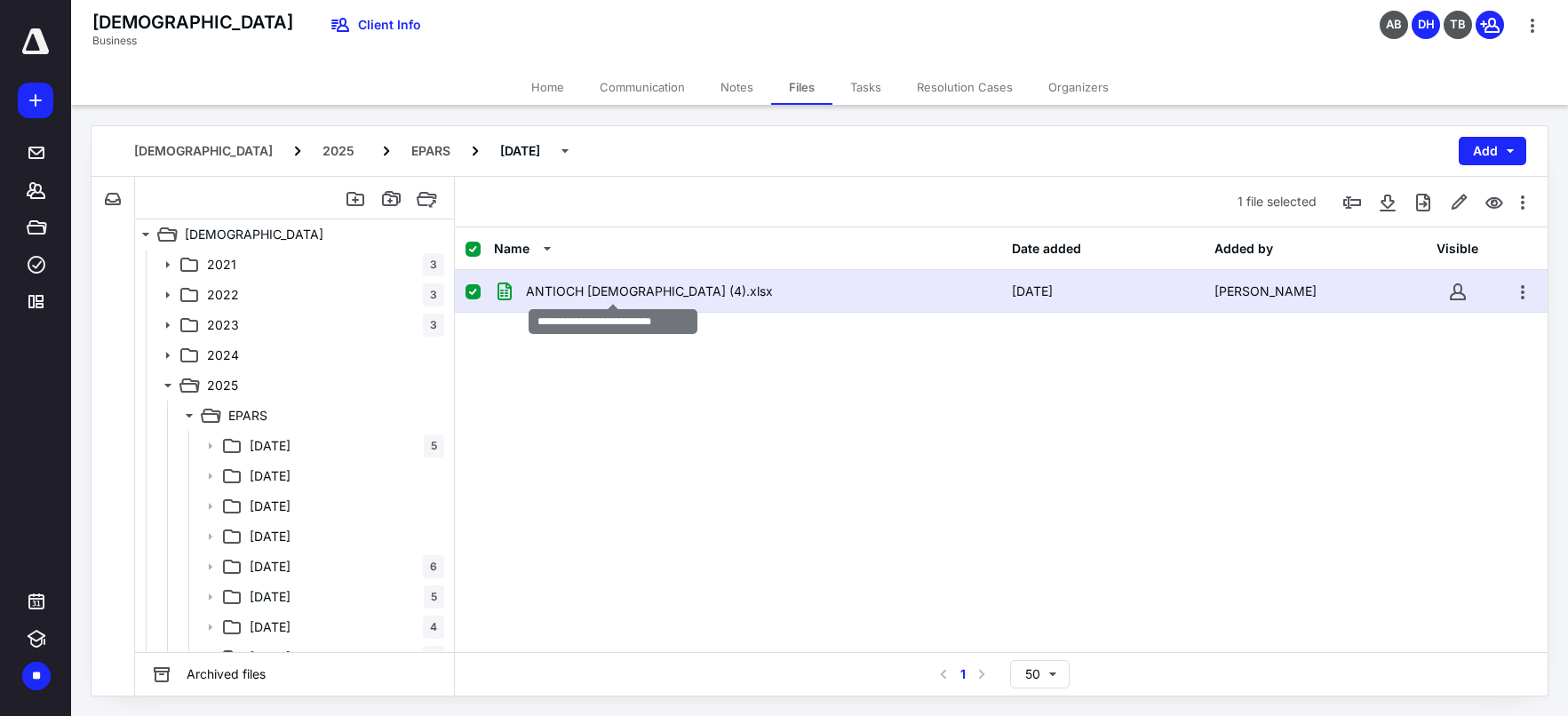 click on "ANTIOCH CHRISTIAN (4).xlsx" at bounding box center [649, 291] 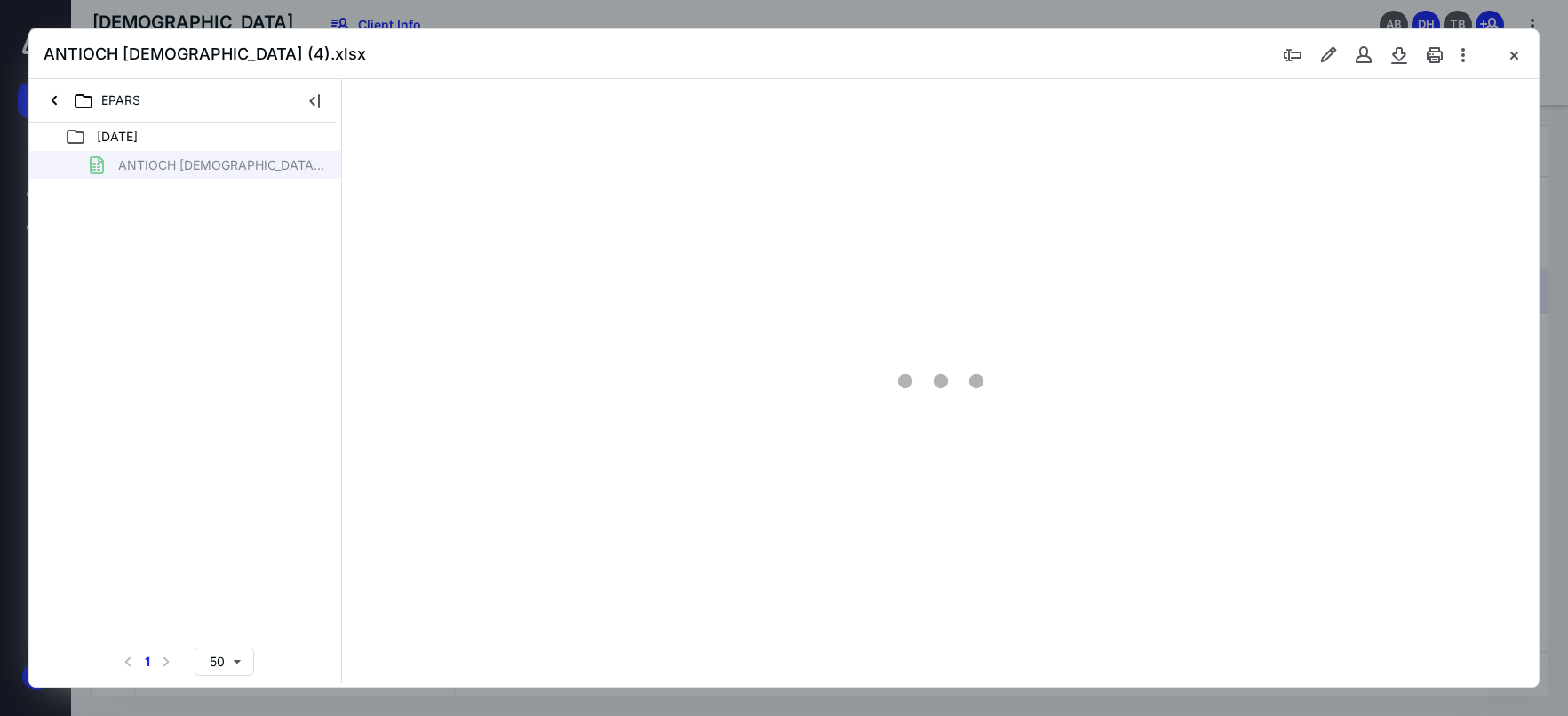 scroll, scrollTop: 0, scrollLeft: 0, axis: both 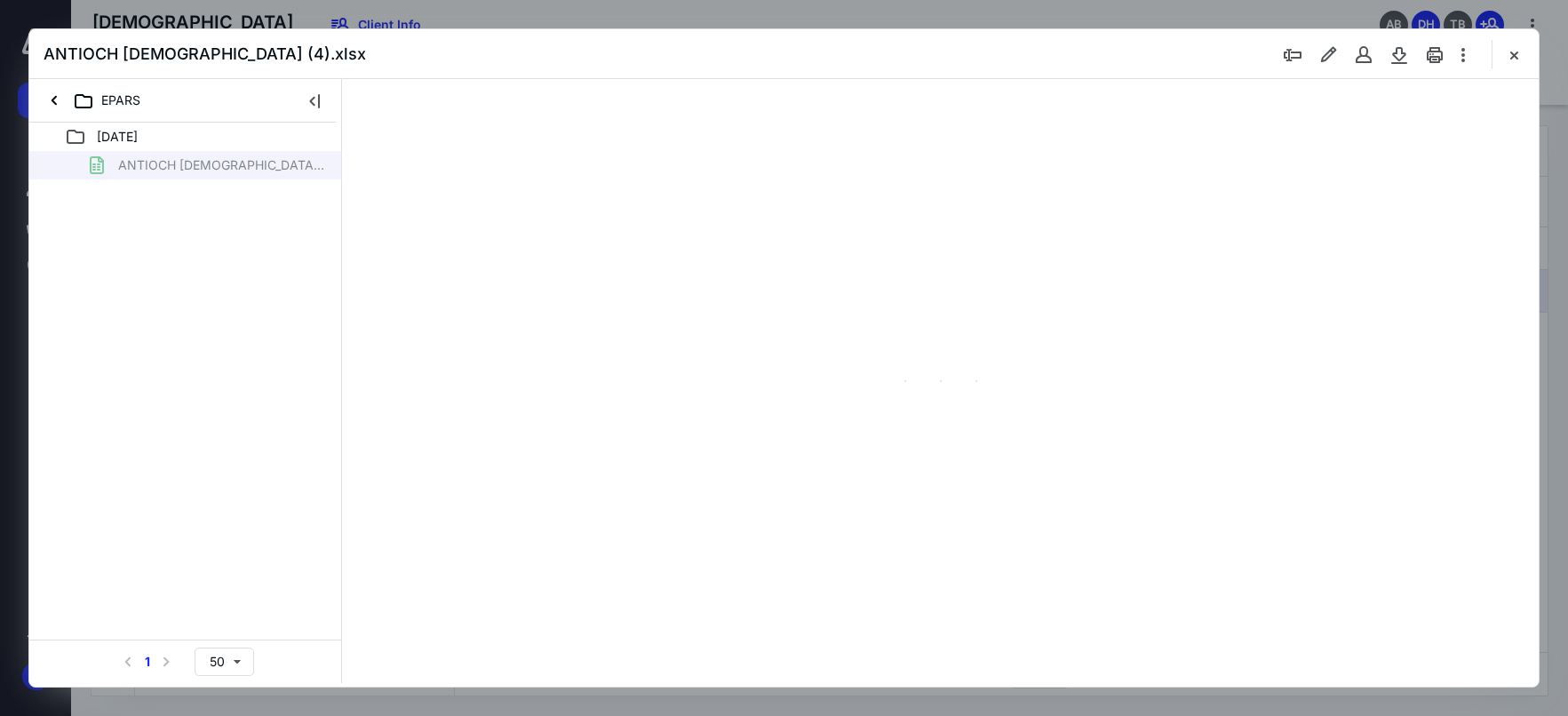 type on "20" 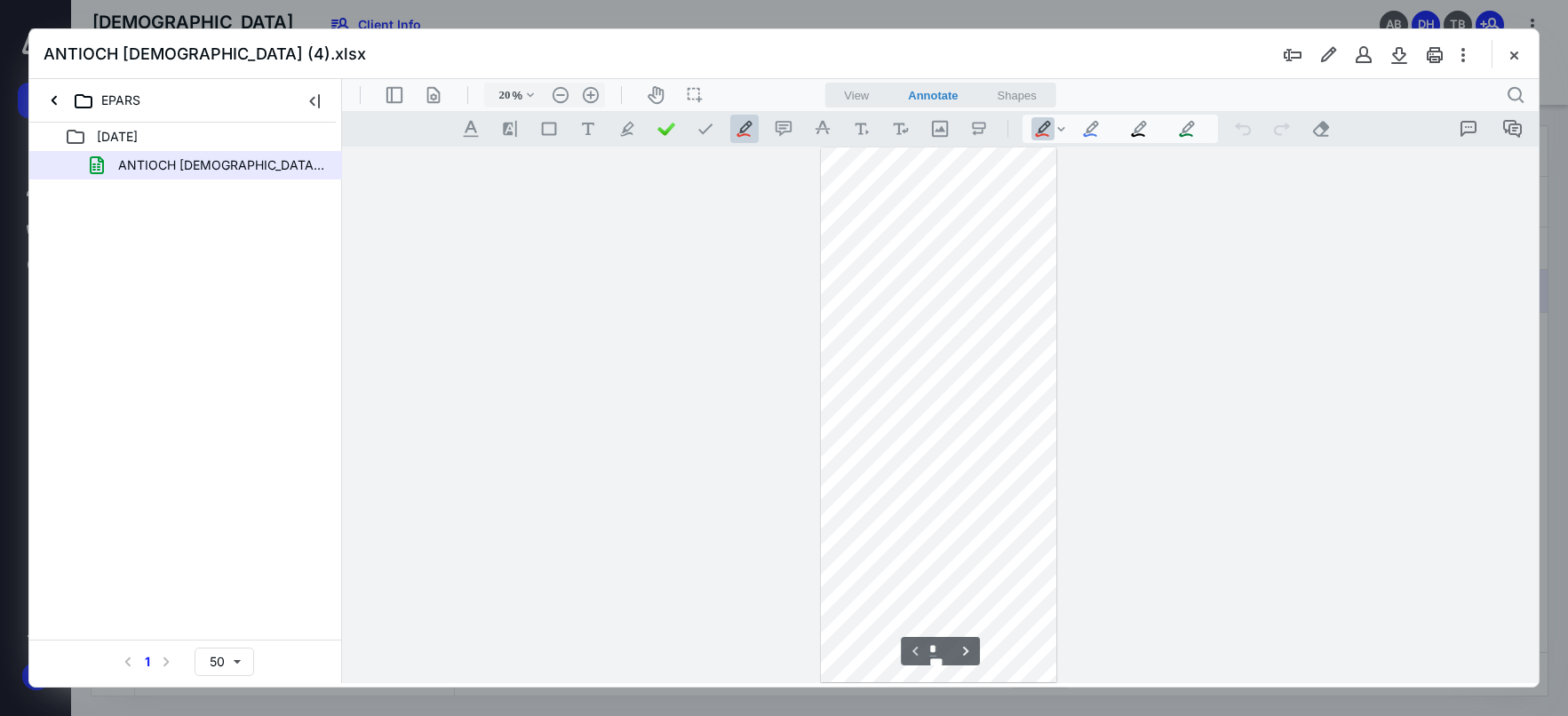 scroll, scrollTop: 53, scrollLeft: 0, axis: vertical 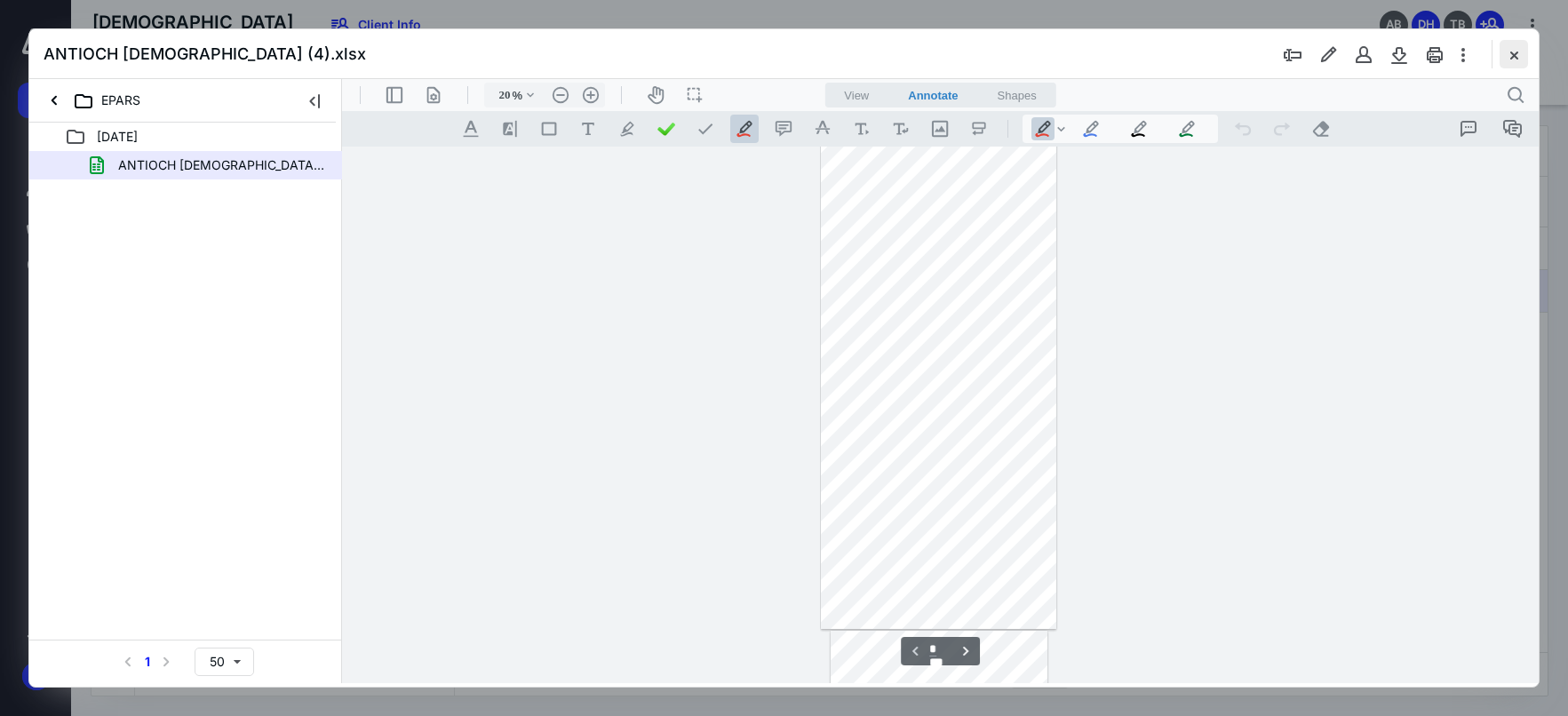 click at bounding box center (1514, 54) 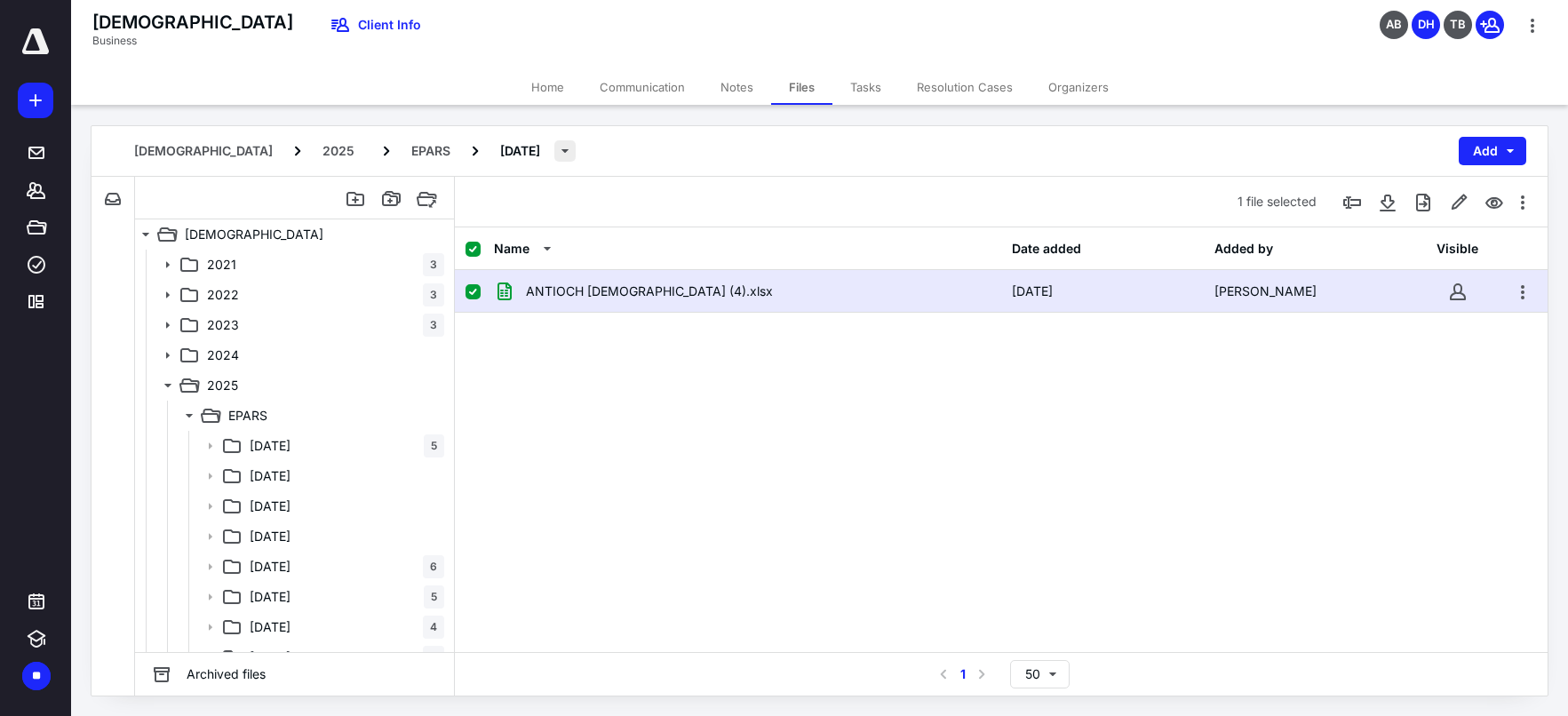 click at bounding box center [565, 151] 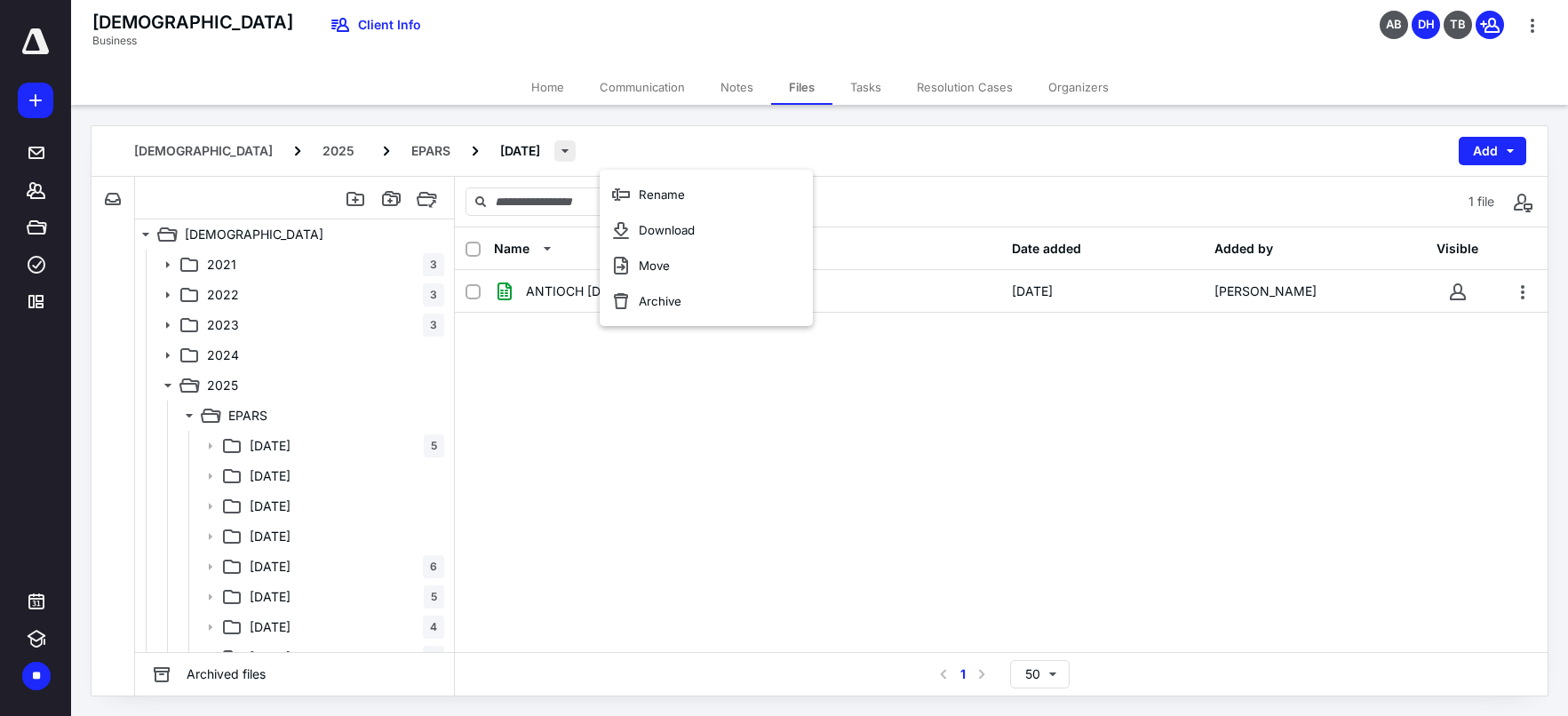click at bounding box center (565, 151) 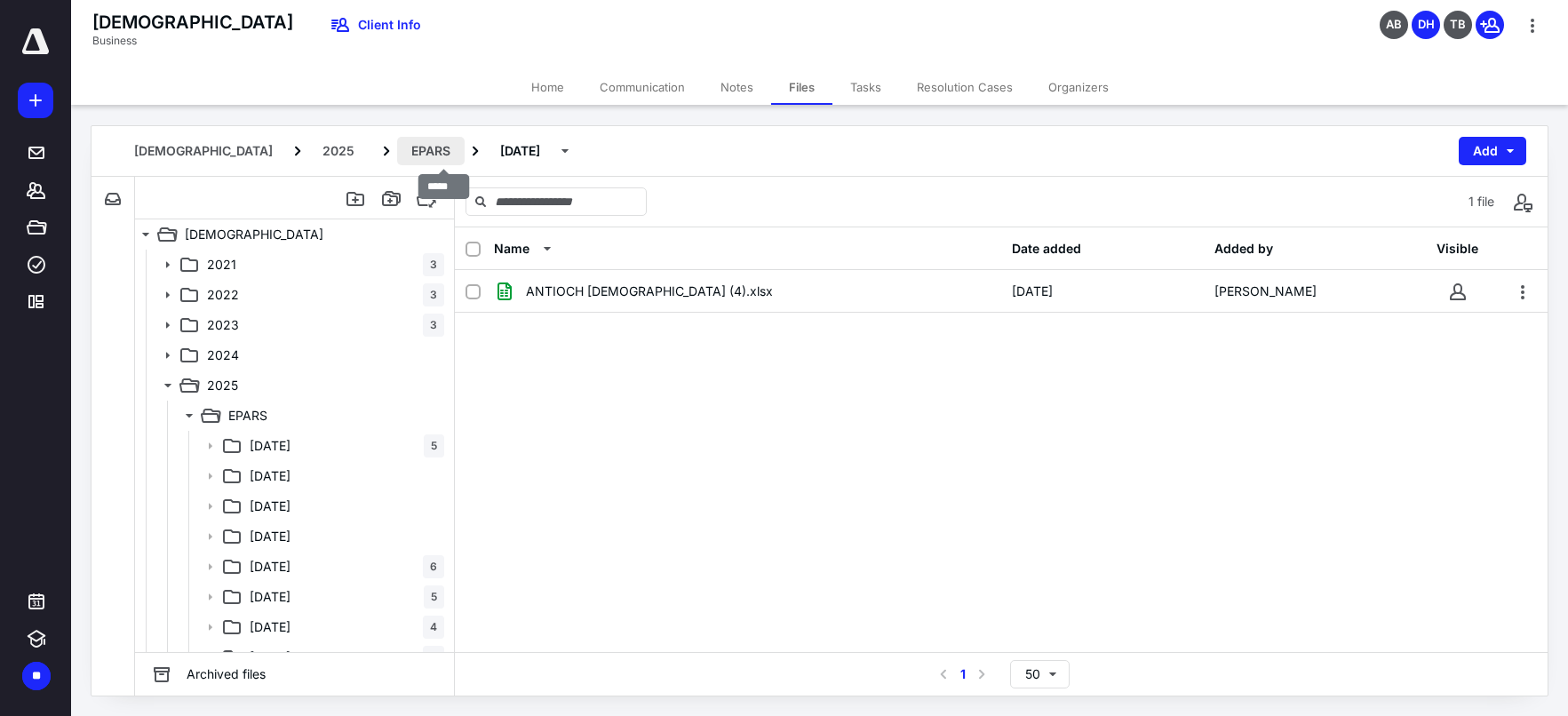 click on "EPARS" at bounding box center (431, 151) 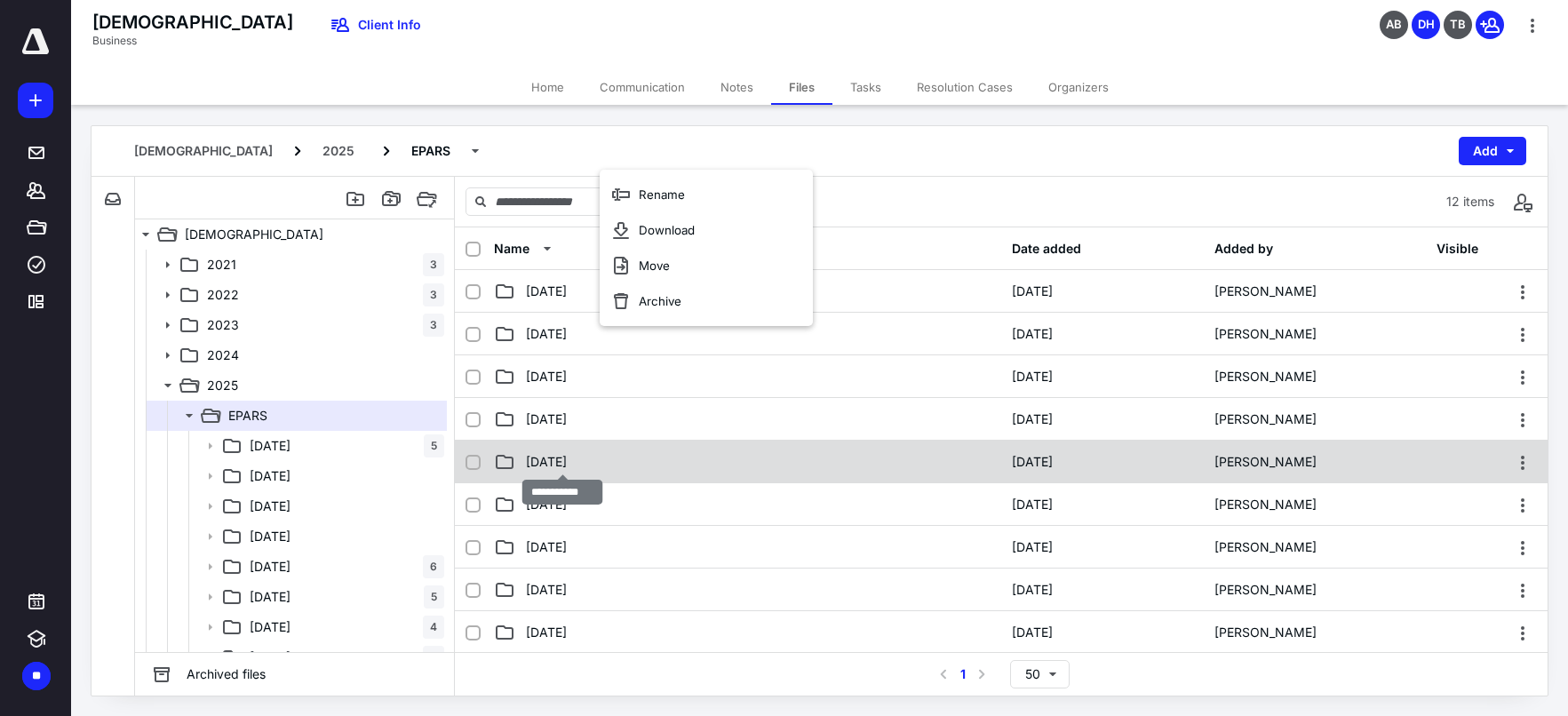 click on "5. May 2025" at bounding box center [546, 462] 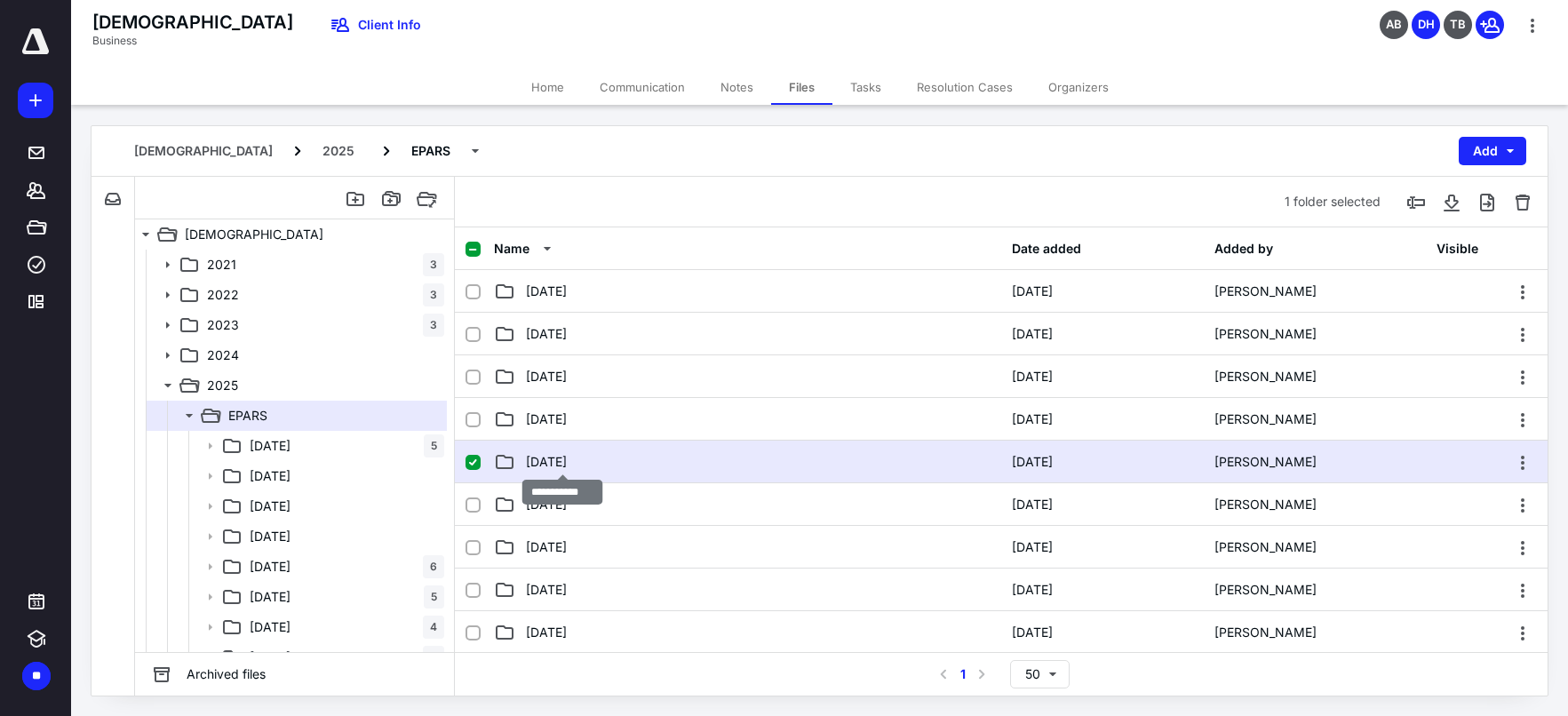 click on "5. May 2025" at bounding box center (546, 462) 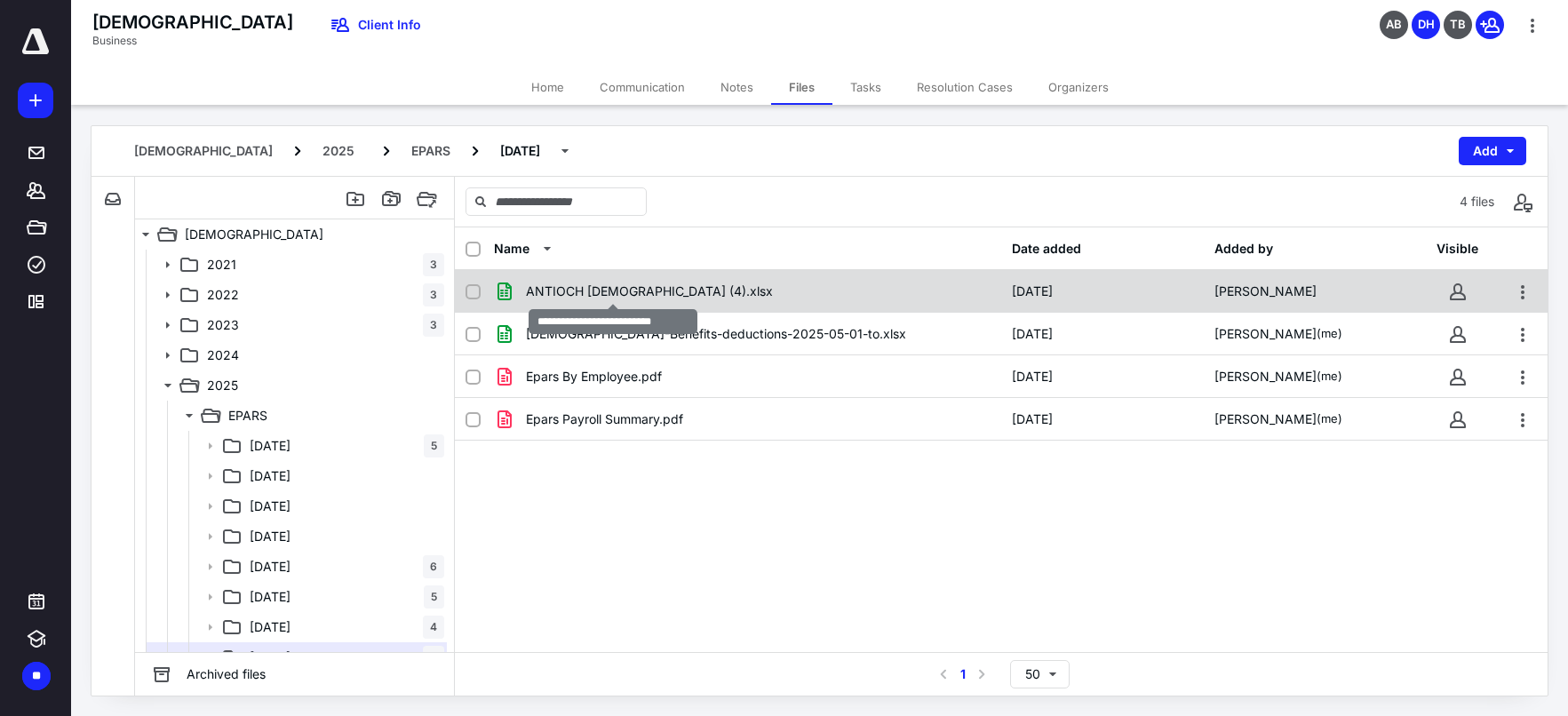 click on "ANTIOCH CHRISTIAN (4).xlsx" at bounding box center (649, 291) 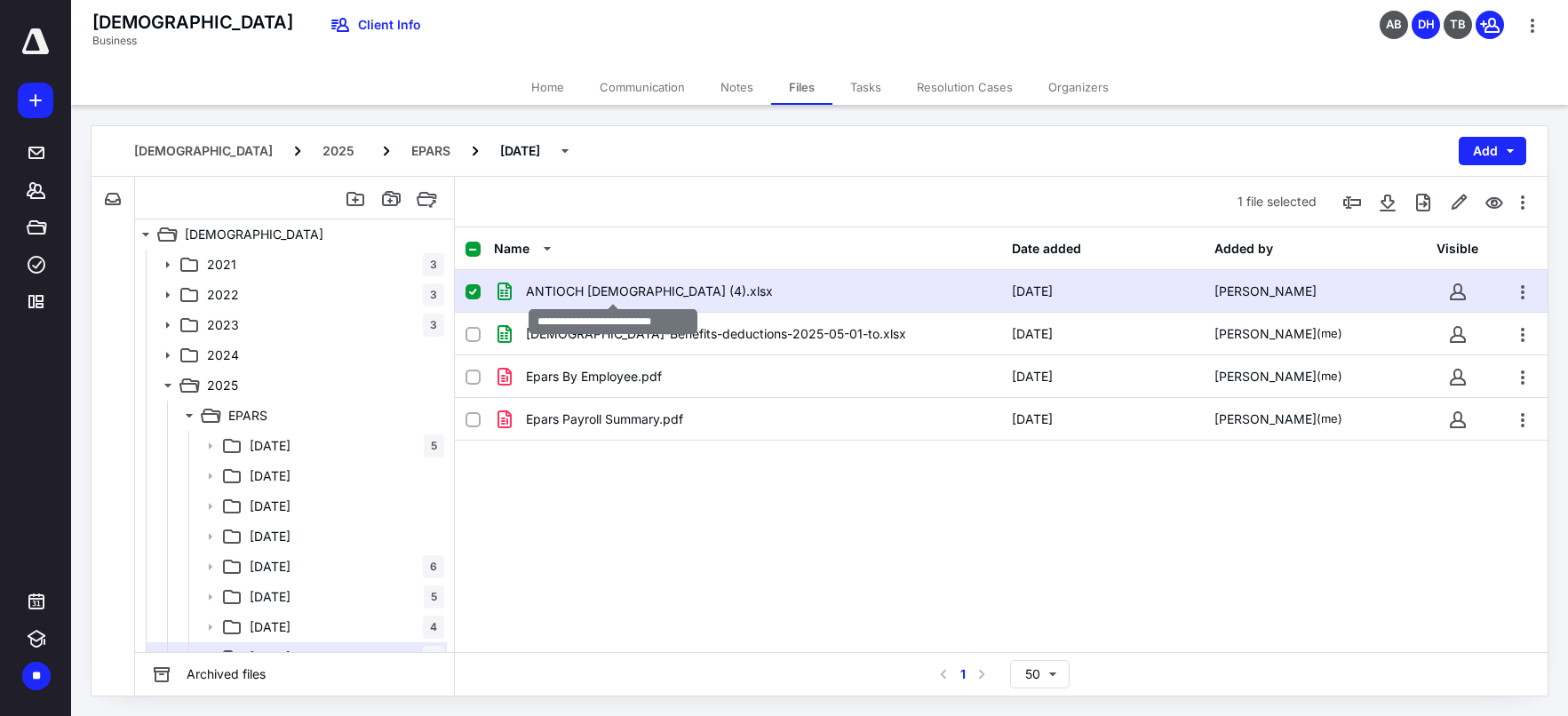click on "ANTIOCH CHRISTIAN (4).xlsx" at bounding box center [649, 291] 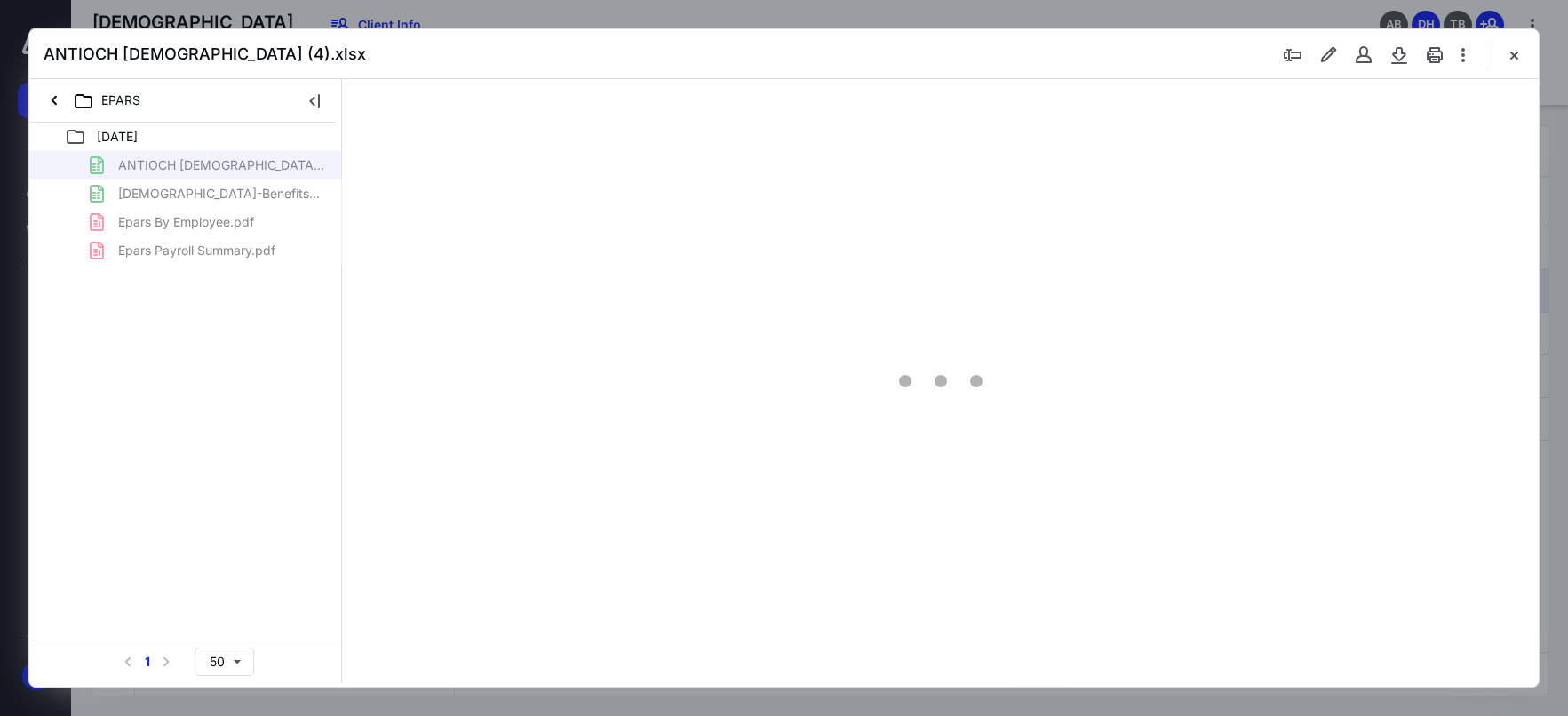 scroll, scrollTop: 0, scrollLeft: 0, axis: both 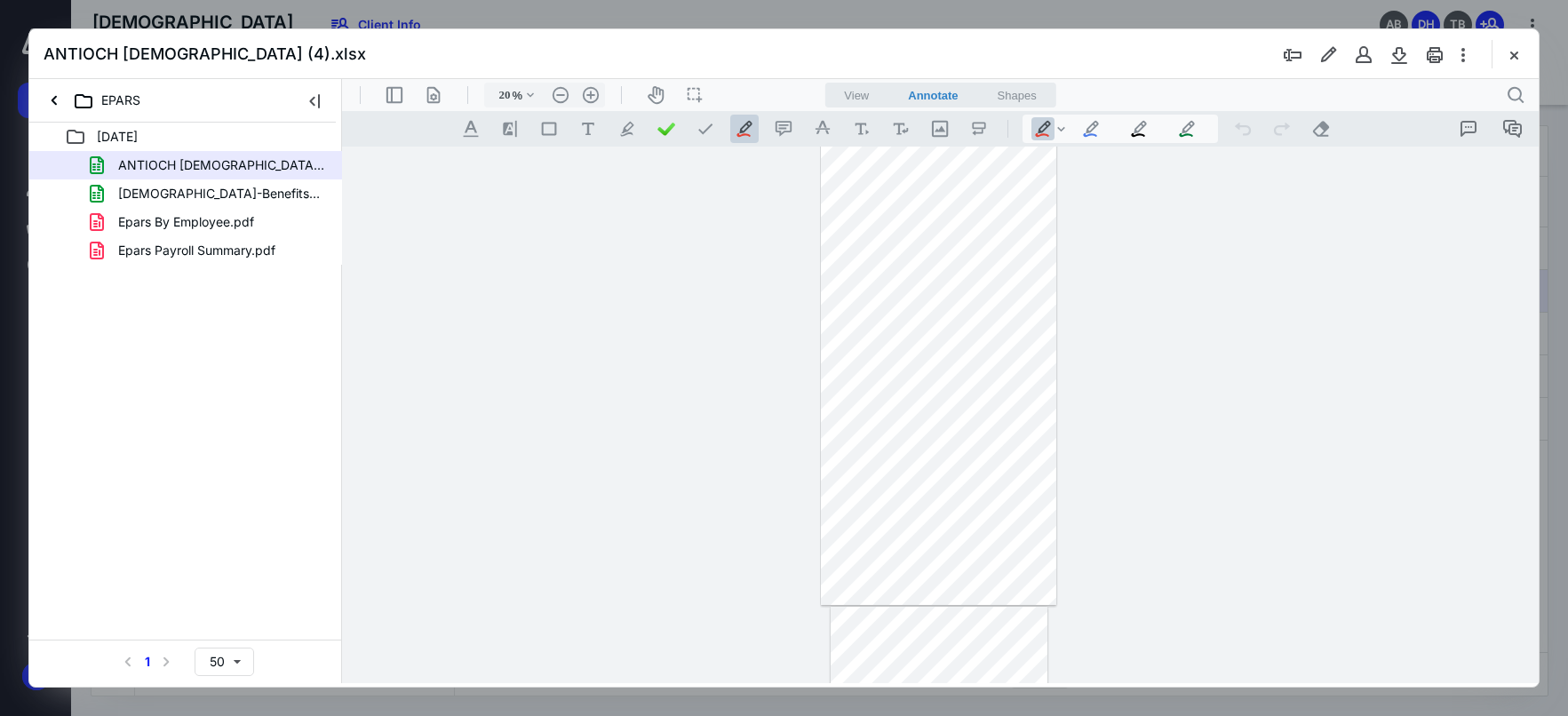 click on "View" at bounding box center [856, 95] 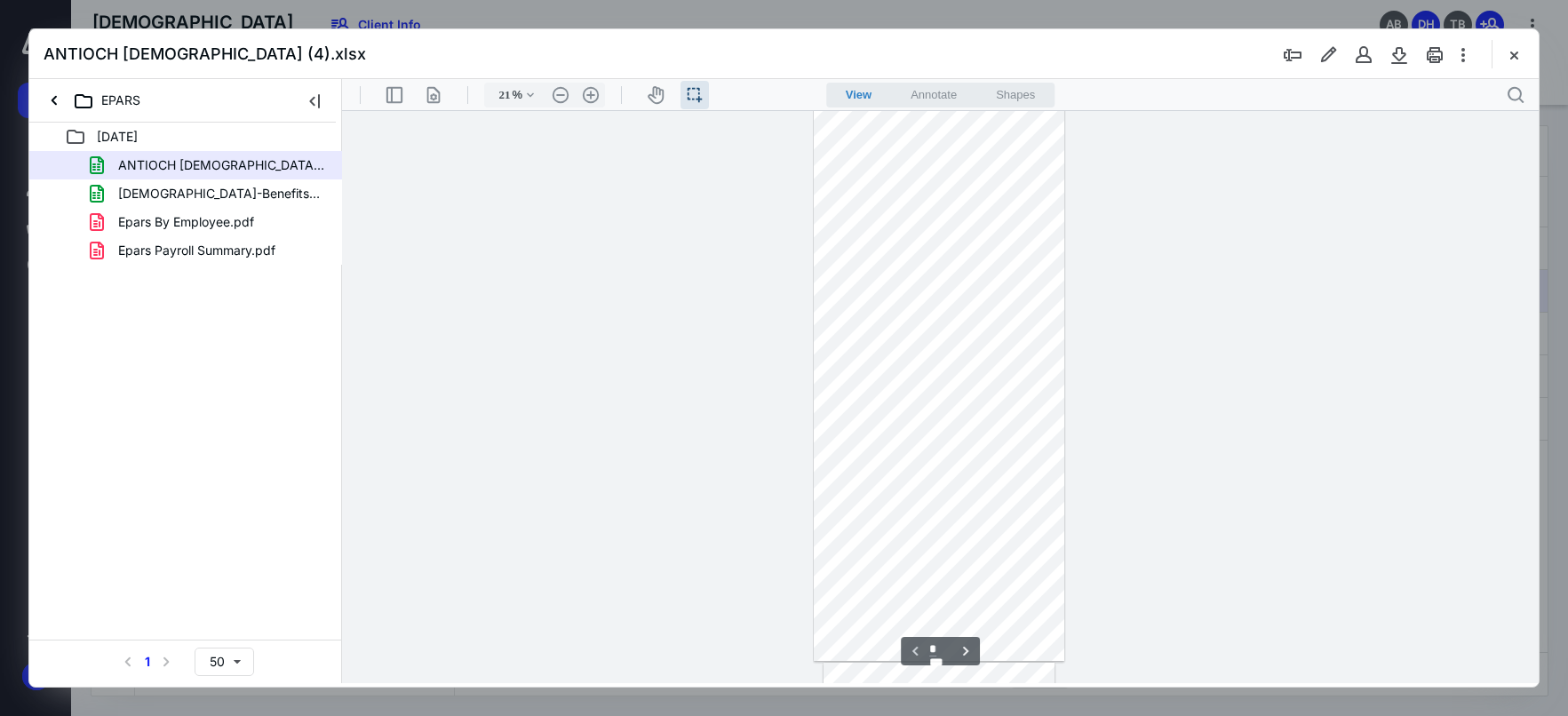 scroll, scrollTop: 0, scrollLeft: 0, axis: both 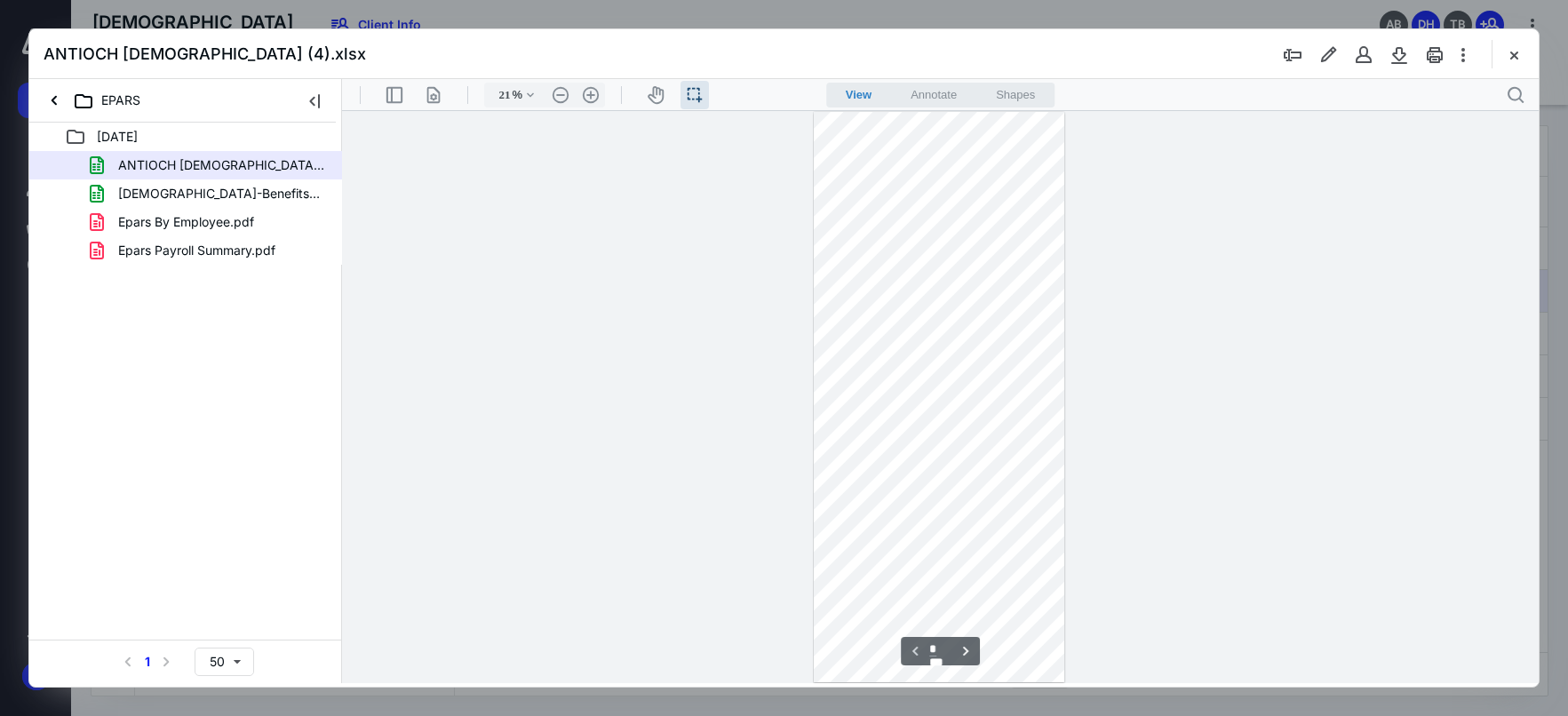 click on "Annotate" at bounding box center (934, 94) 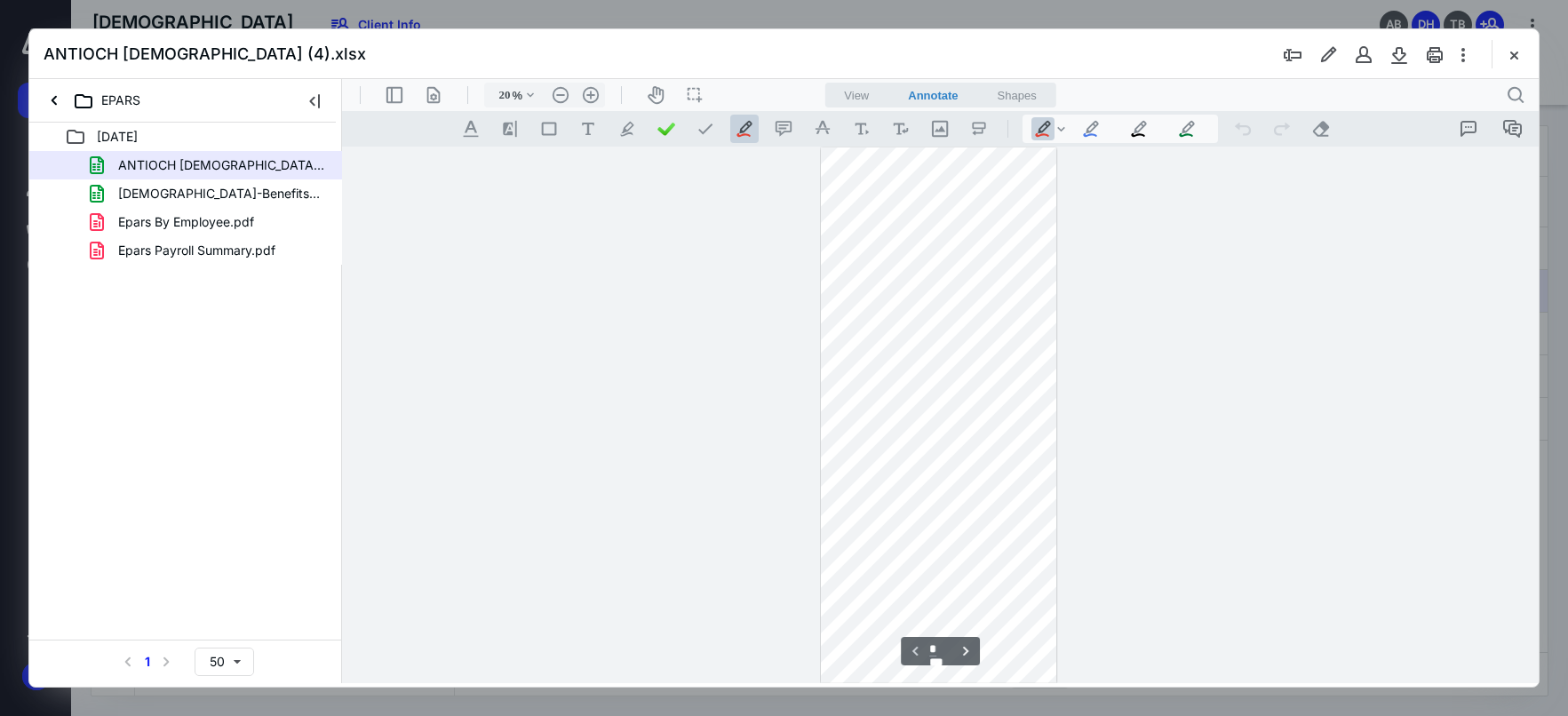 scroll, scrollTop: 36, scrollLeft: 0, axis: vertical 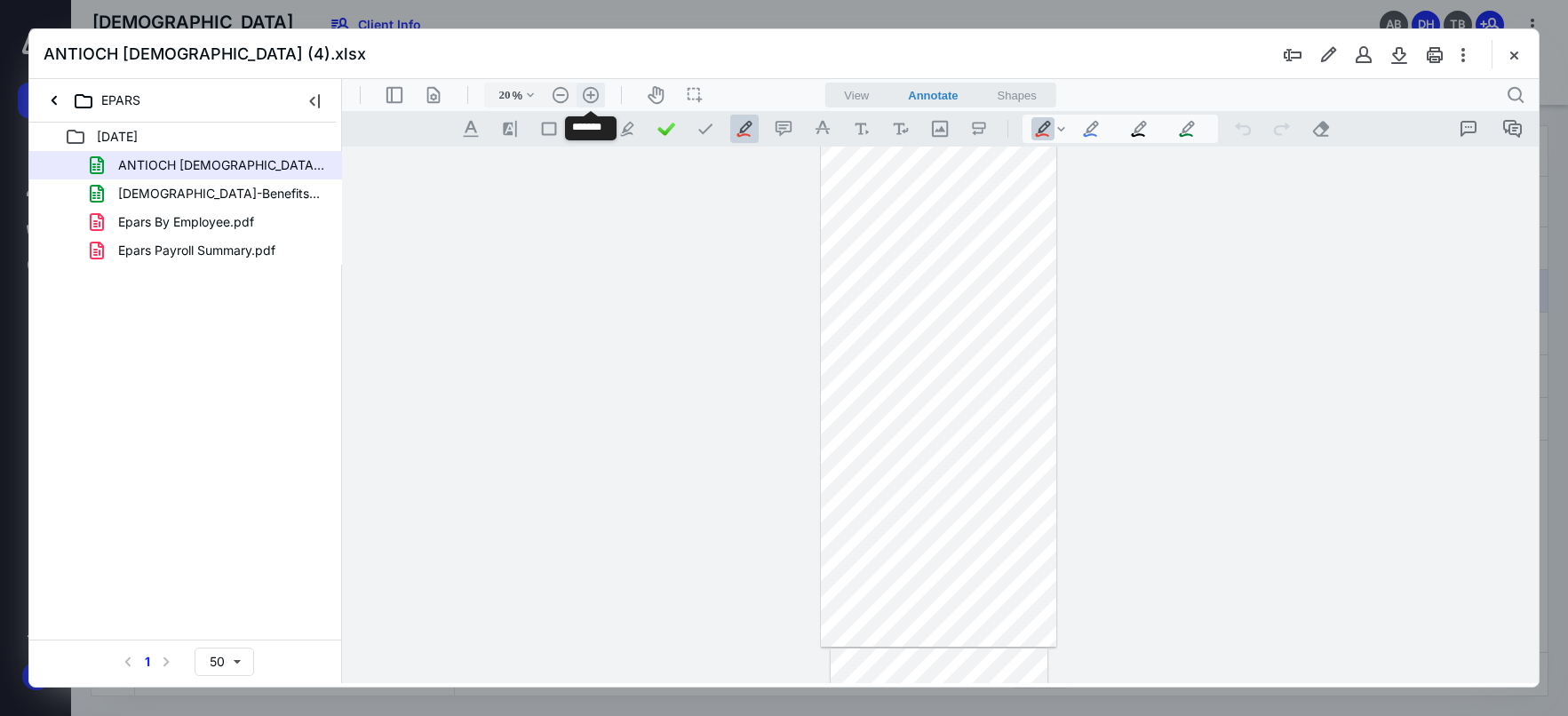 click on ".cls-1{fill:#abb0c4;} icon - header - zoom - in - line" at bounding box center [591, 95] 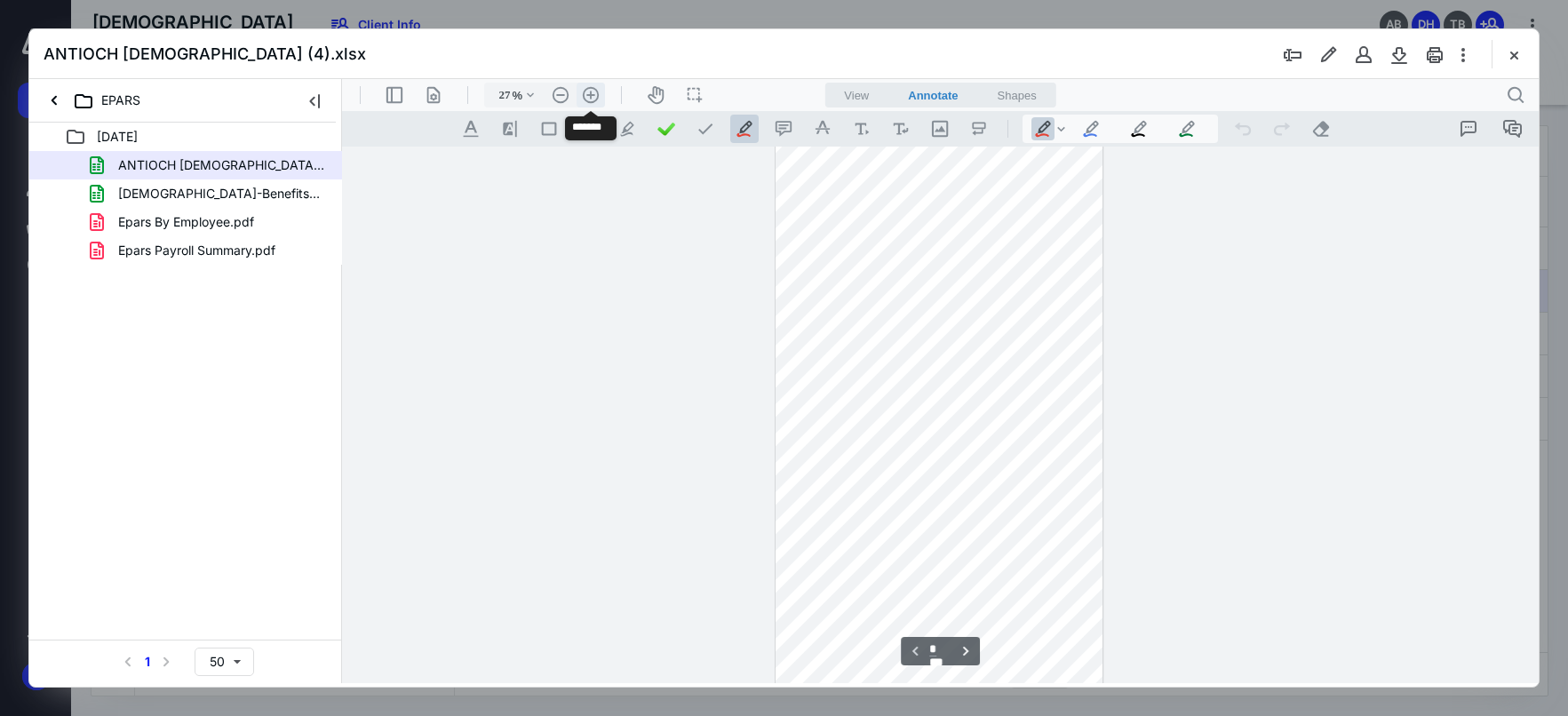 click on ".cls-1{fill:#abb0c4;} icon - header - zoom - in - line" at bounding box center (591, 95) 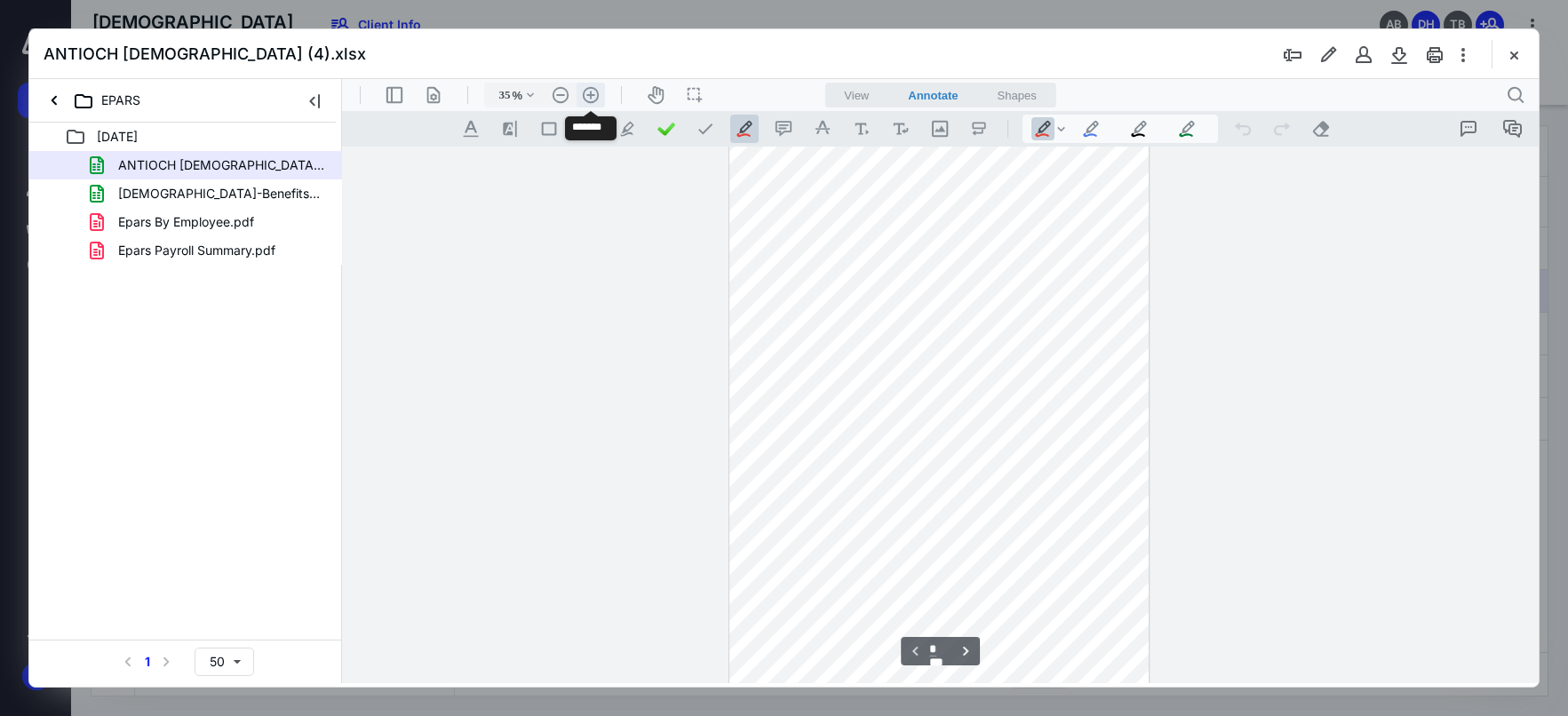 click on ".cls-1{fill:#abb0c4;} icon - header - zoom - in - line" at bounding box center (591, 95) 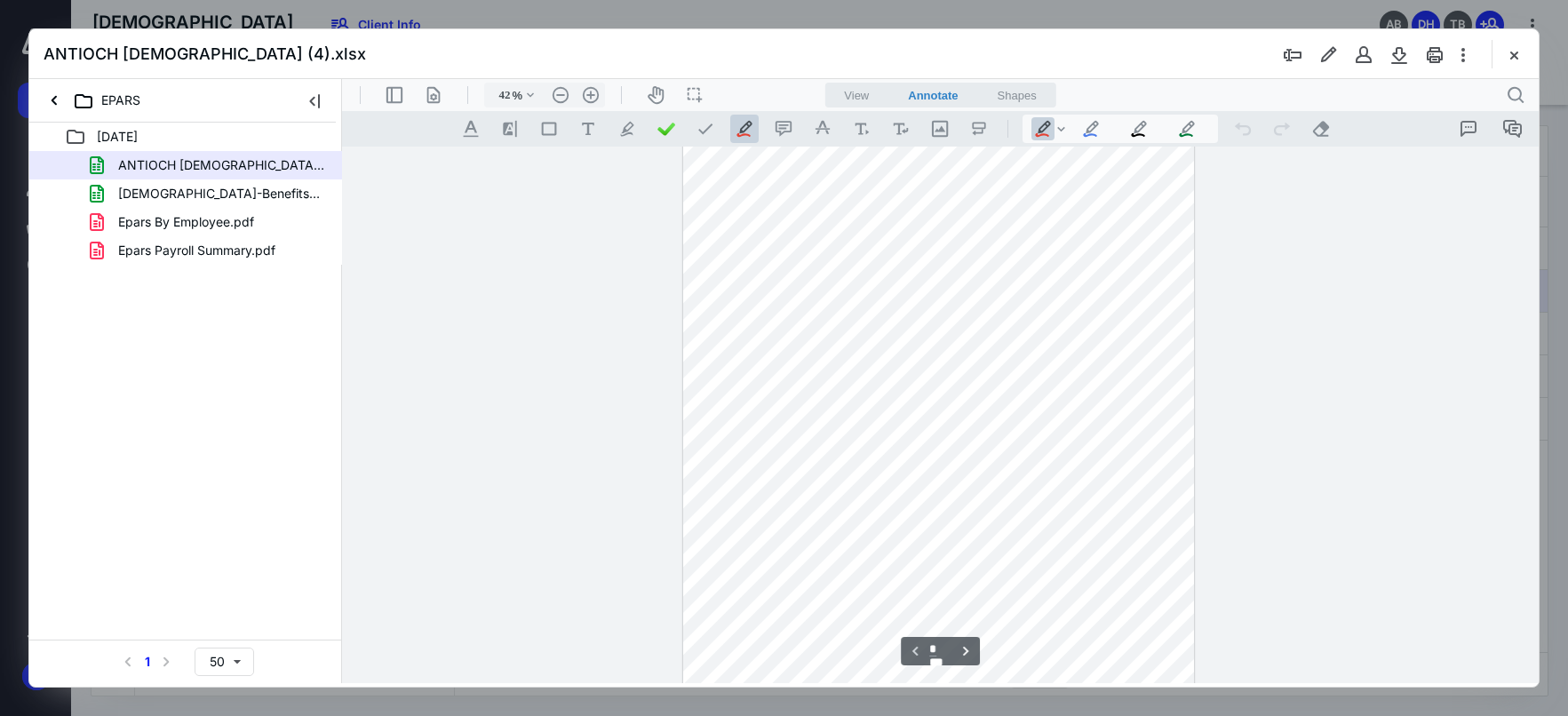scroll, scrollTop: 0, scrollLeft: 0, axis: both 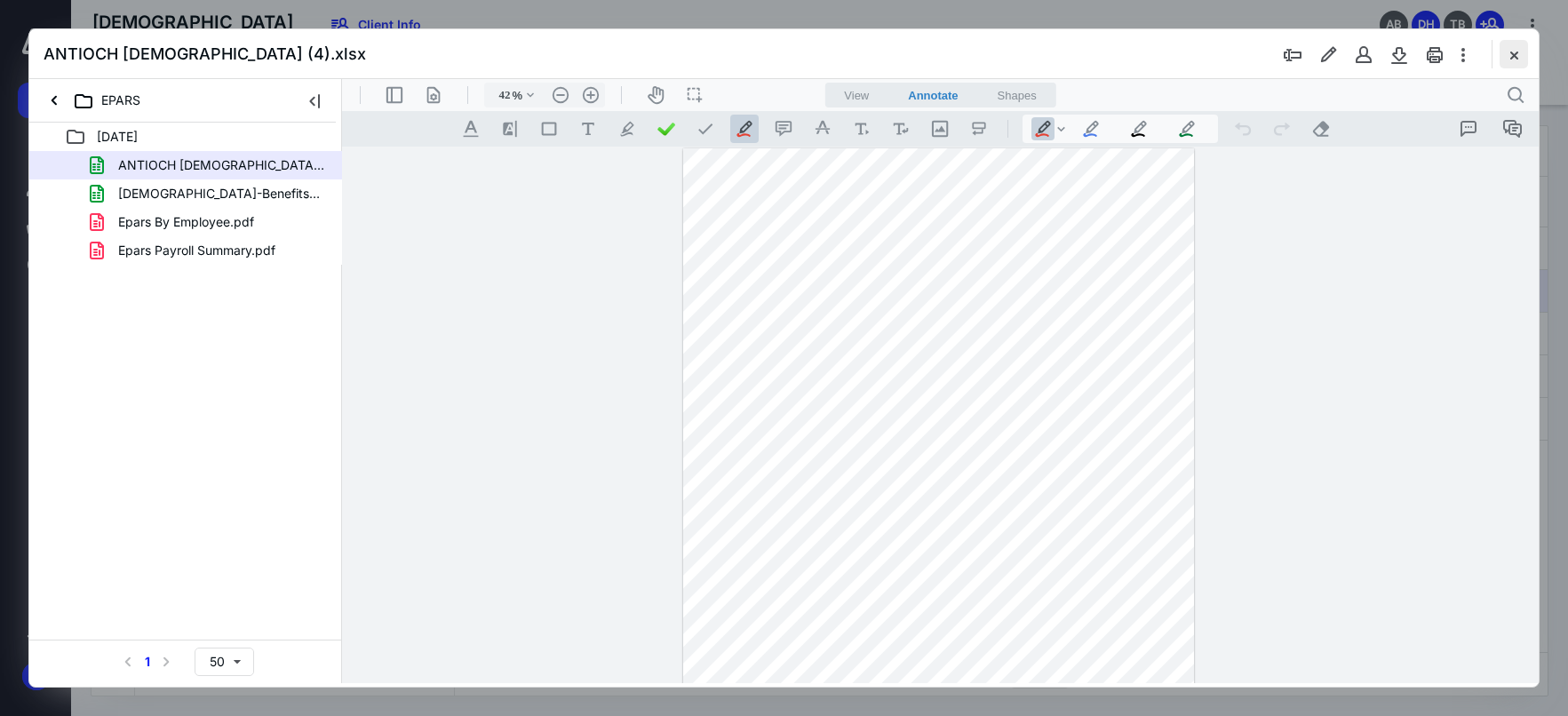 click at bounding box center (1514, 54) 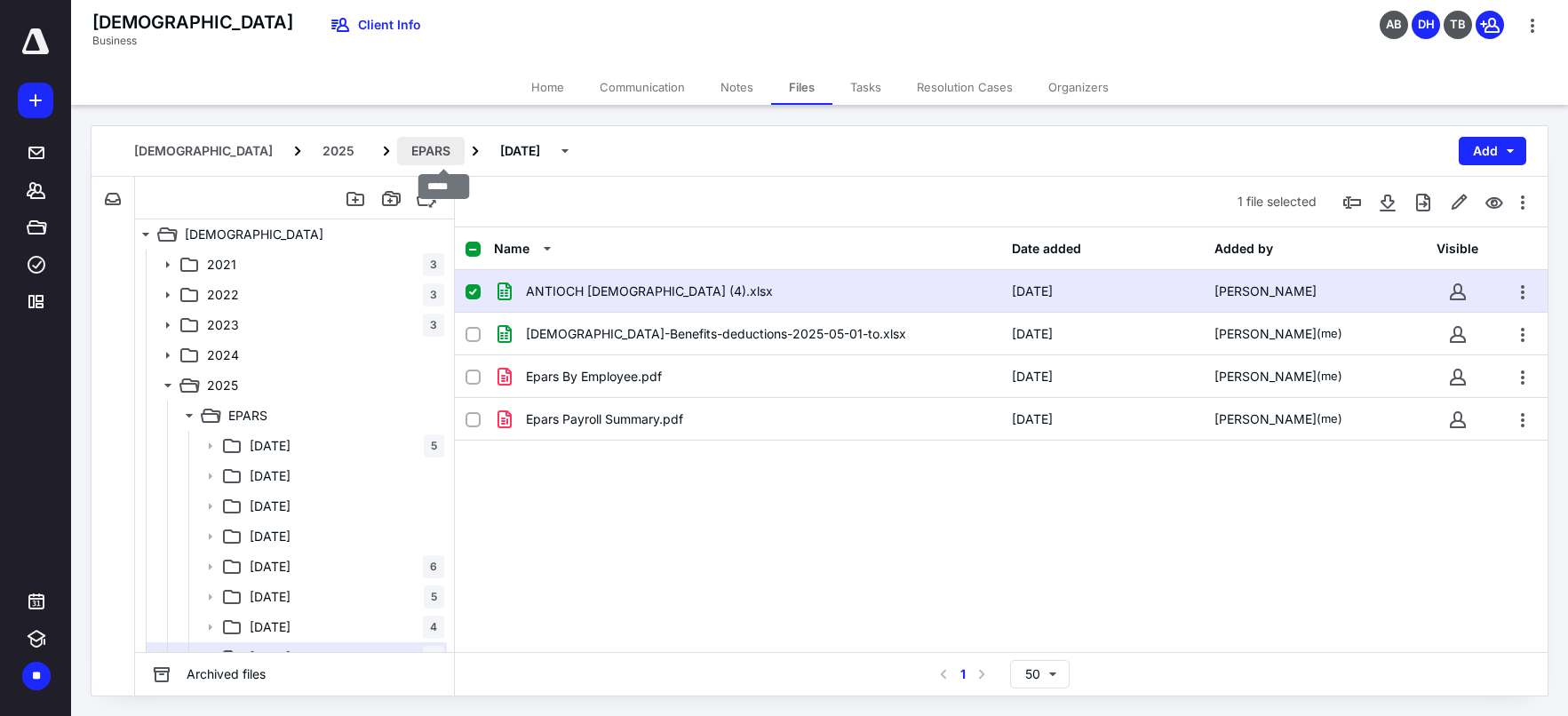 click on "EPARS" at bounding box center [431, 151] 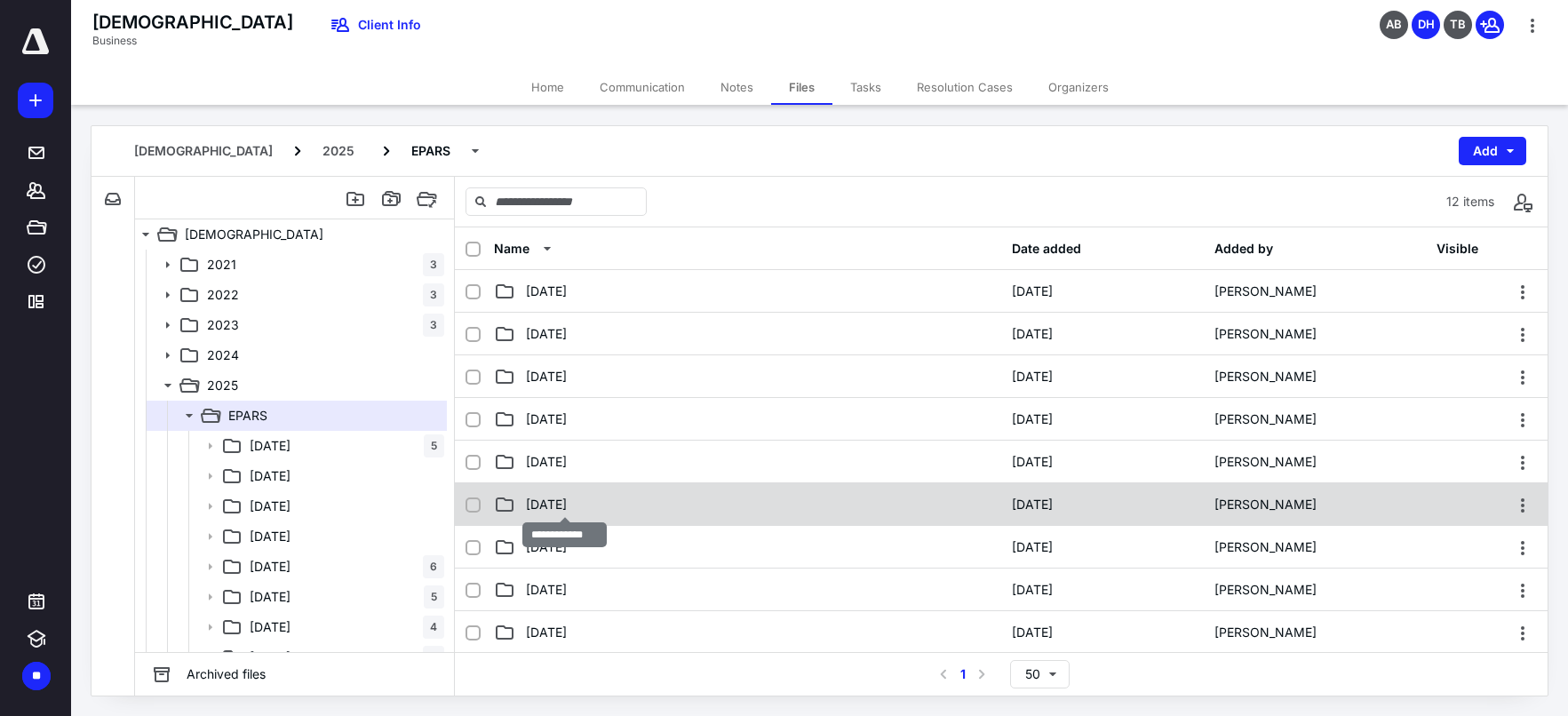 click on "6. June 2025" at bounding box center (546, 505) 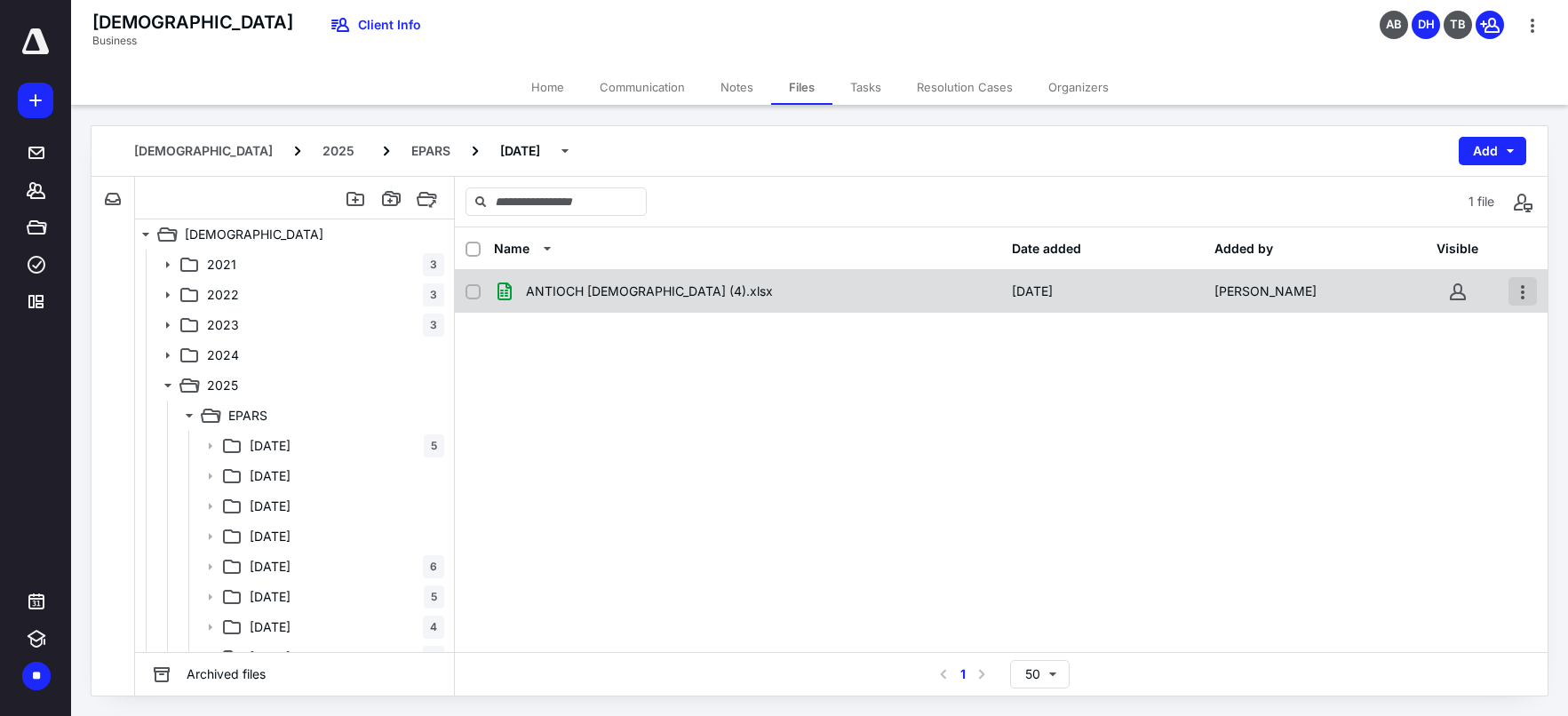 click at bounding box center [1523, 291] 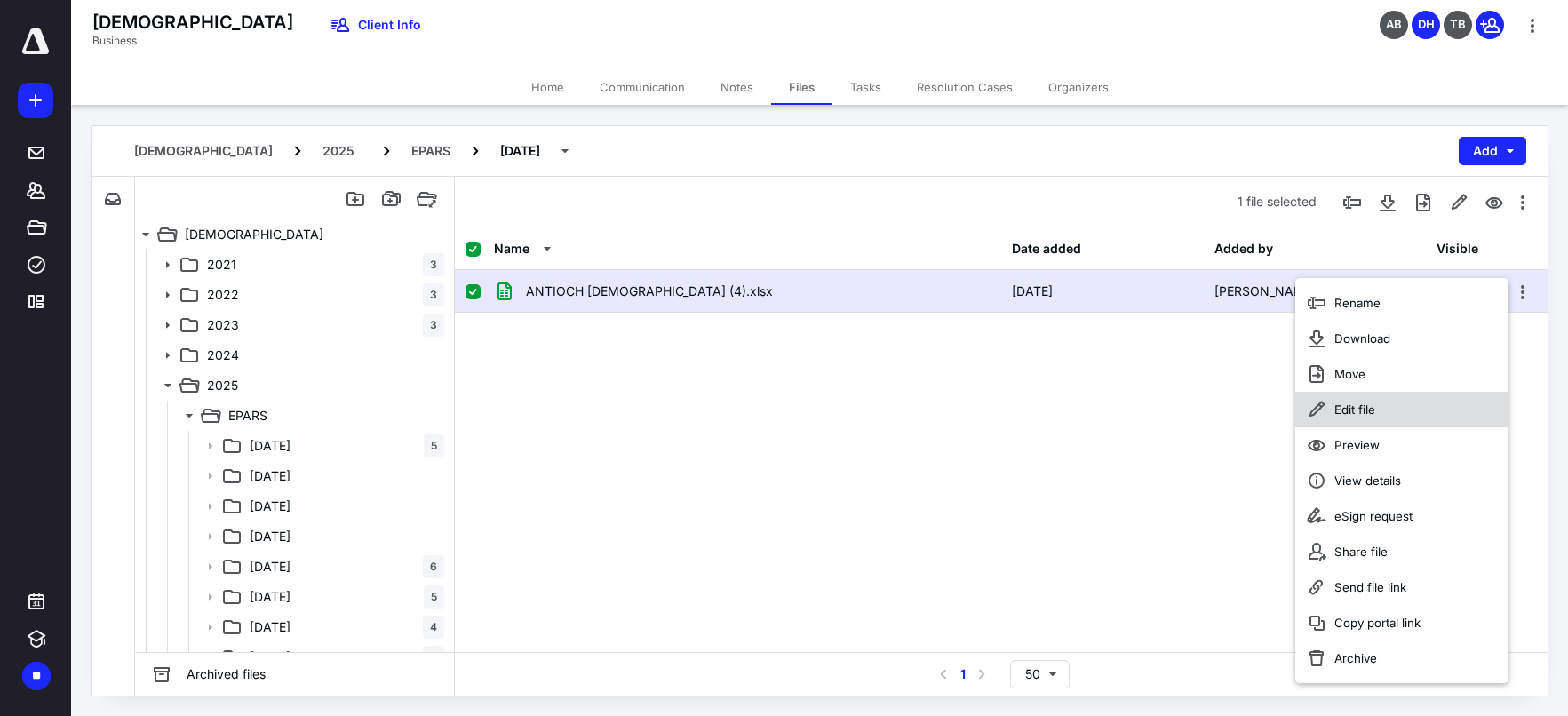click on "Edit file" at bounding box center [1355, 410] 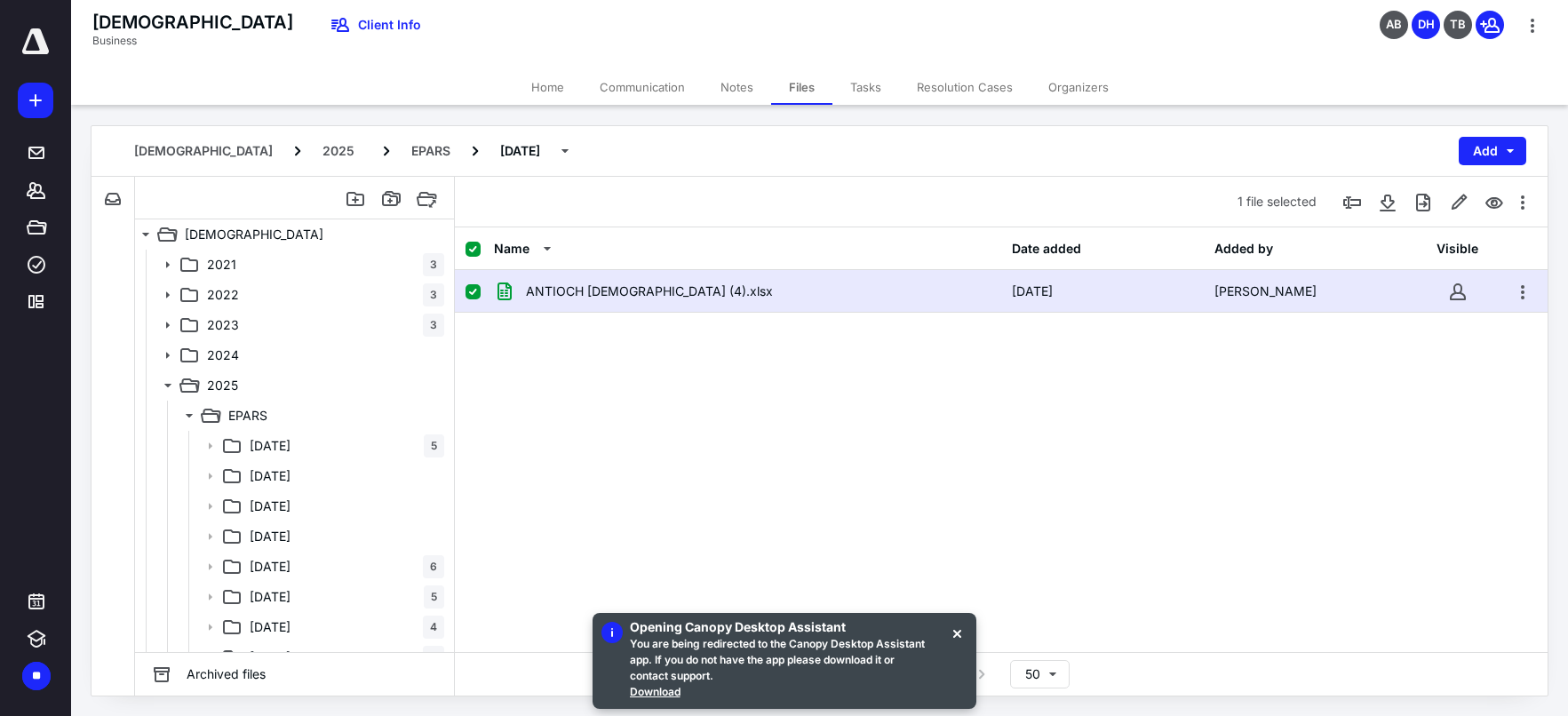 click on "ANTIOCH CHRISTIAN (4).xlsx 6/16/2025 Theresa Berry" at bounding box center [1001, 403] 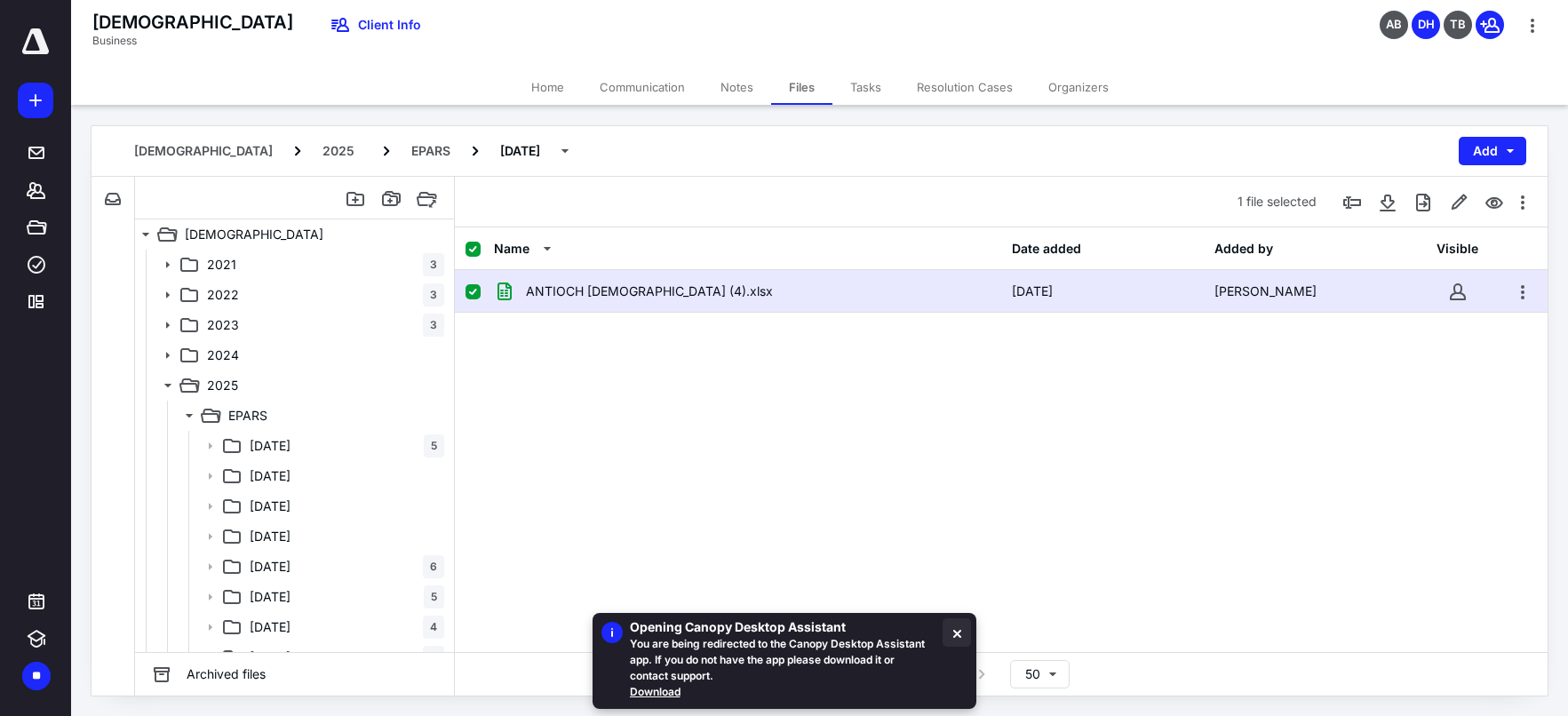 click at bounding box center (957, 632) 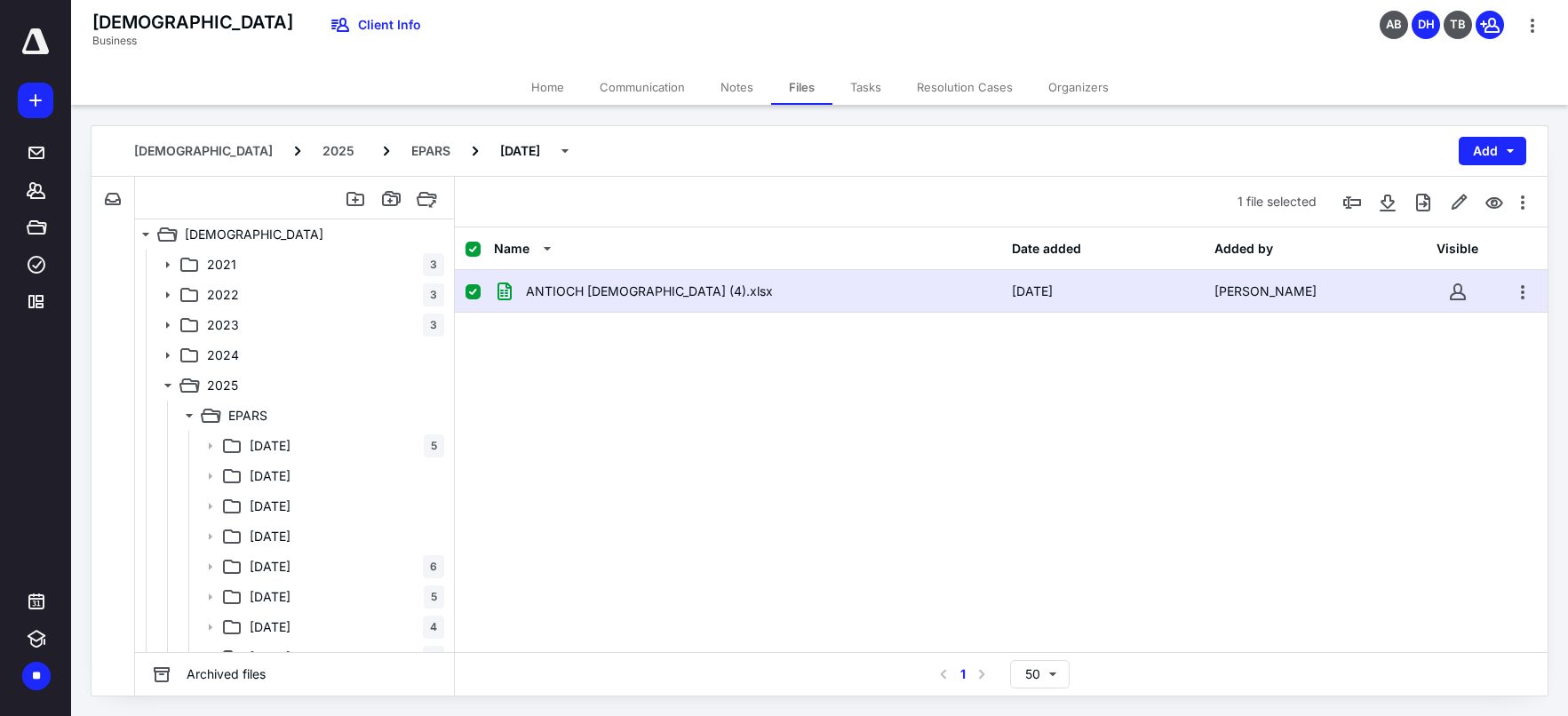 click on "ANTIOCH CHRISTIAN (4).xlsx" at bounding box center [747, 291] 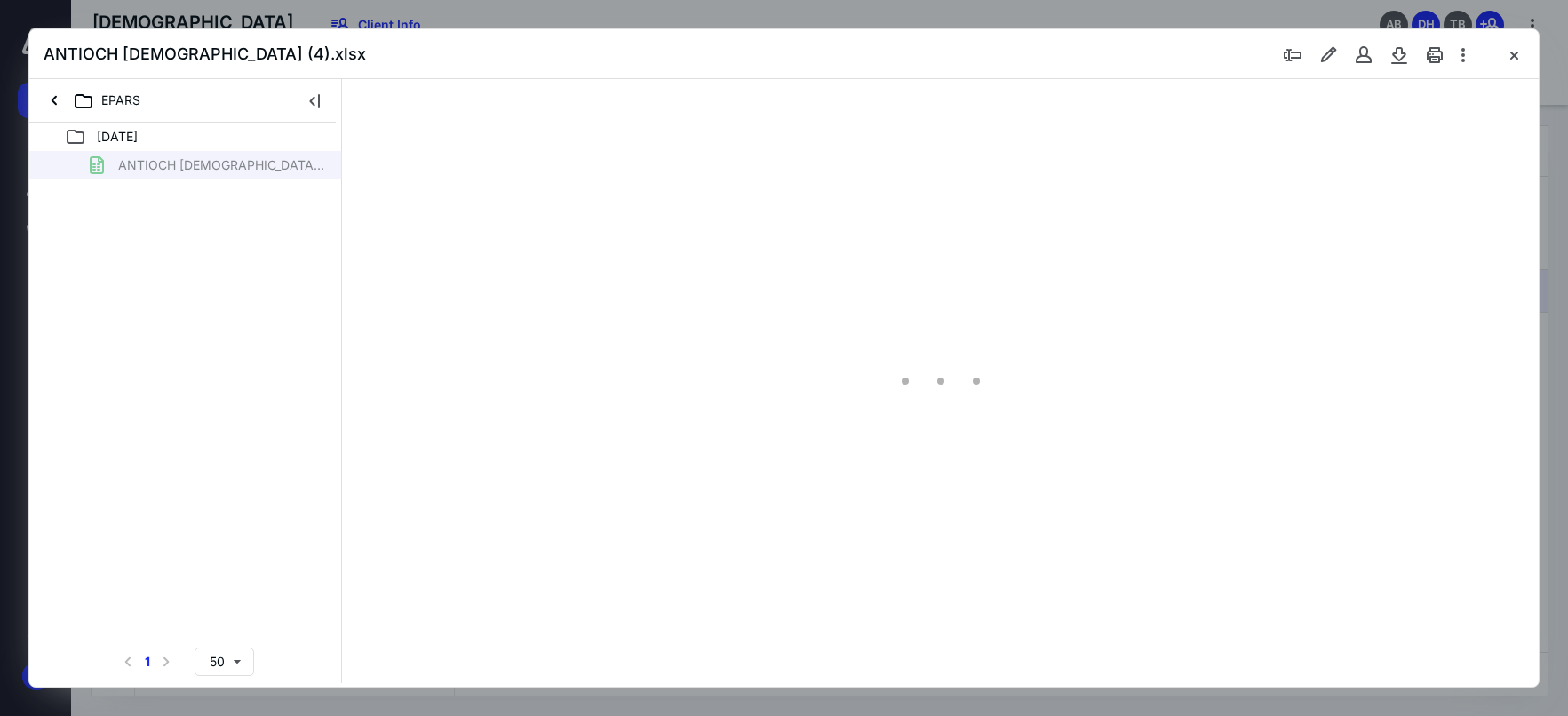 scroll, scrollTop: 0, scrollLeft: 0, axis: both 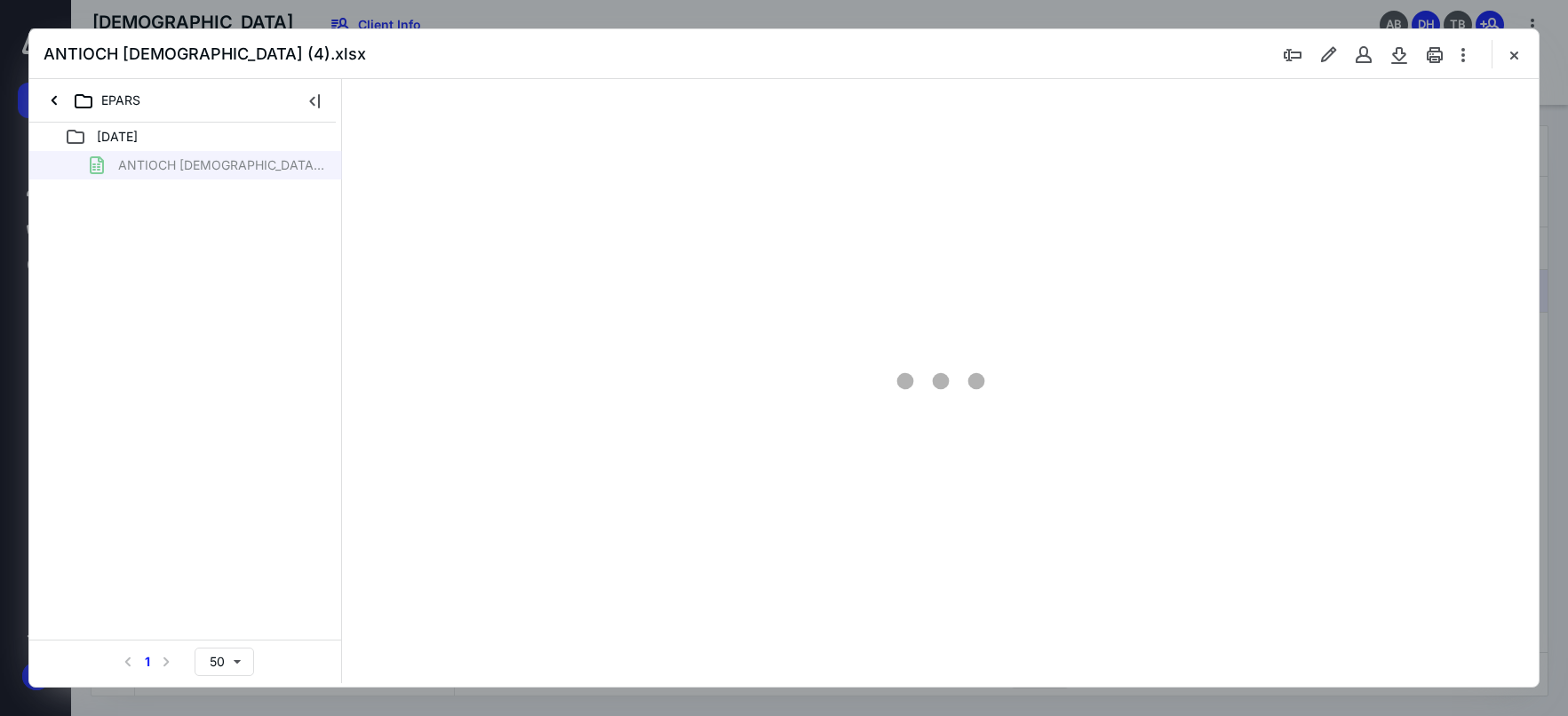 type on "20" 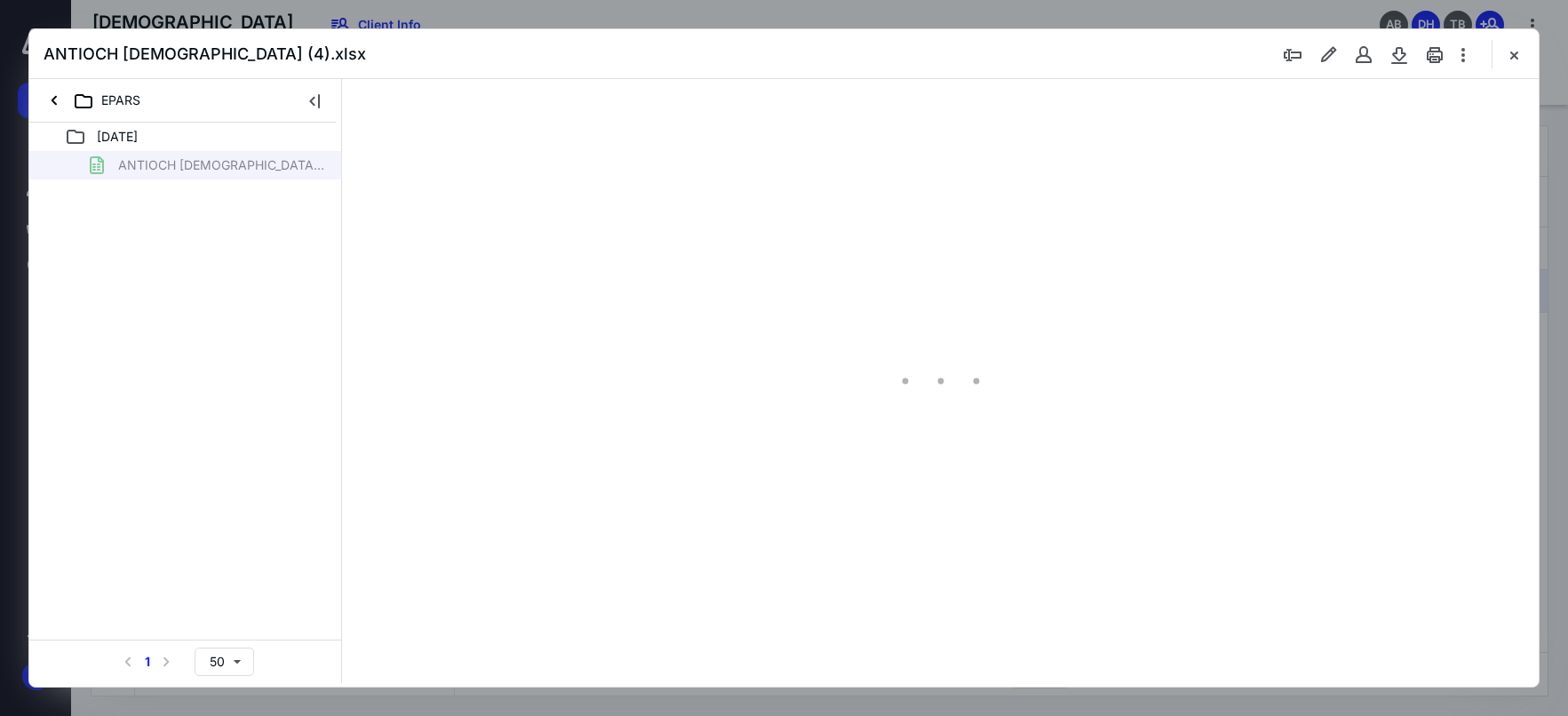 scroll, scrollTop: 68, scrollLeft: 0, axis: vertical 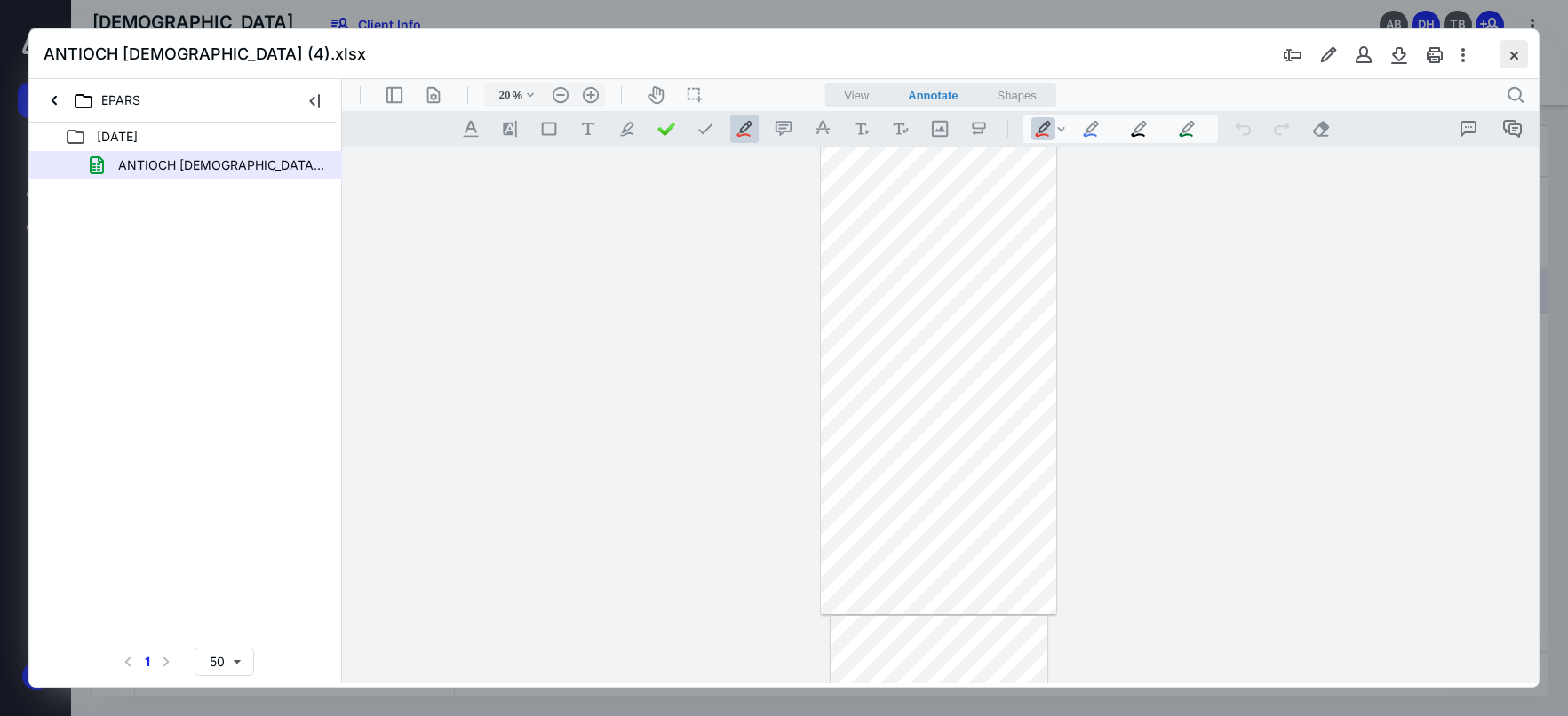 click at bounding box center [1514, 54] 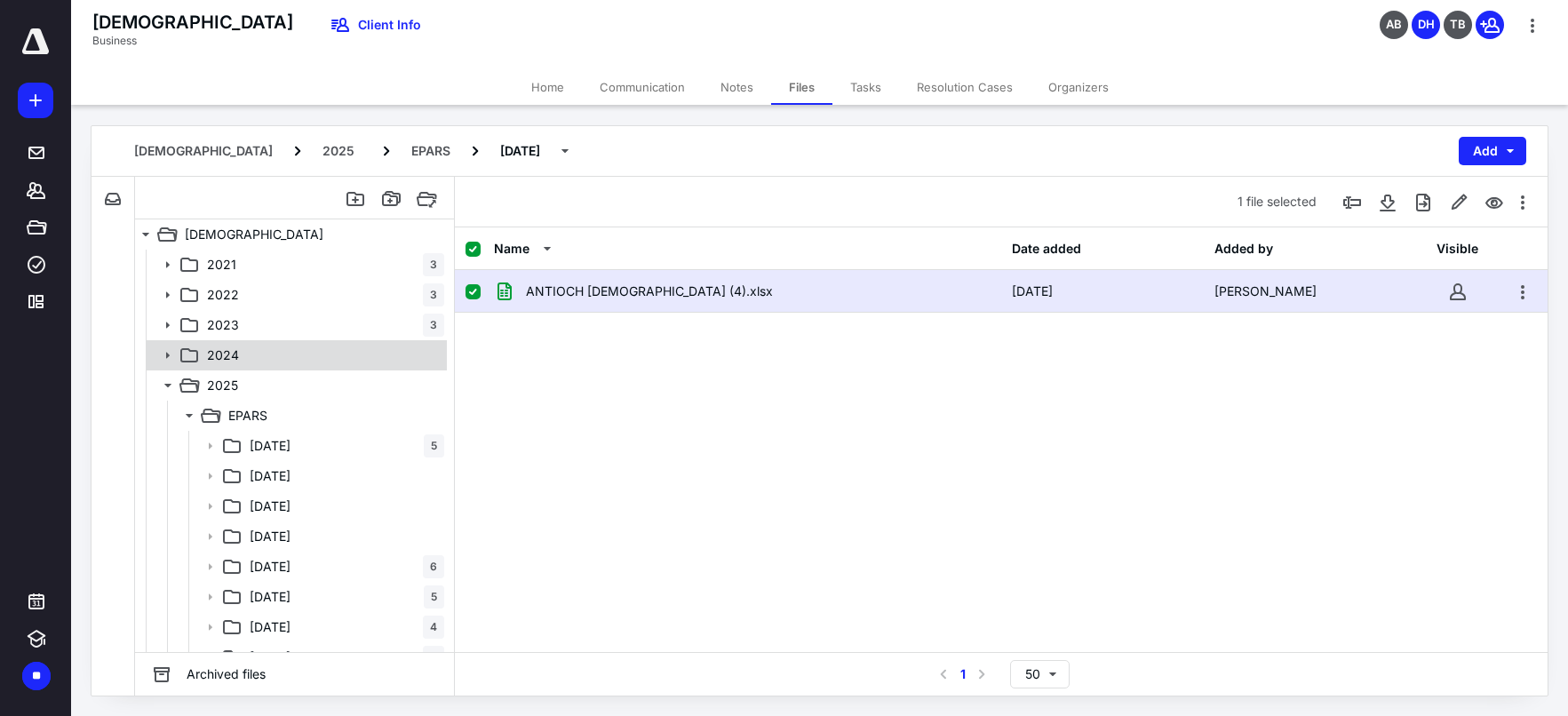 scroll, scrollTop: 1, scrollLeft: 0, axis: vertical 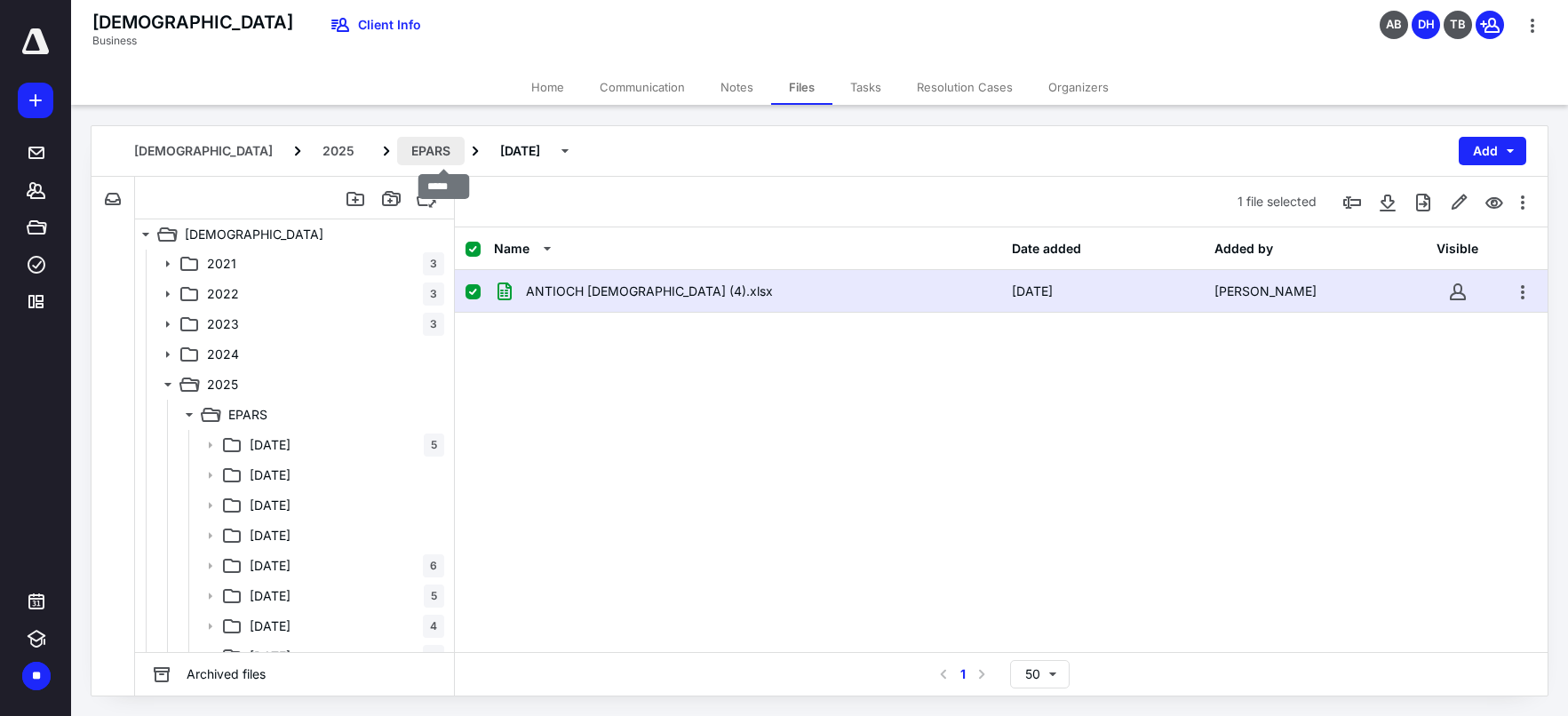 click on "EPARS" at bounding box center (431, 151) 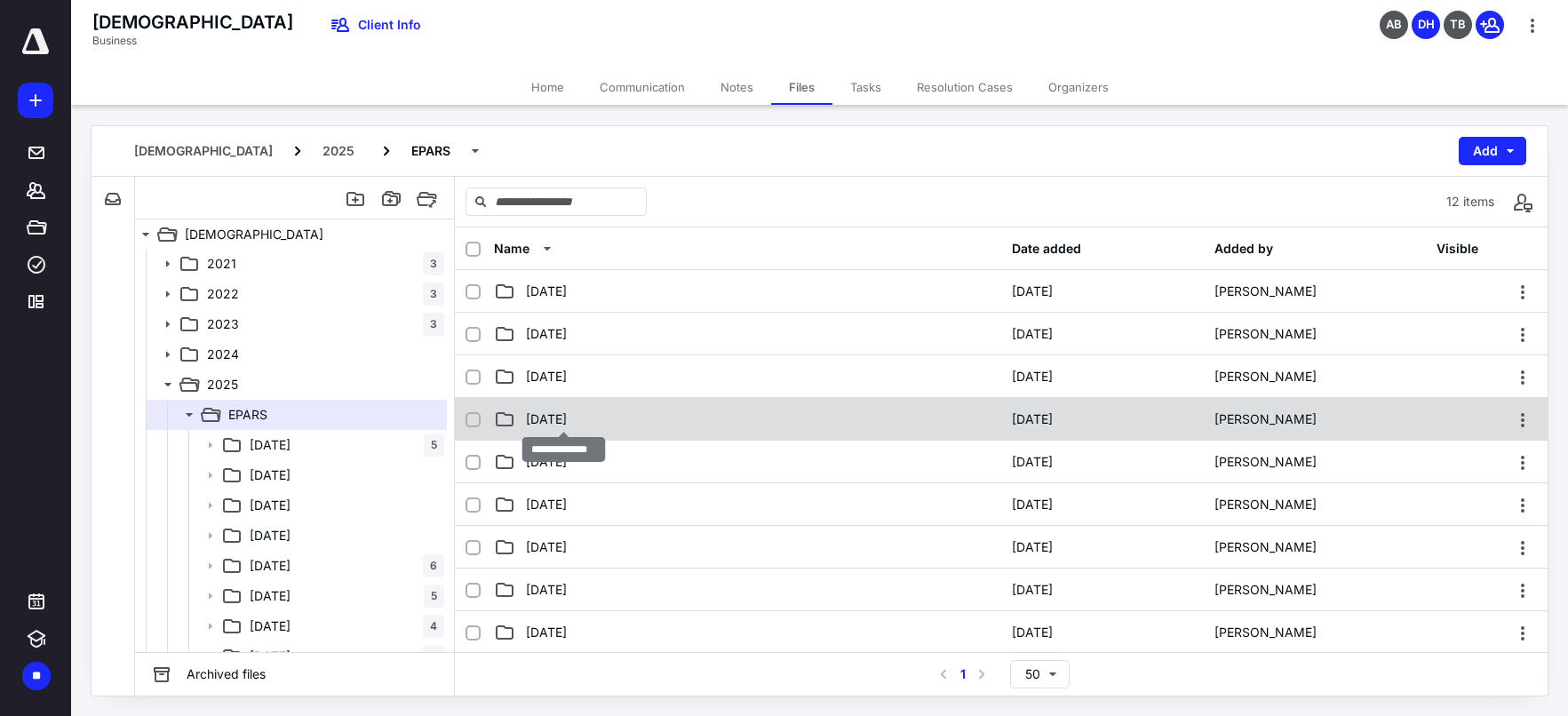 click on "4. April 2025" at bounding box center [546, 419] 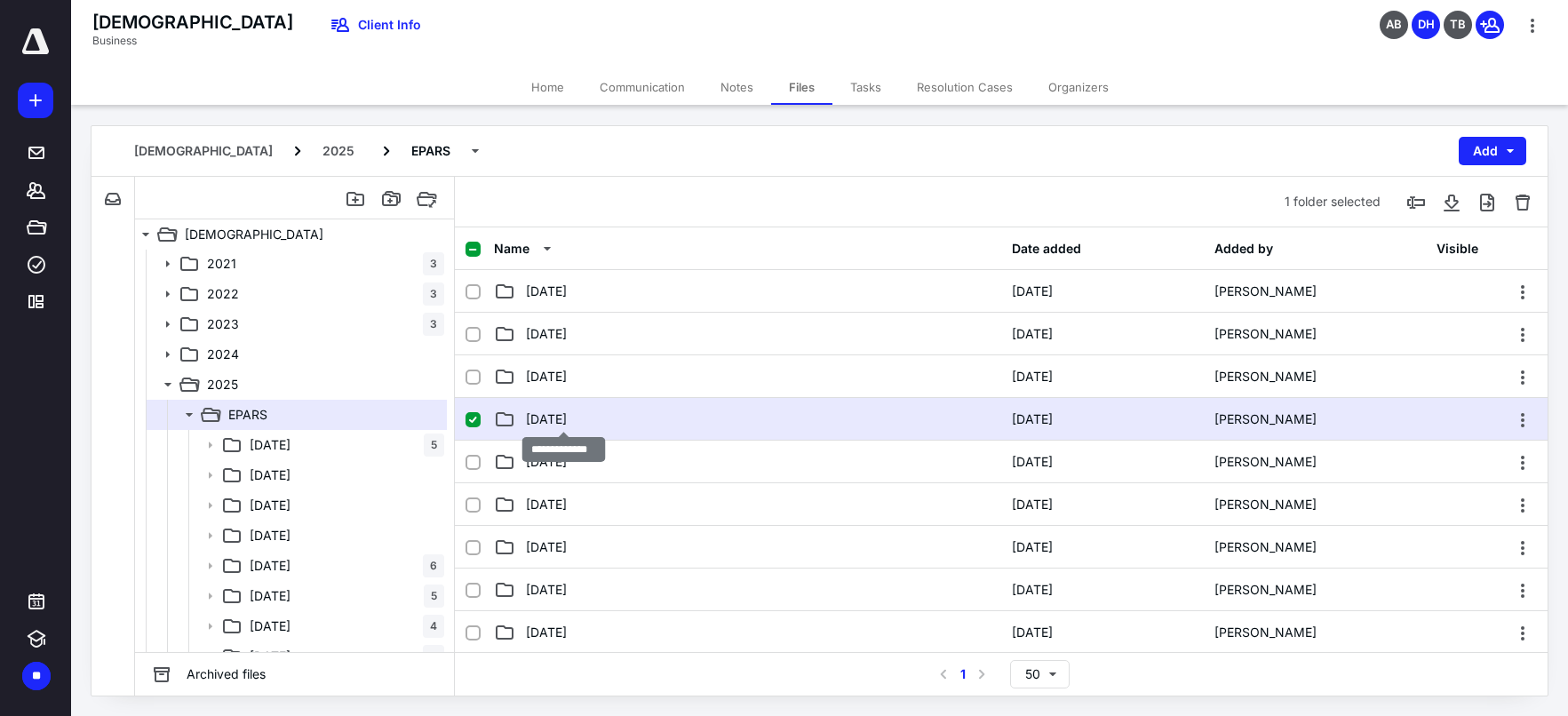click on "4. April 2025" at bounding box center (546, 419) 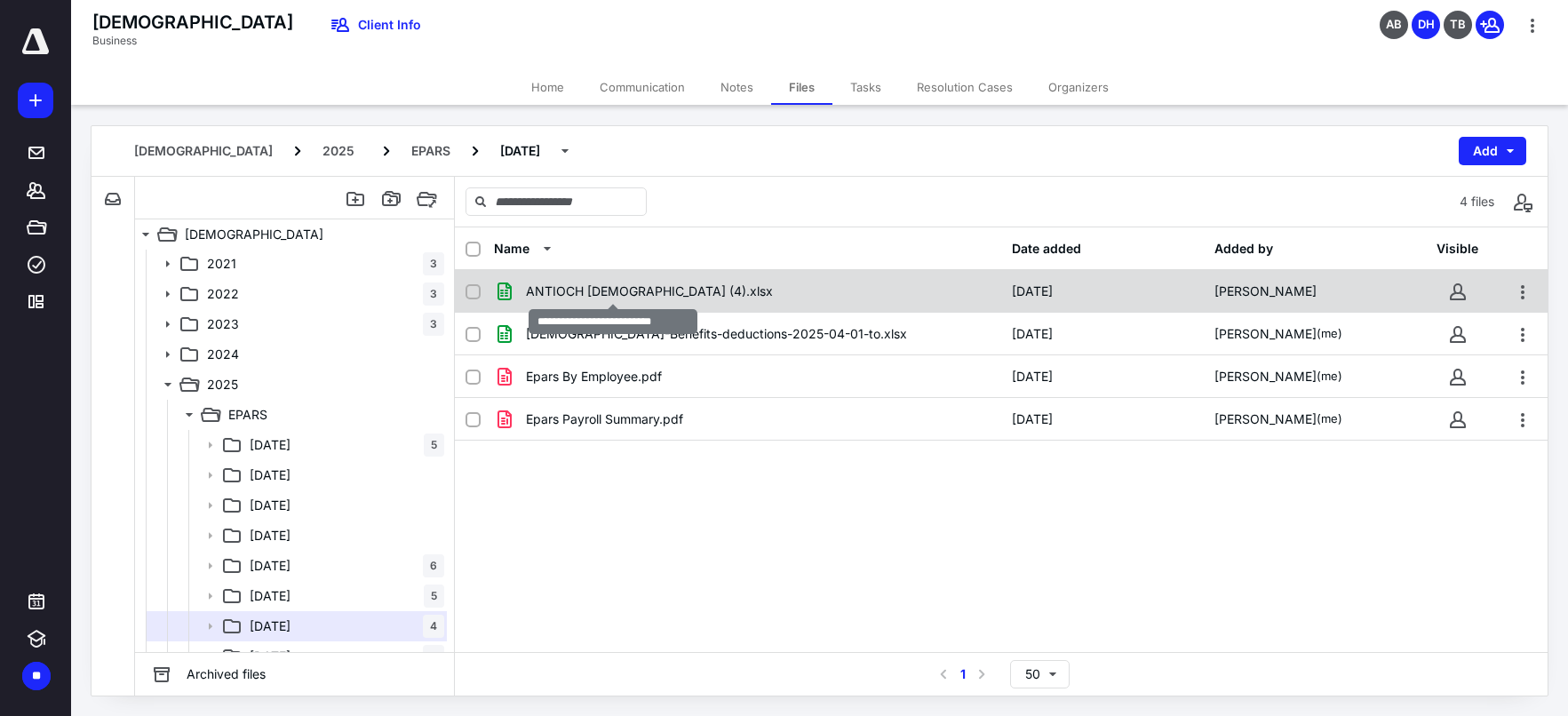 click on "ANTIOCH CHRISTIAN (4).xlsx" at bounding box center [649, 291] 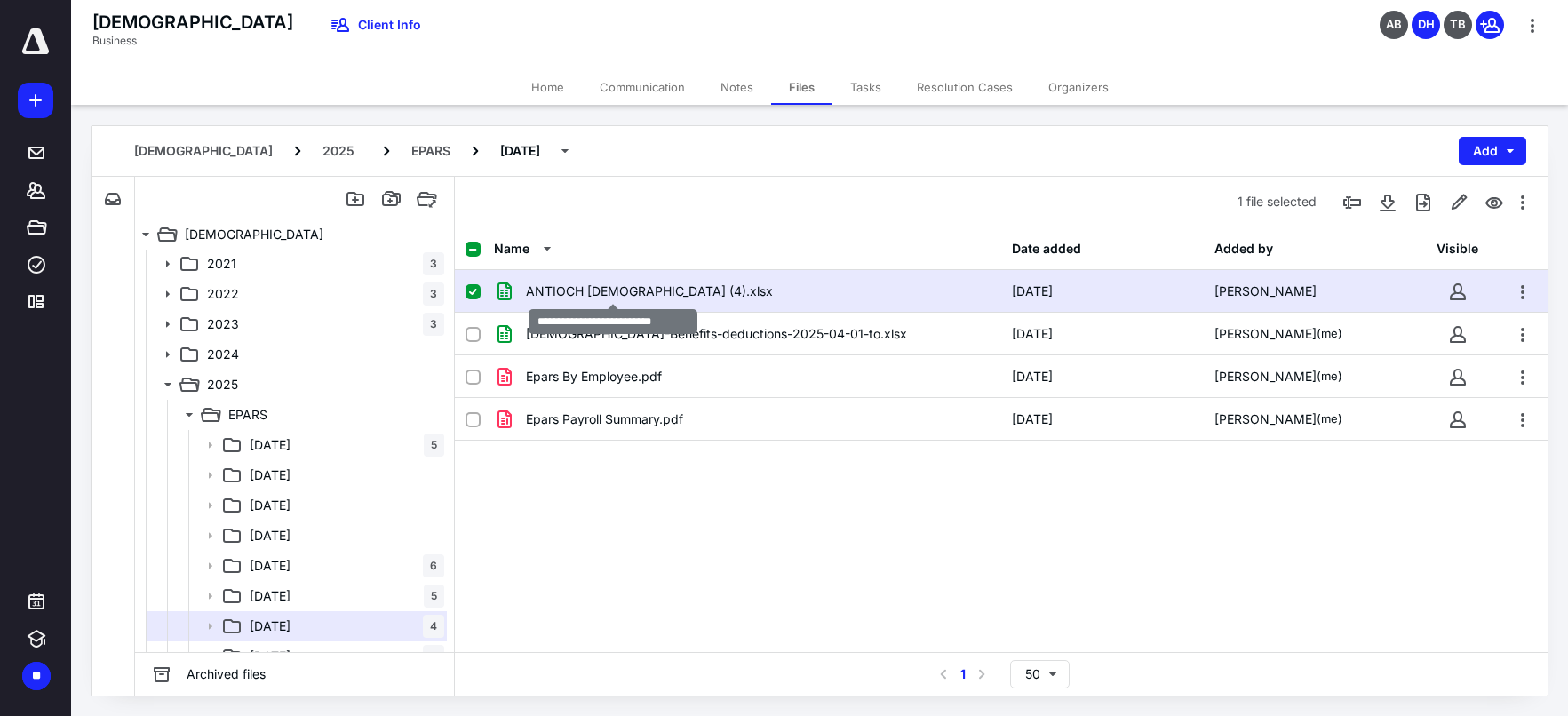click on "ANTIOCH CHRISTIAN (4).xlsx" at bounding box center (649, 291) 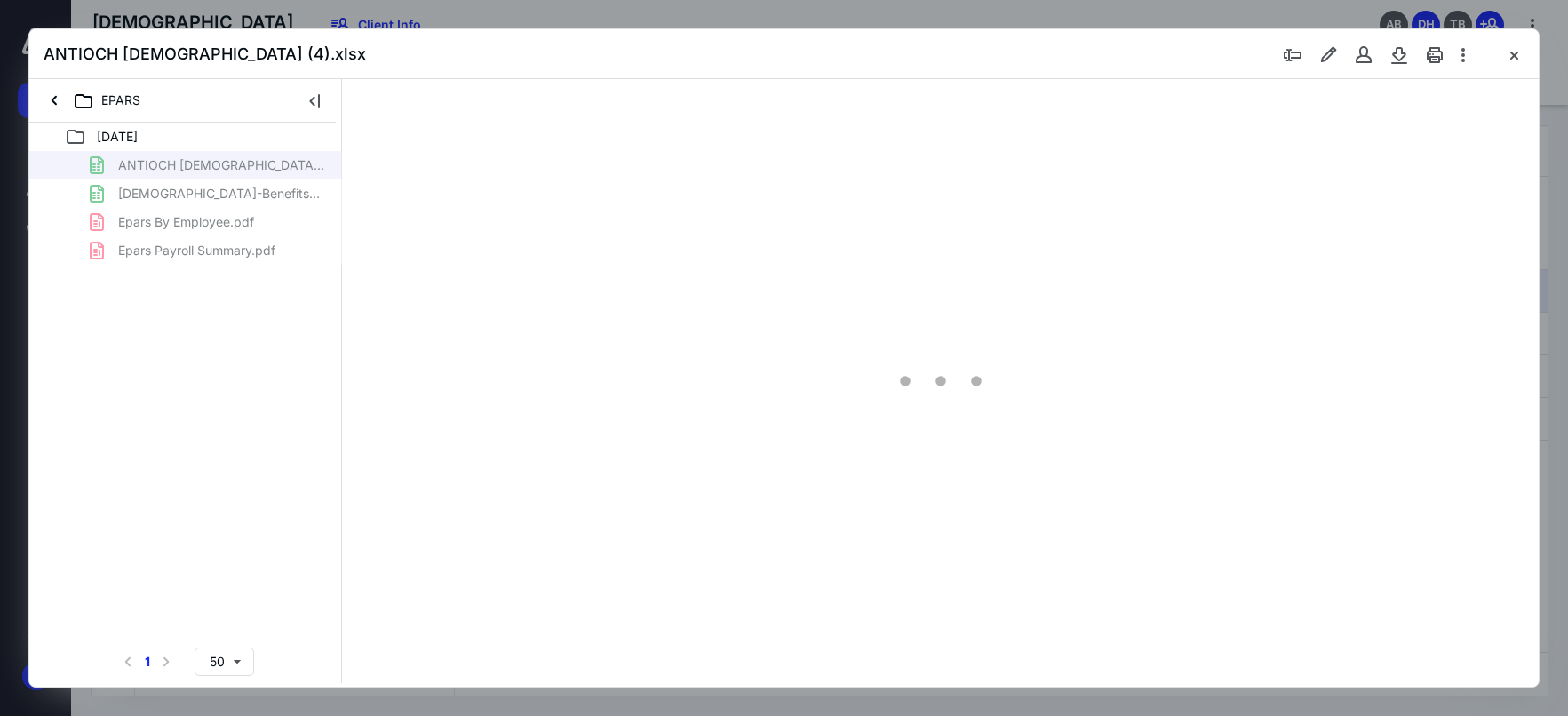 scroll, scrollTop: 0, scrollLeft: 0, axis: both 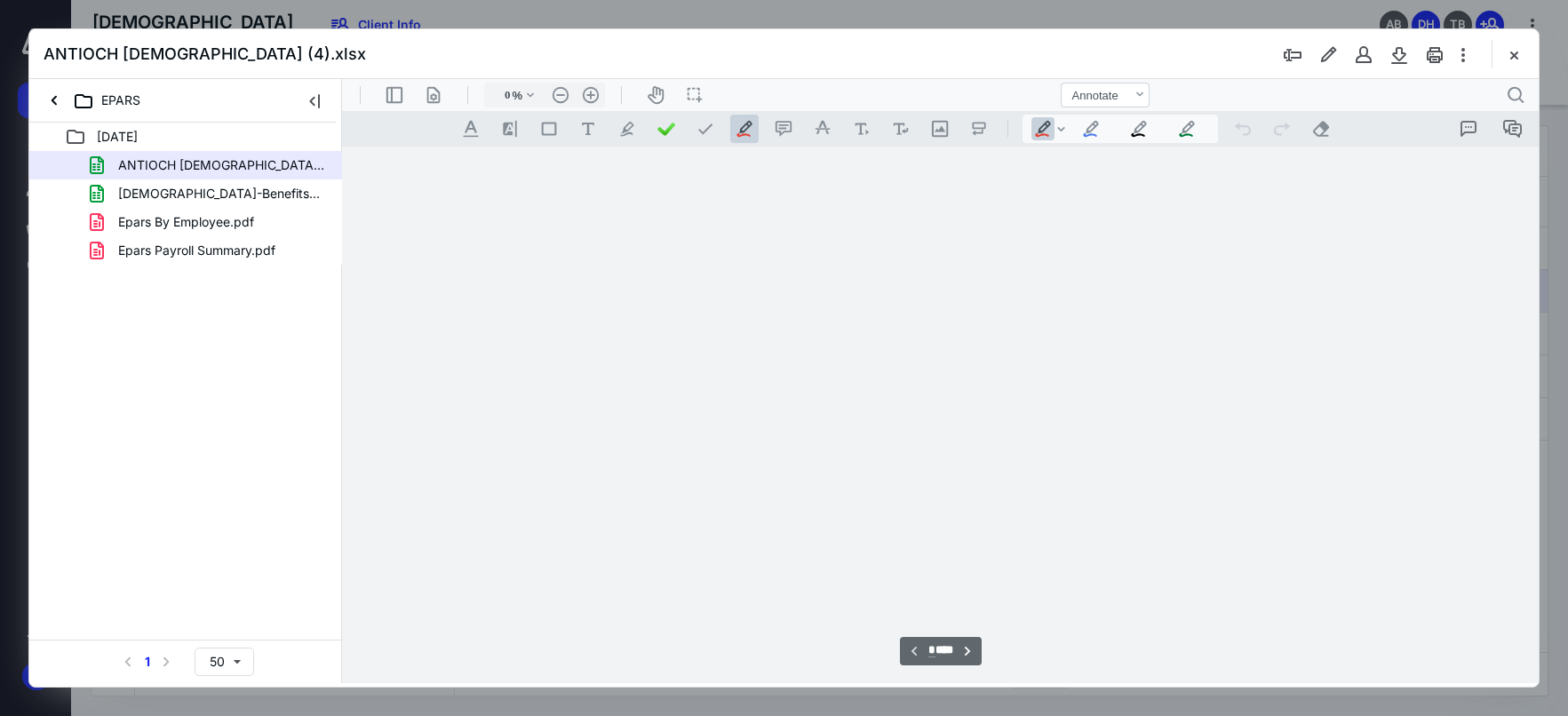 type on "20" 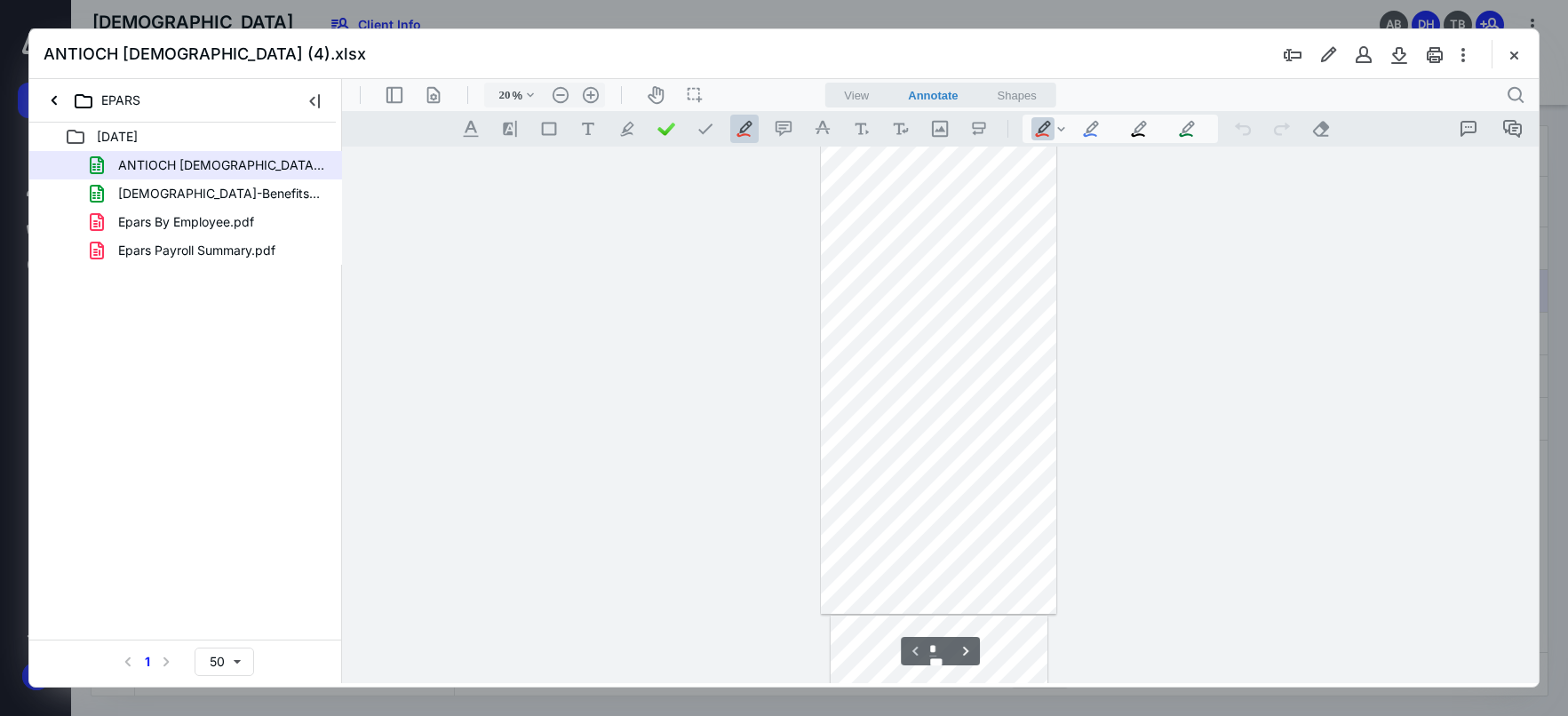 scroll, scrollTop: 64, scrollLeft: 0, axis: vertical 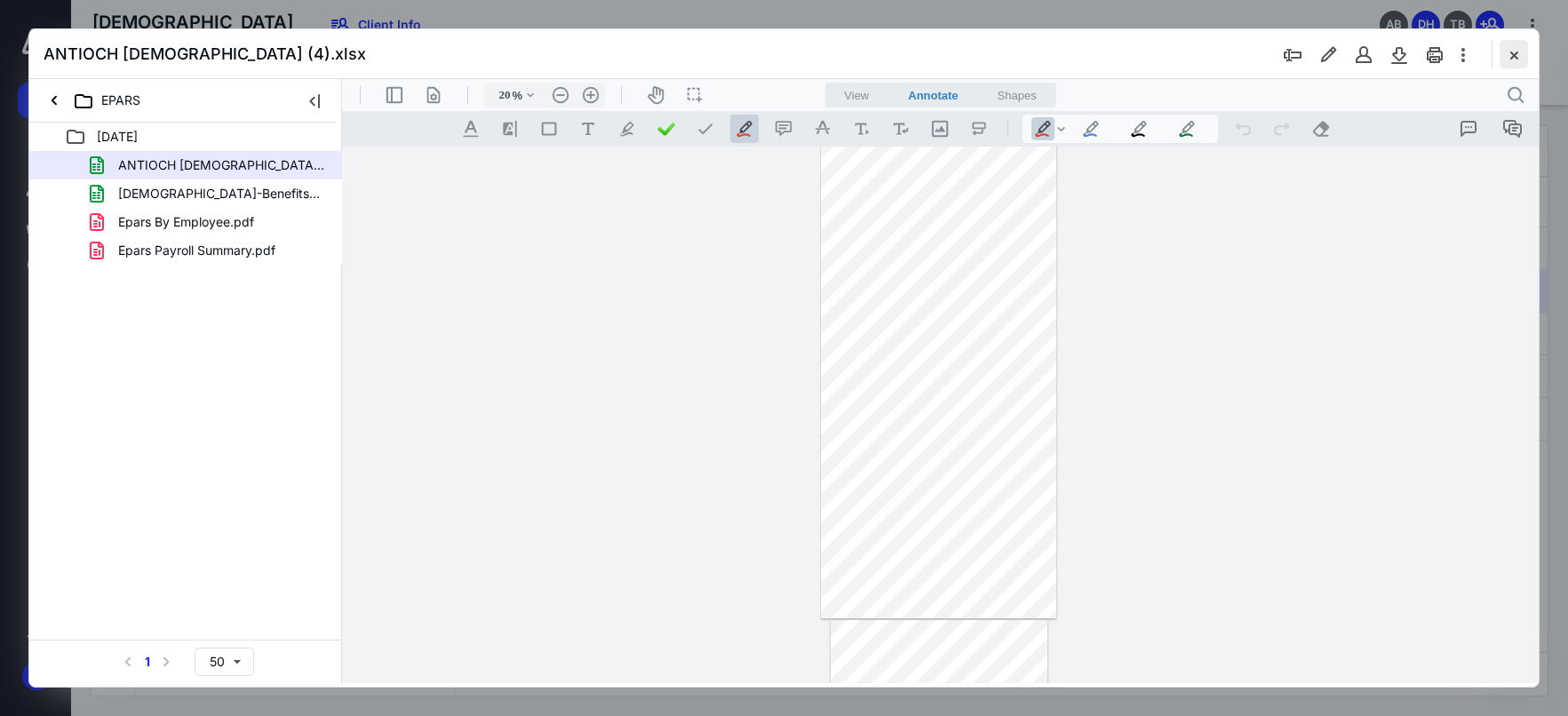 click at bounding box center (1514, 54) 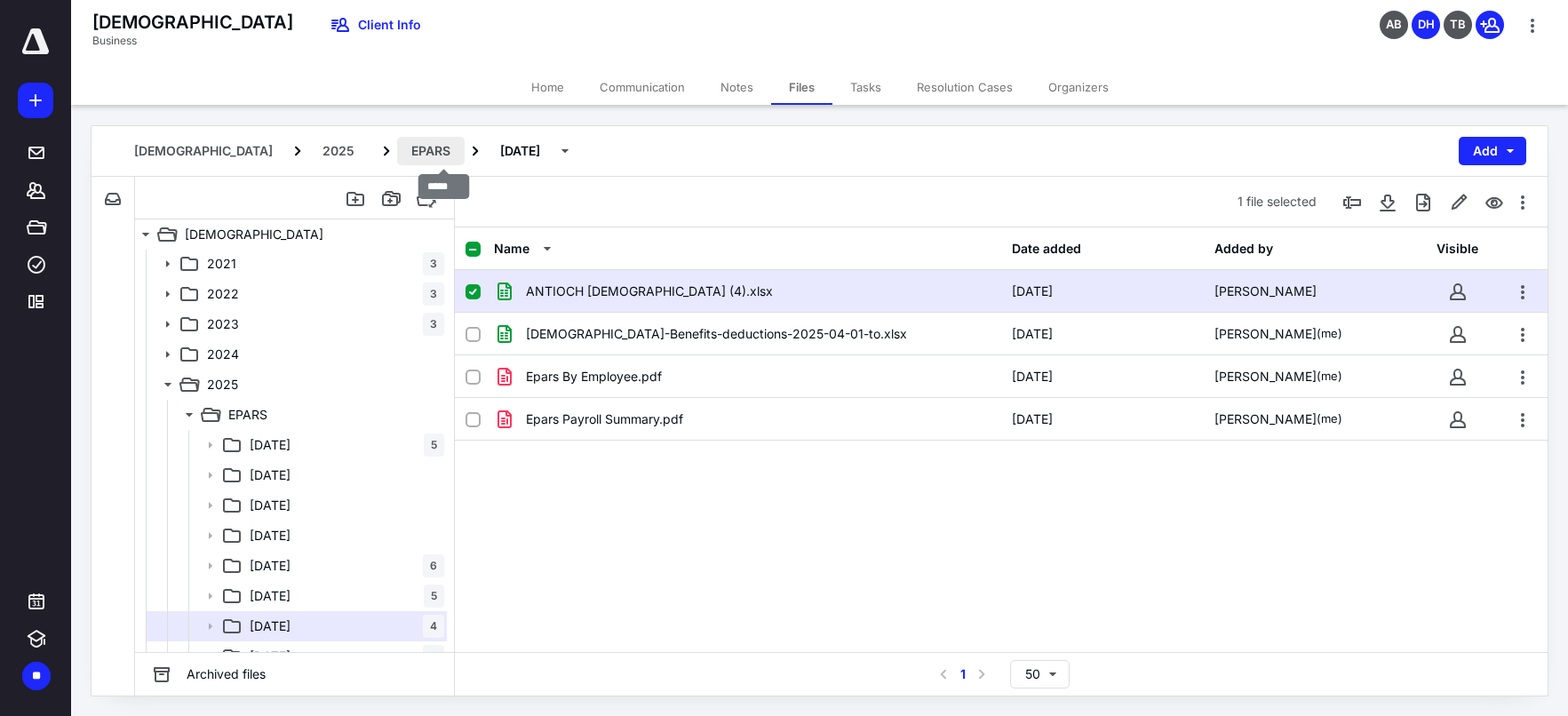 click on "EPARS" at bounding box center [431, 151] 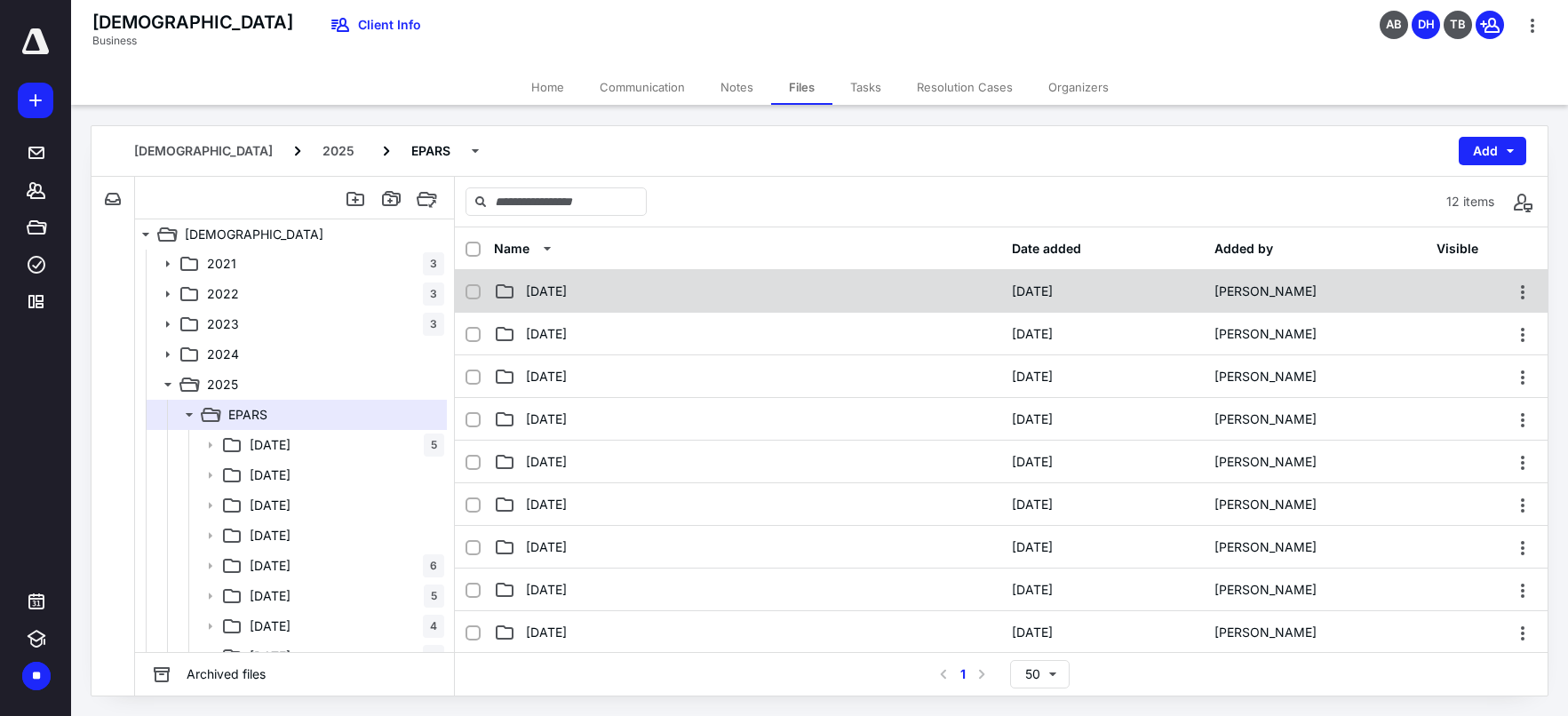 click on "1. January 2025" at bounding box center [747, 291] 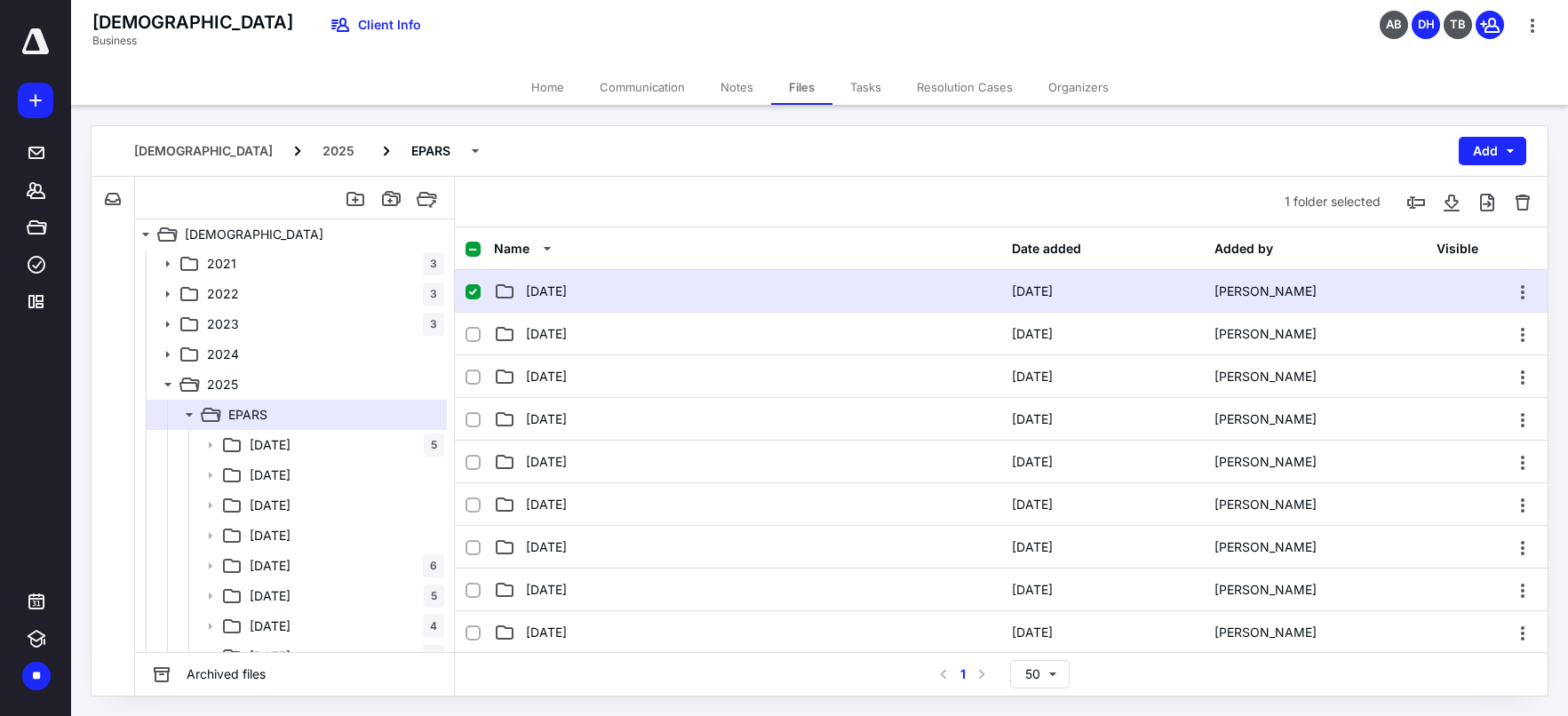 click on "1. January 2025" at bounding box center (747, 291) 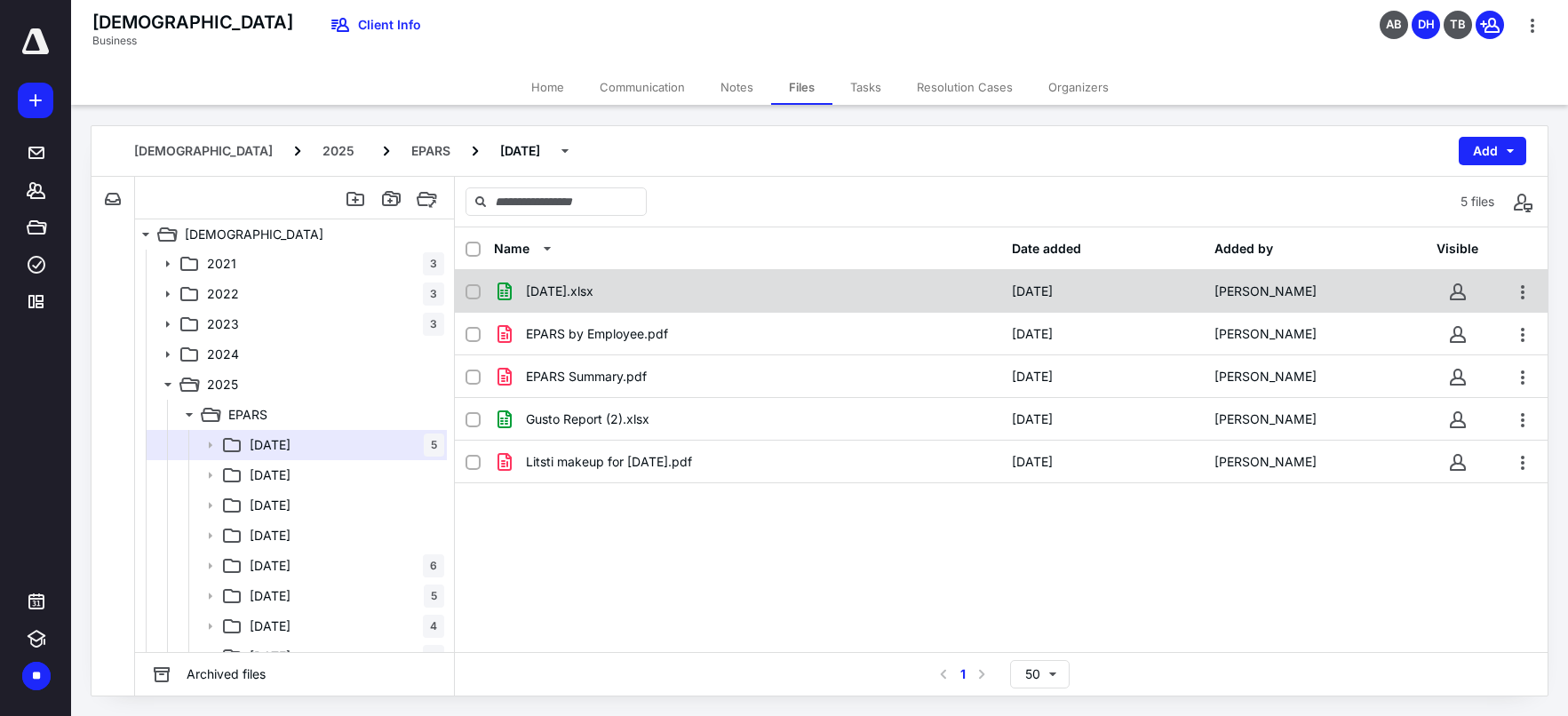 click on "01.31.25.xlsx" at bounding box center [747, 291] 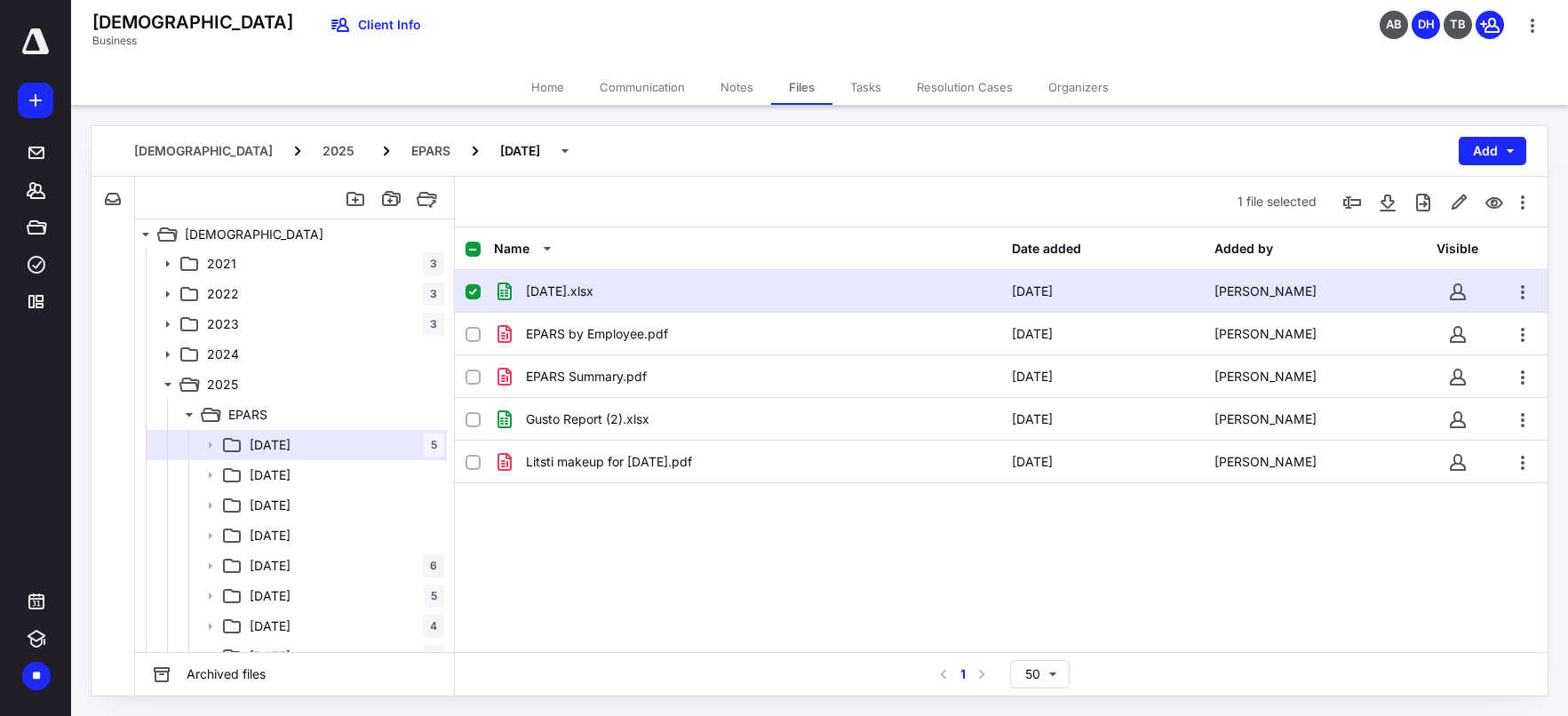 click on "01.31.25.xlsx" at bounding box center [747, 291] 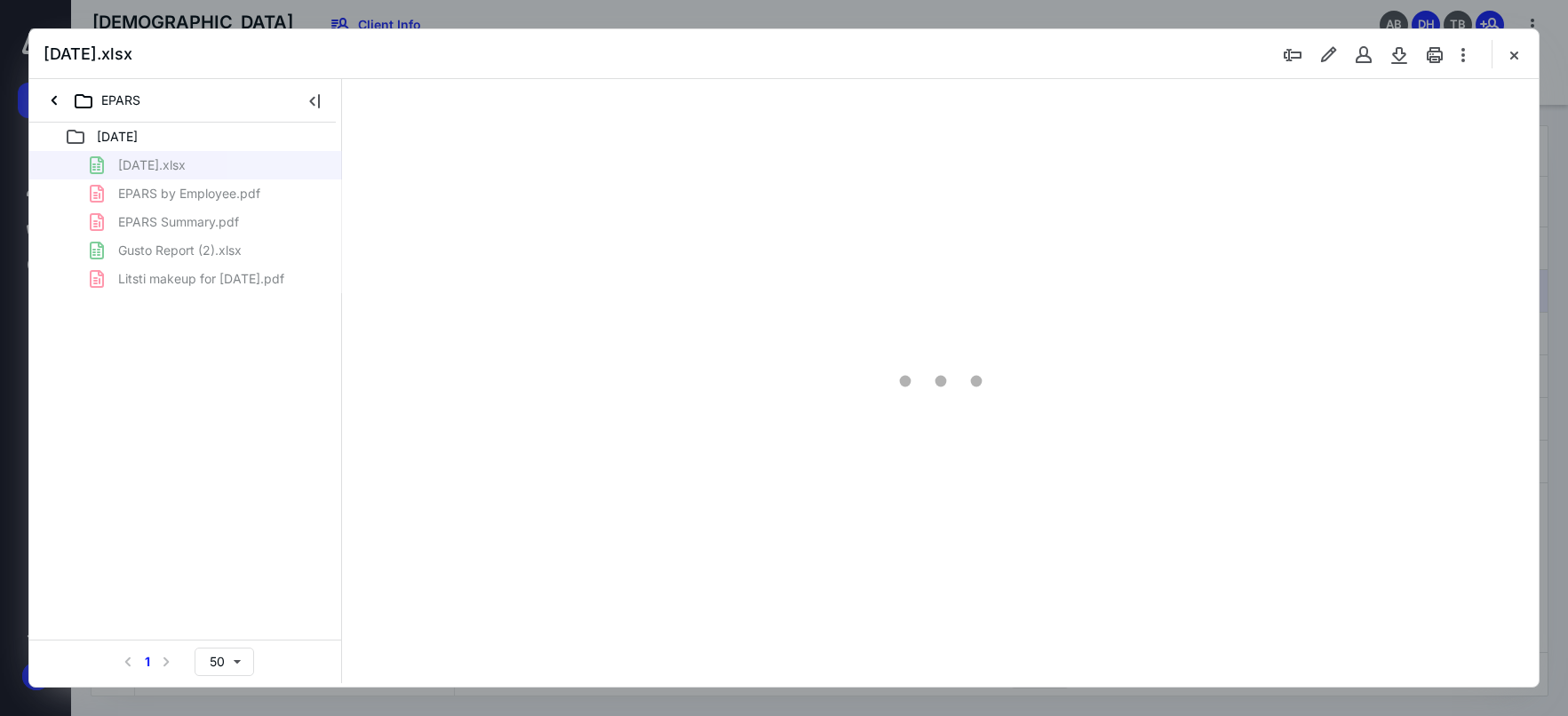 scroll, scrollTop: 0, scrollLeft: 0, axis: both 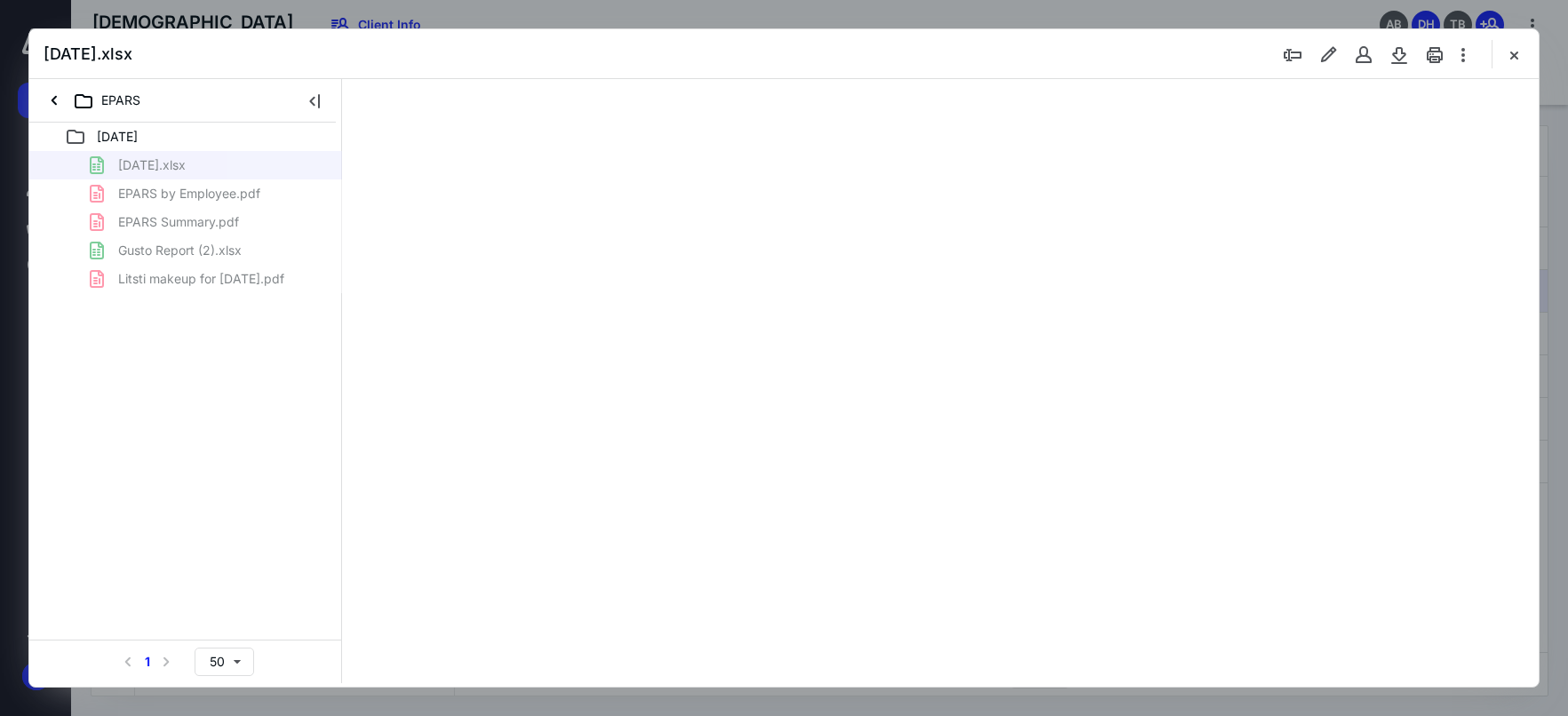 type on "76" 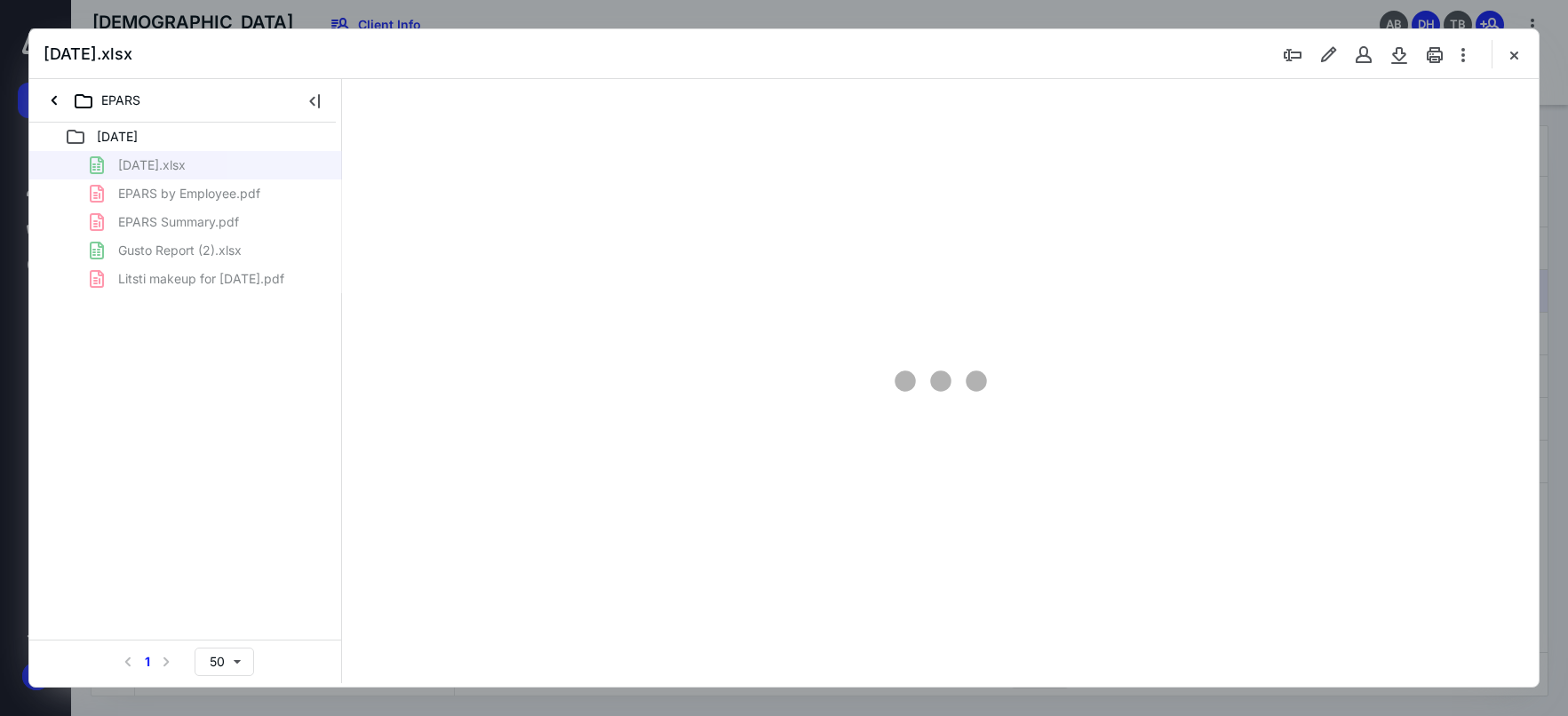 scroll, scrollTop: 70, scrollLeft: 0, axis: vertical 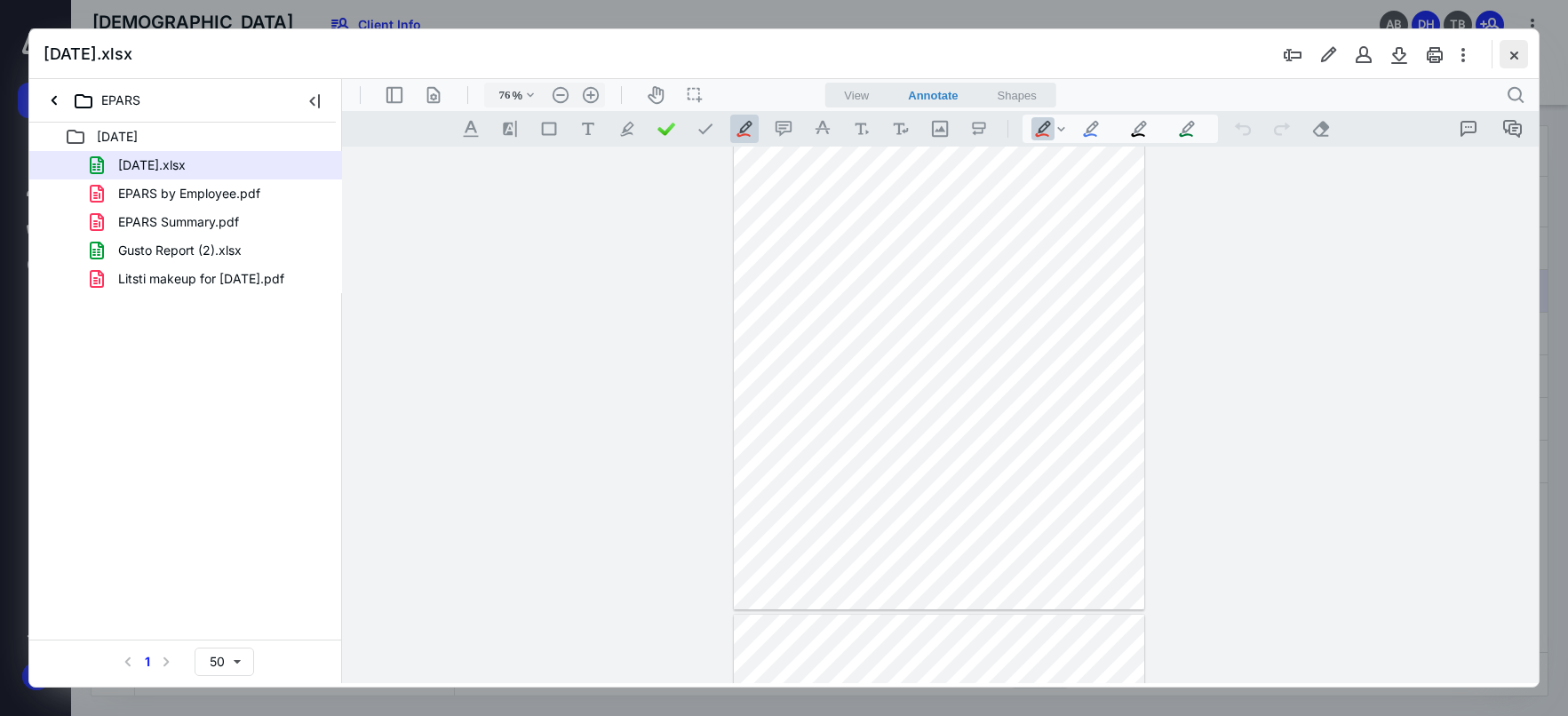 click at bounding box center [1514, 54] 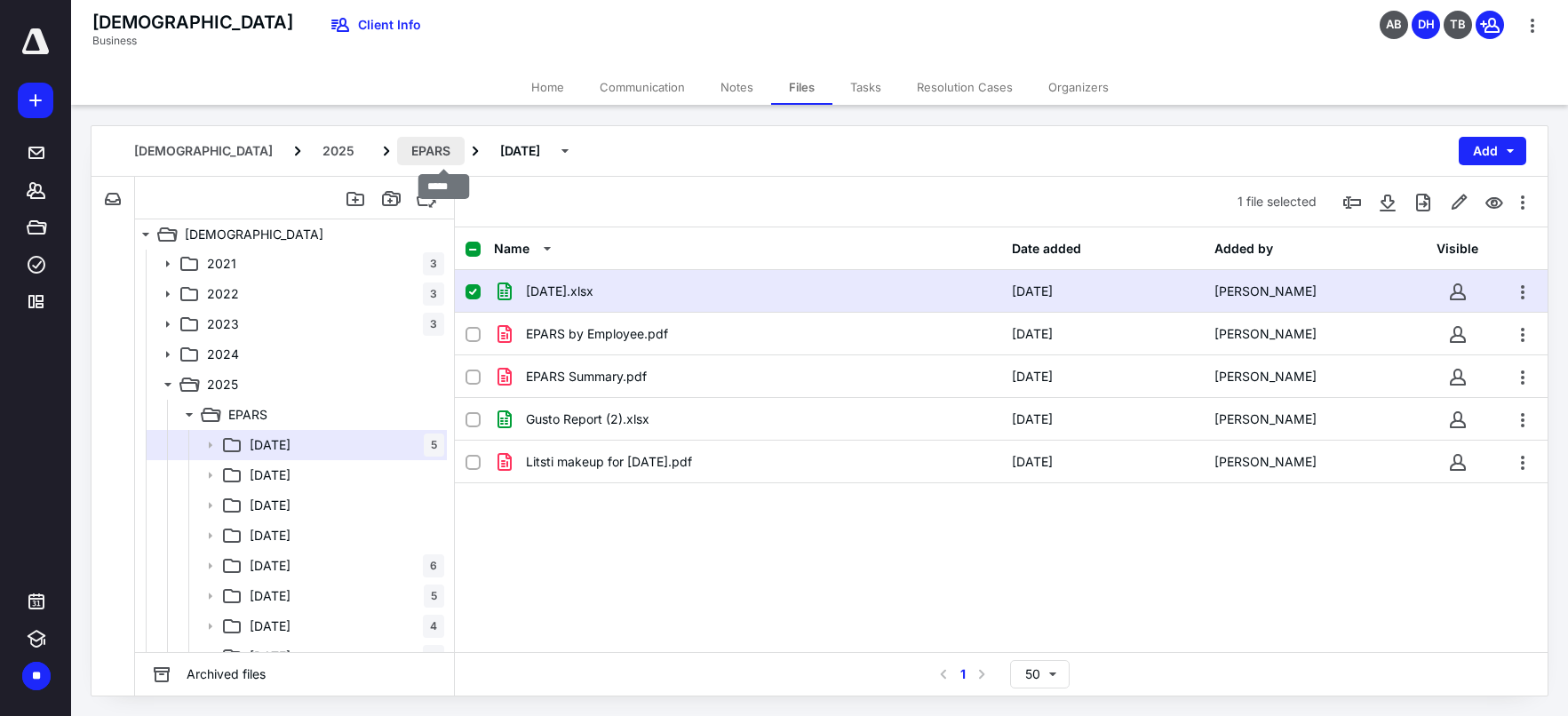 click on "EPARS" at bounding box center (431, 151) 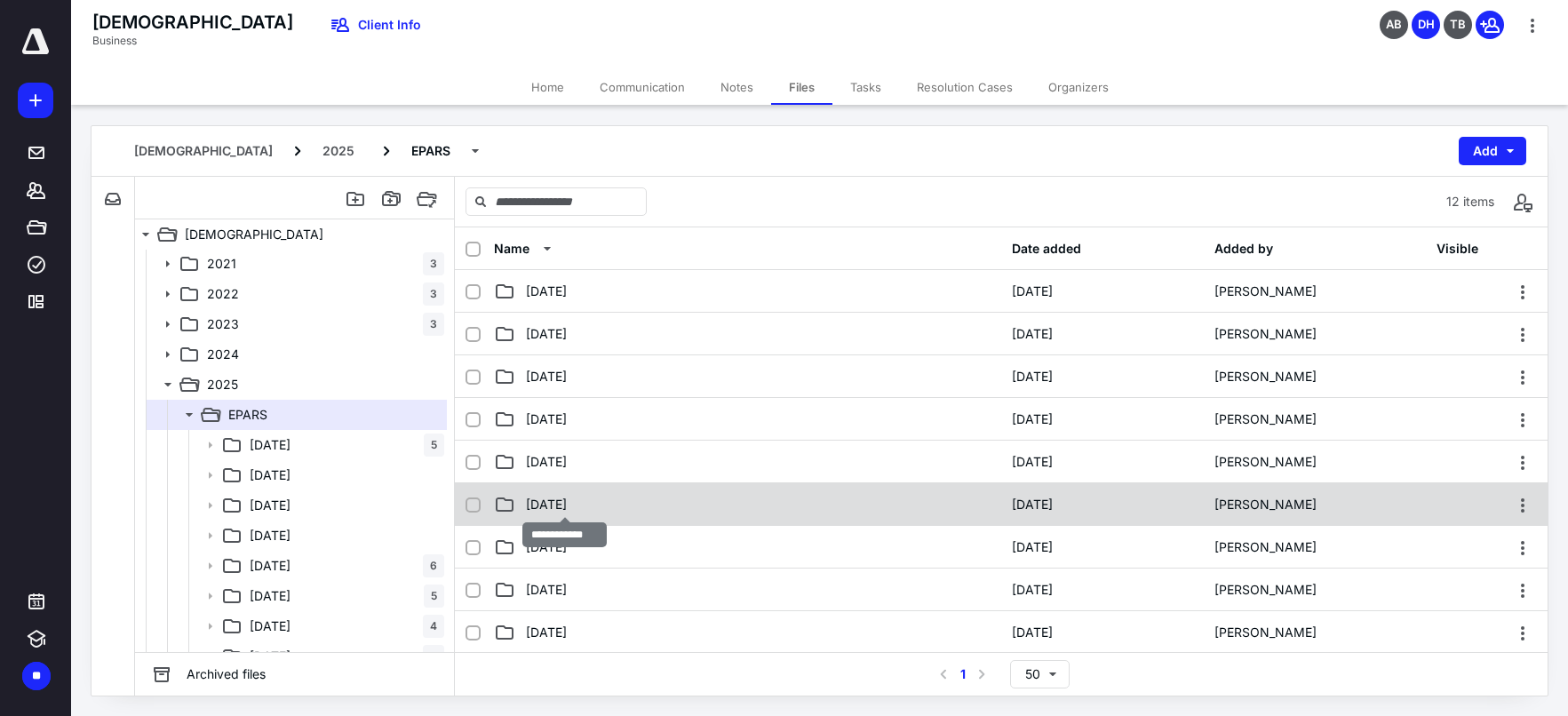 click on "6. June 2025" at bounding box center [546, 505] 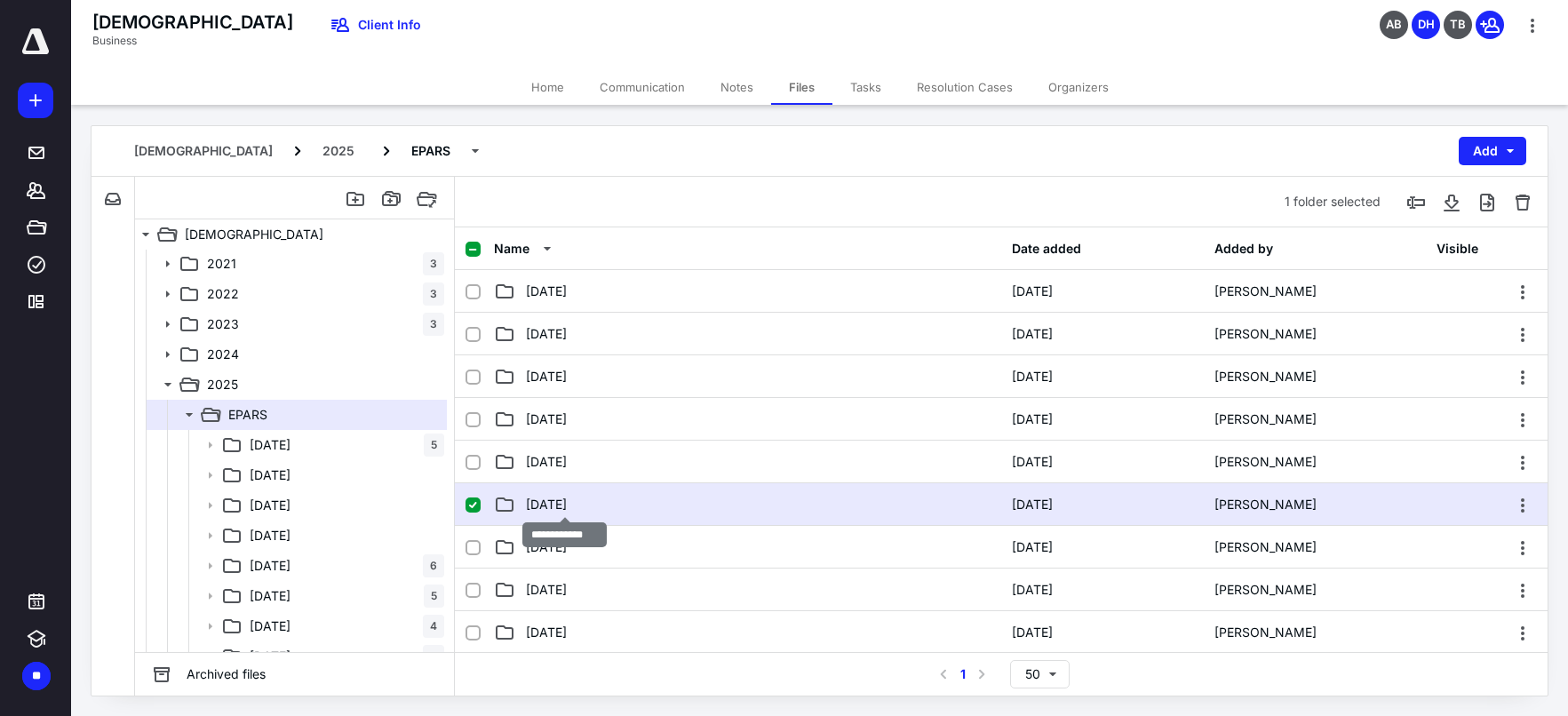 click on "6. June 2025" at bounding box center [546, 505] 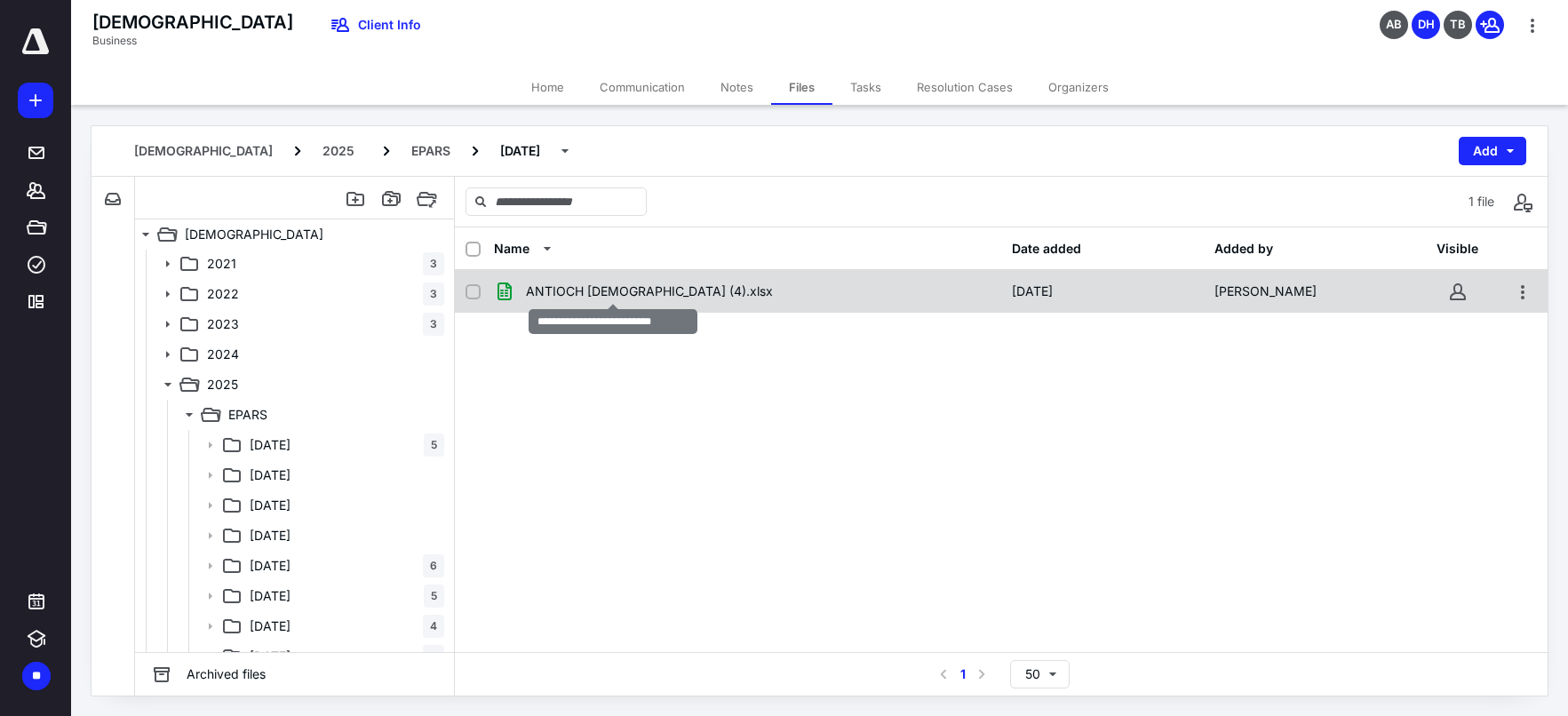 click on "ANTIOCH CHRISTIAN (4).xlsx" at bounding box center (649, 291) 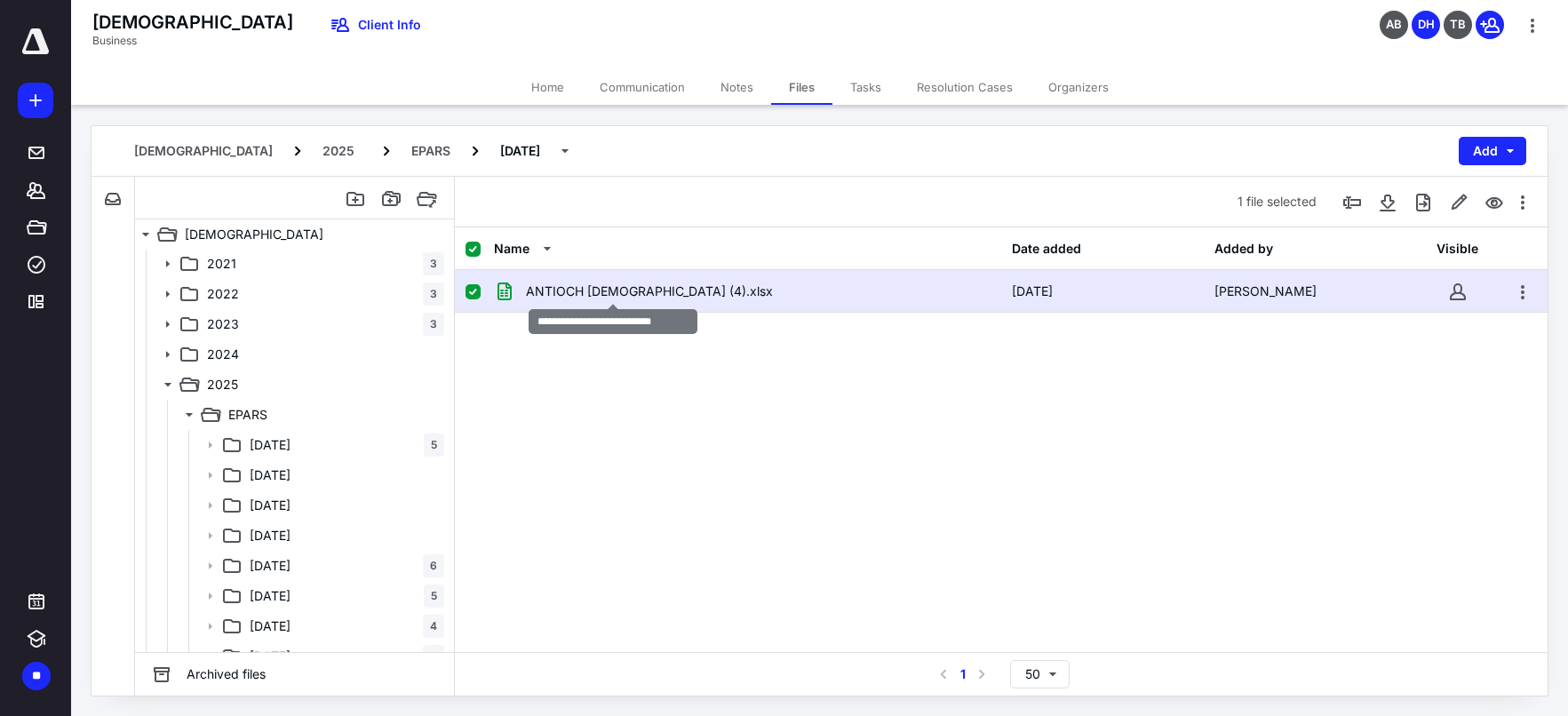 click on "ANTIOCH CHRISTIAN (4).xlsx" at bounding box center [649, 291] 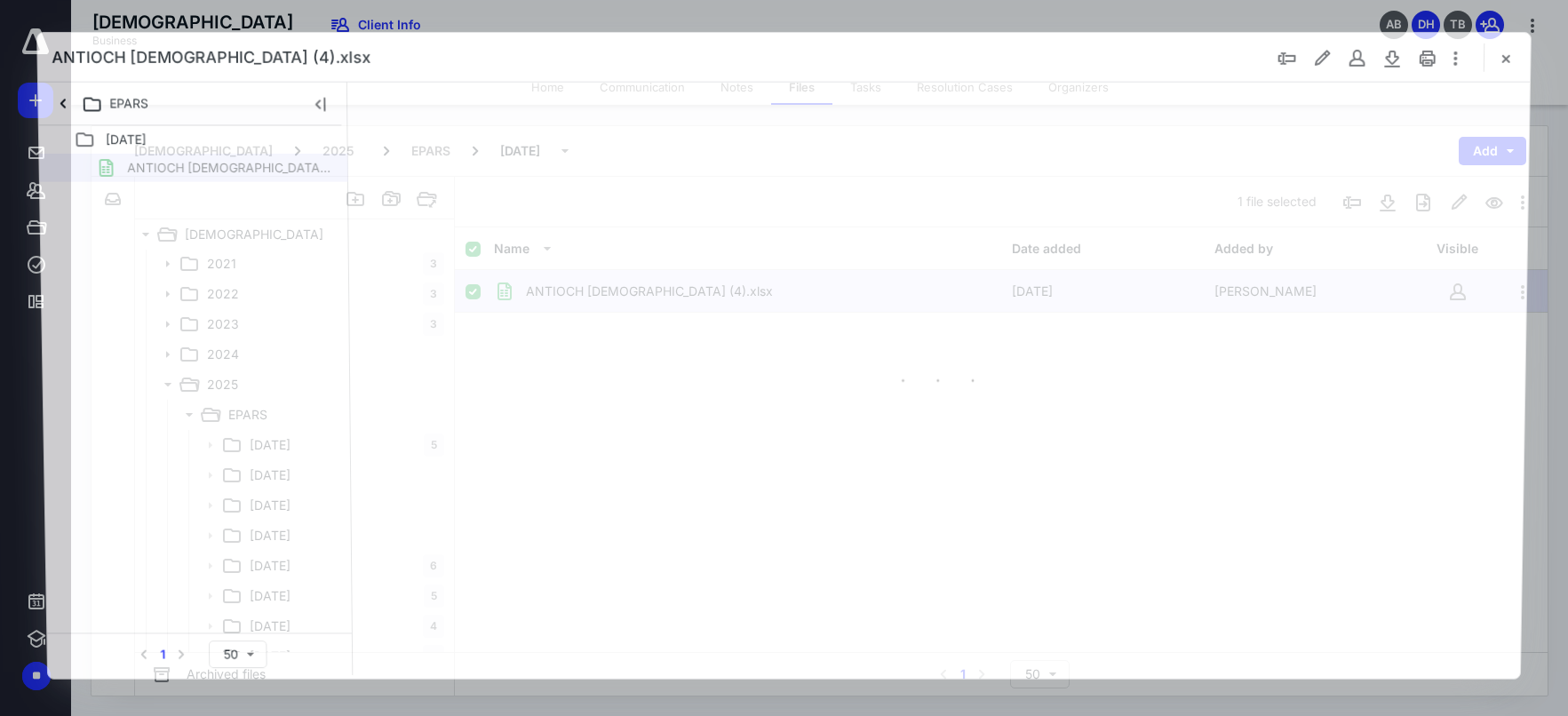 scroll, scrollTop: 0, scrollLeft: 0, axis: both 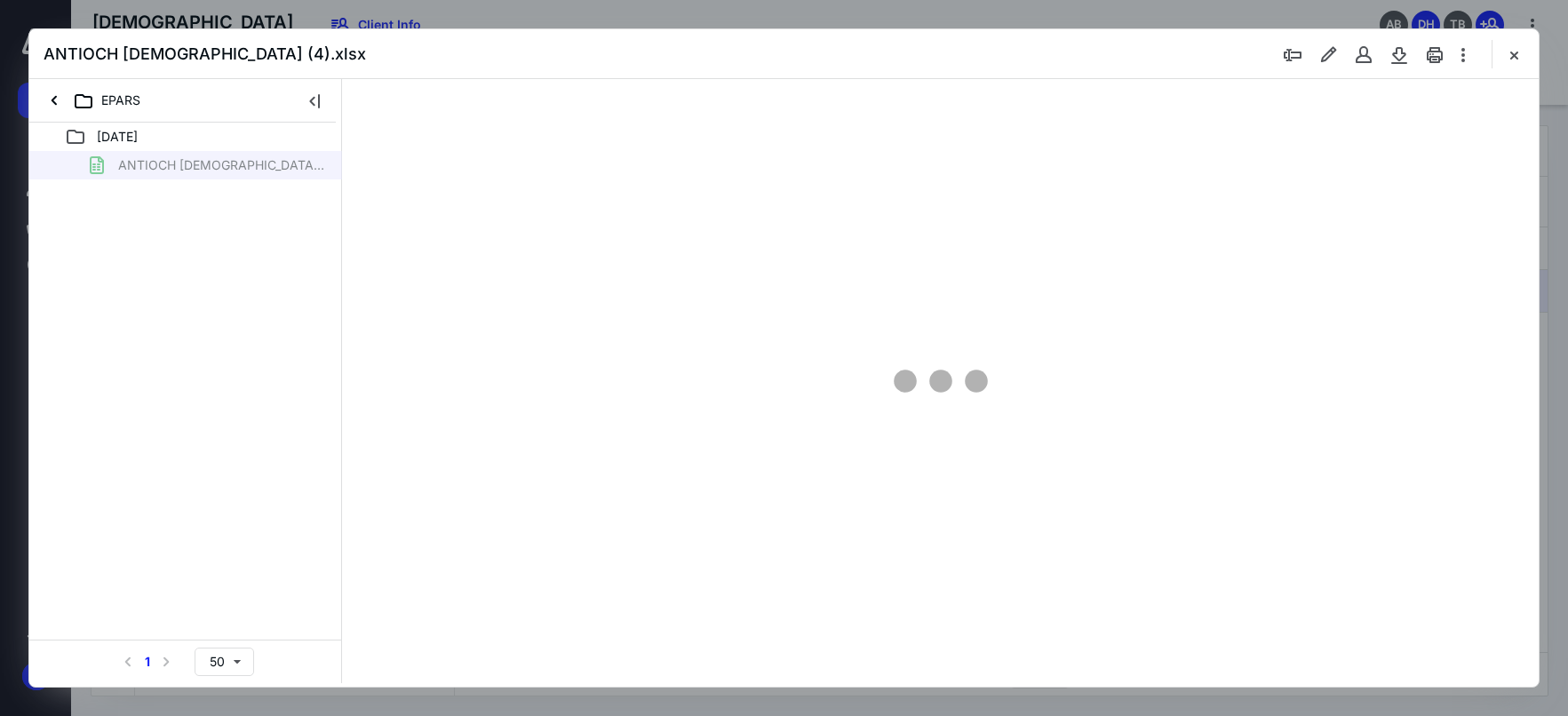 type on "20" 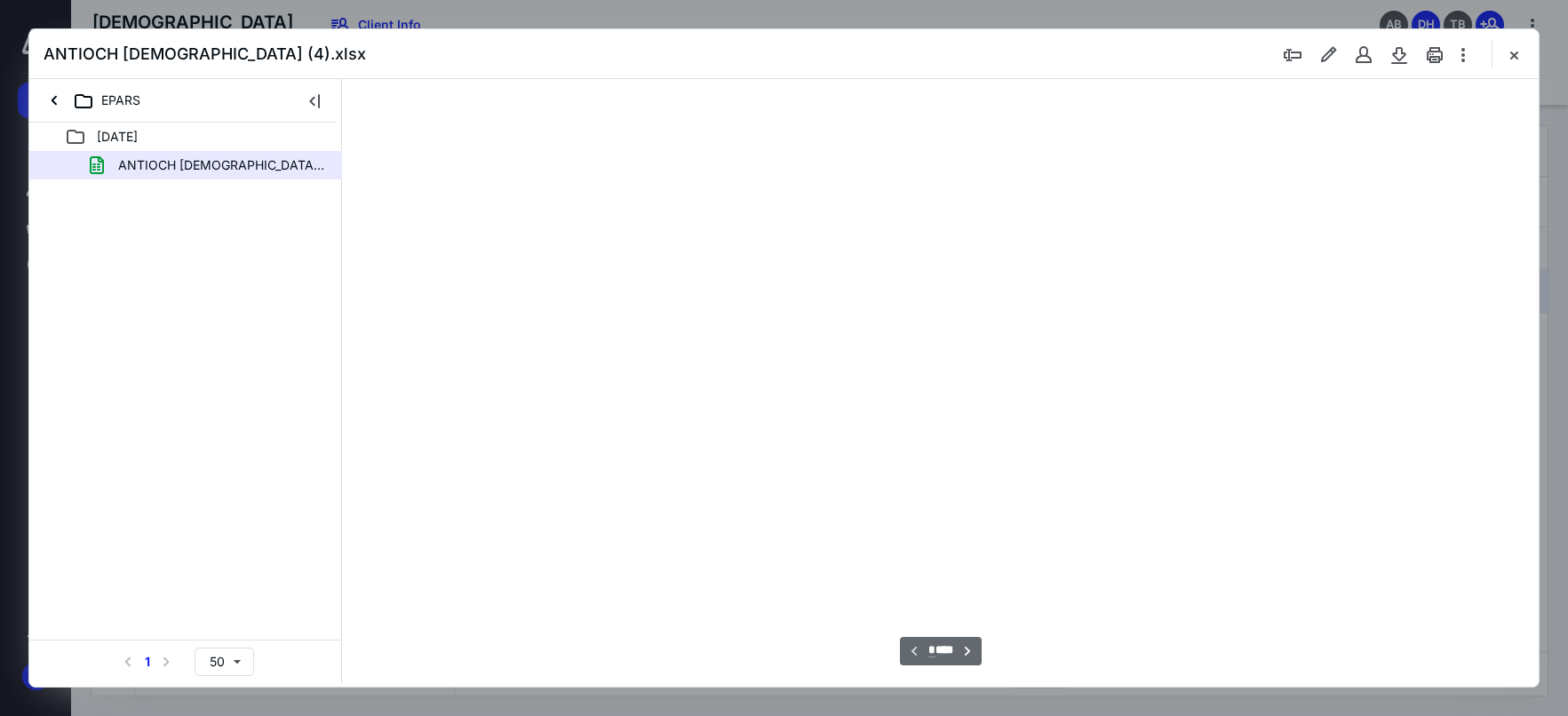 scroll, scrollTop: 68, scrollLeft: 0, axis: vertical 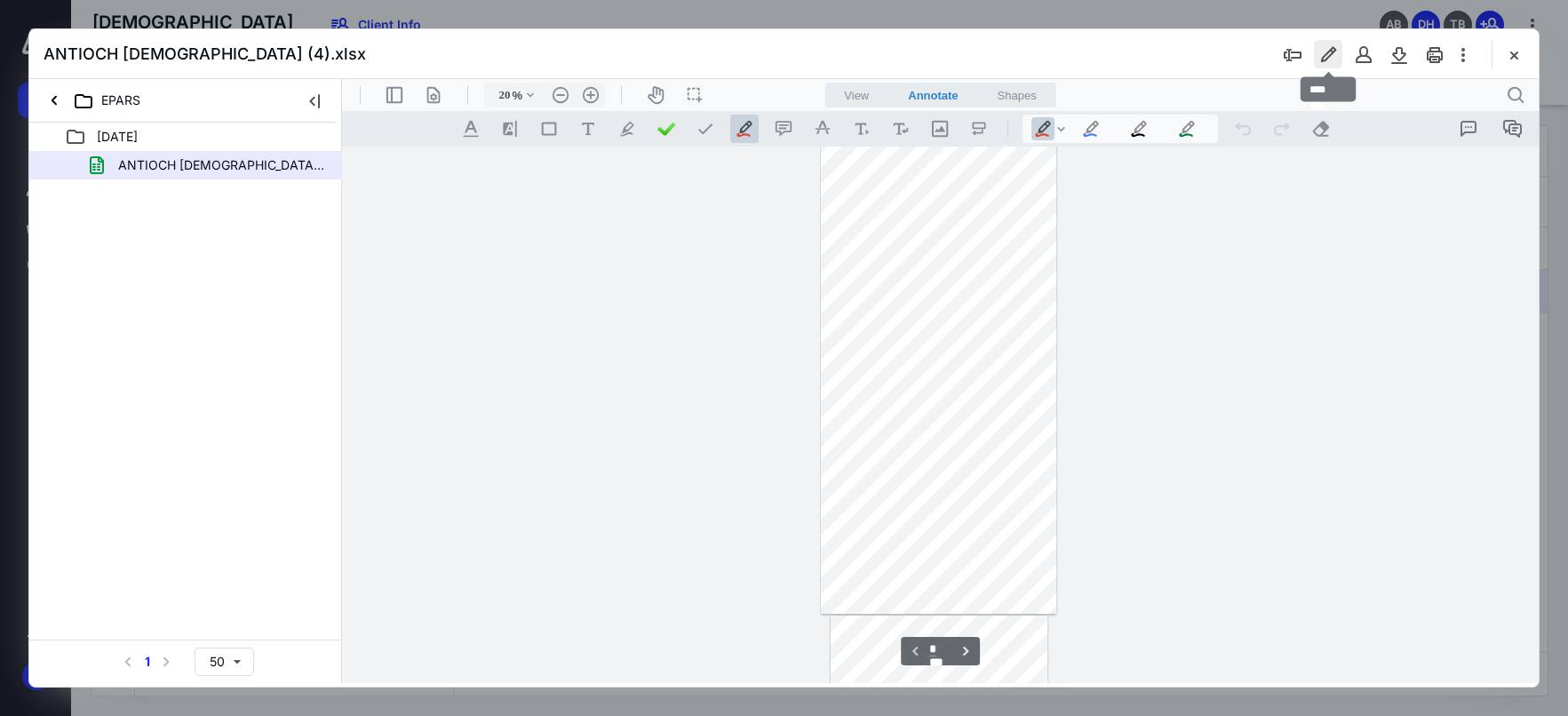 click at bounding box center [1328, 54] 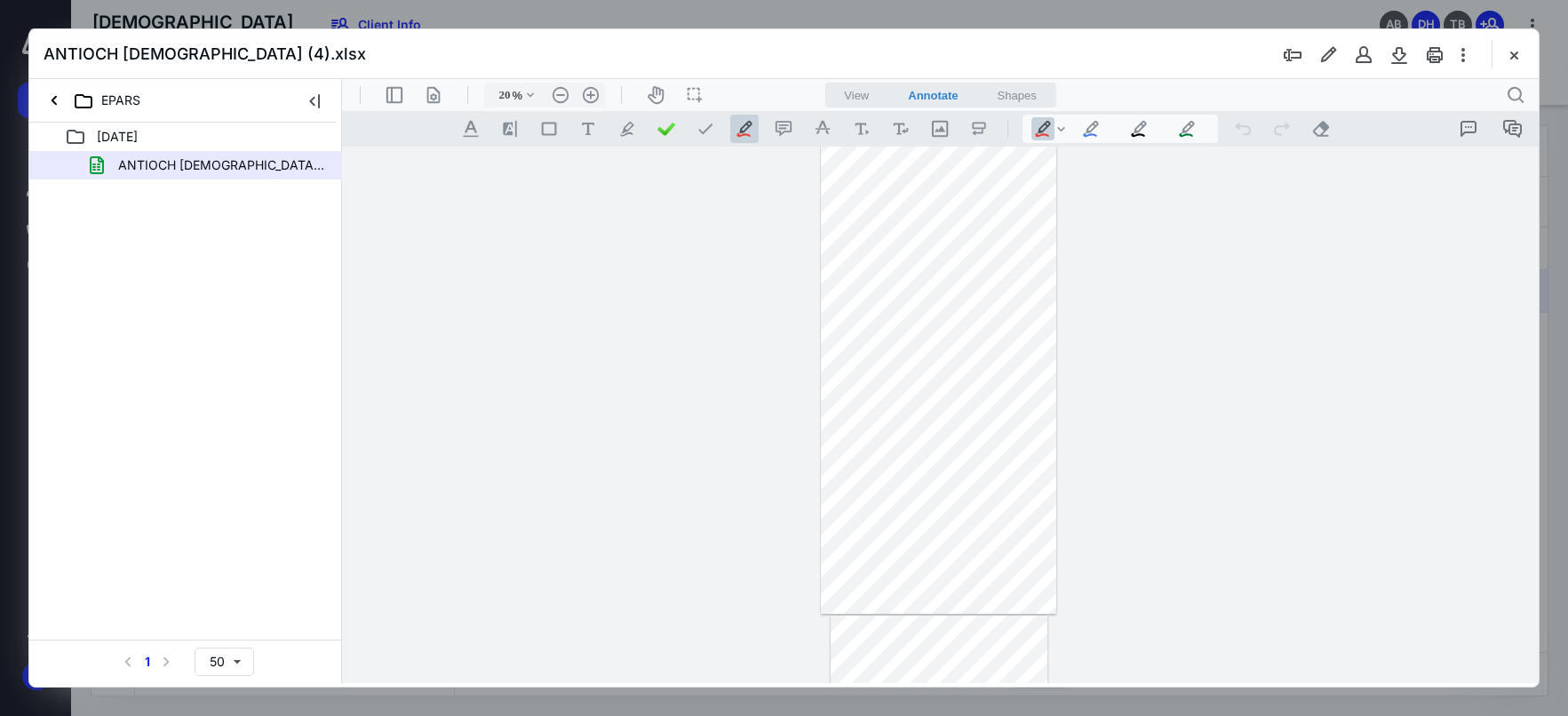 click at bounding box center [940, 415] 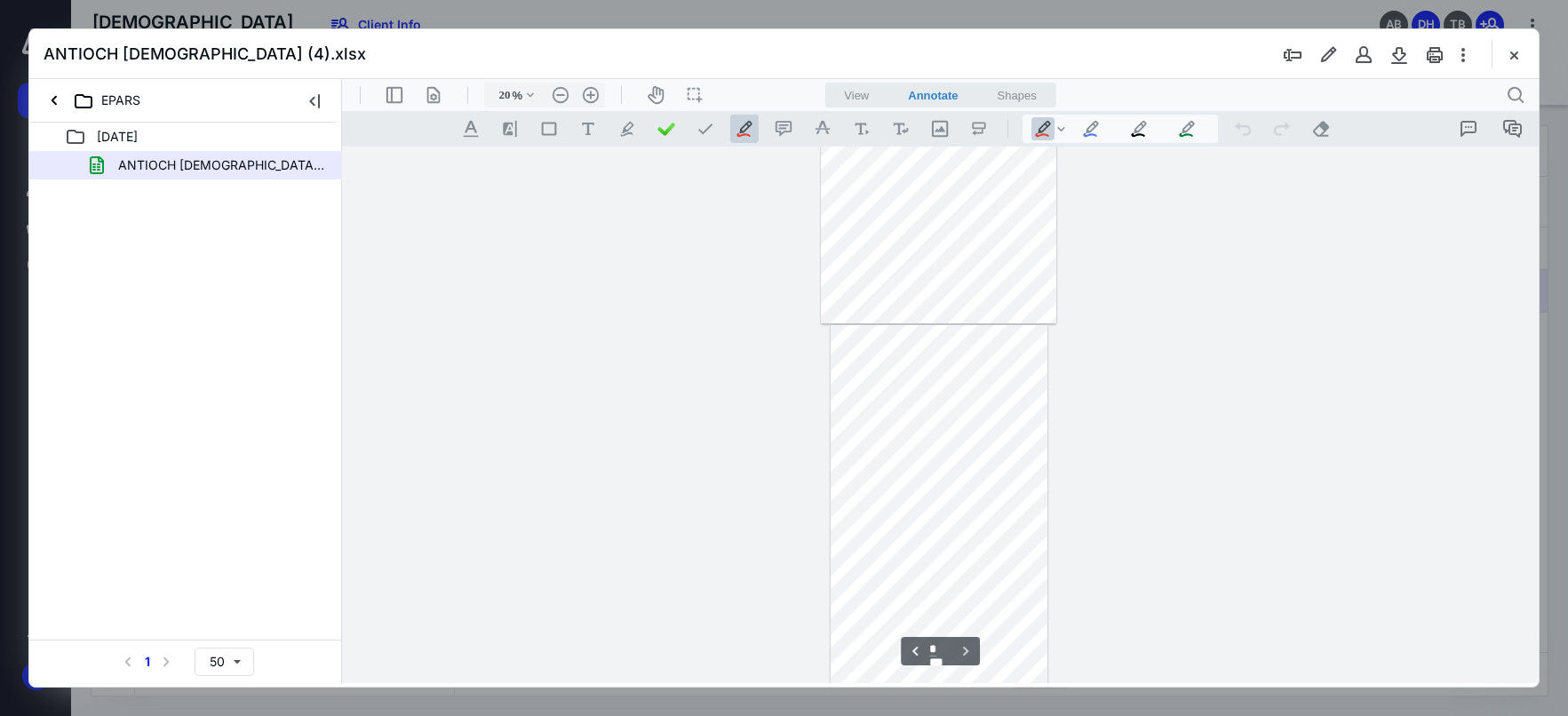 scroll, scrollTop: 365, scrollLeft: 0, axis: vertical 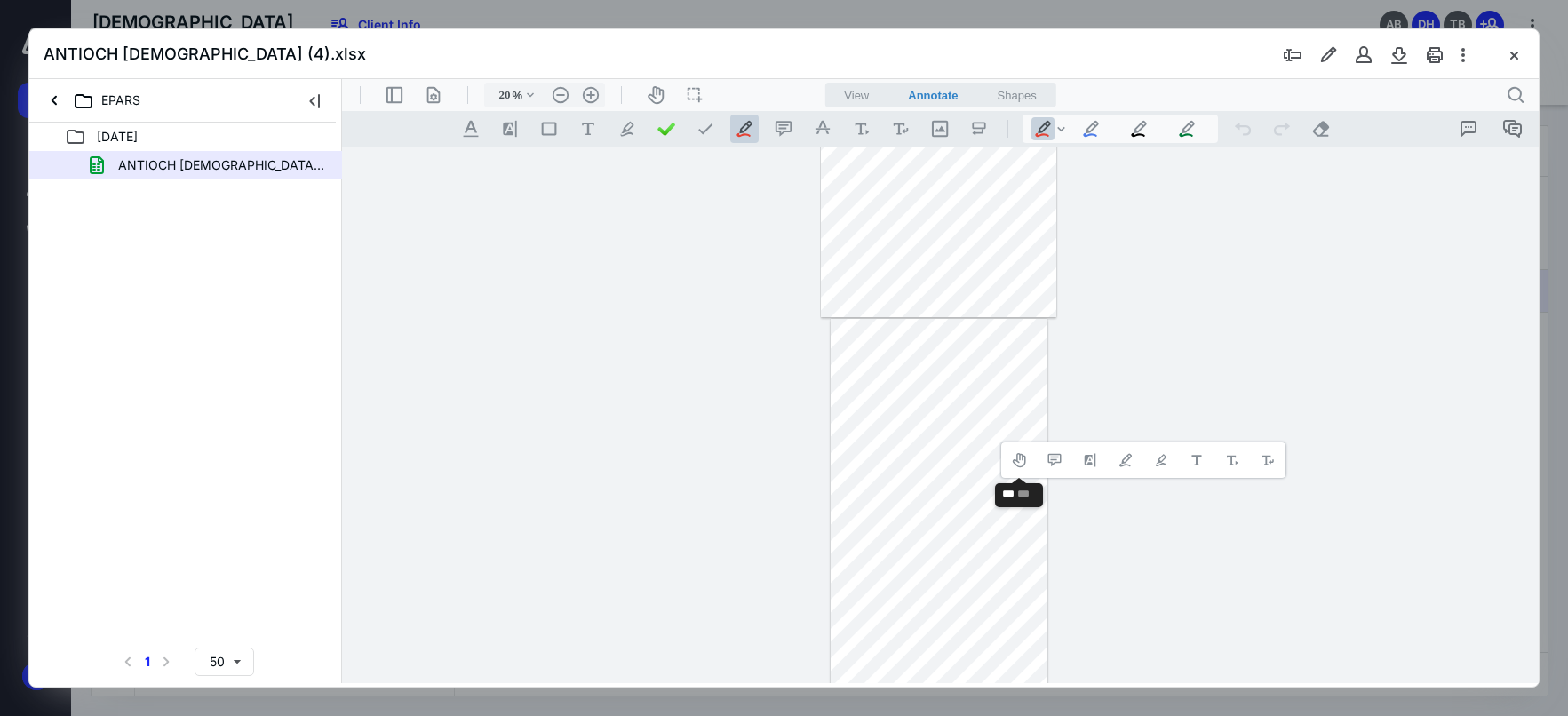 click at bounding box center [940, 415] 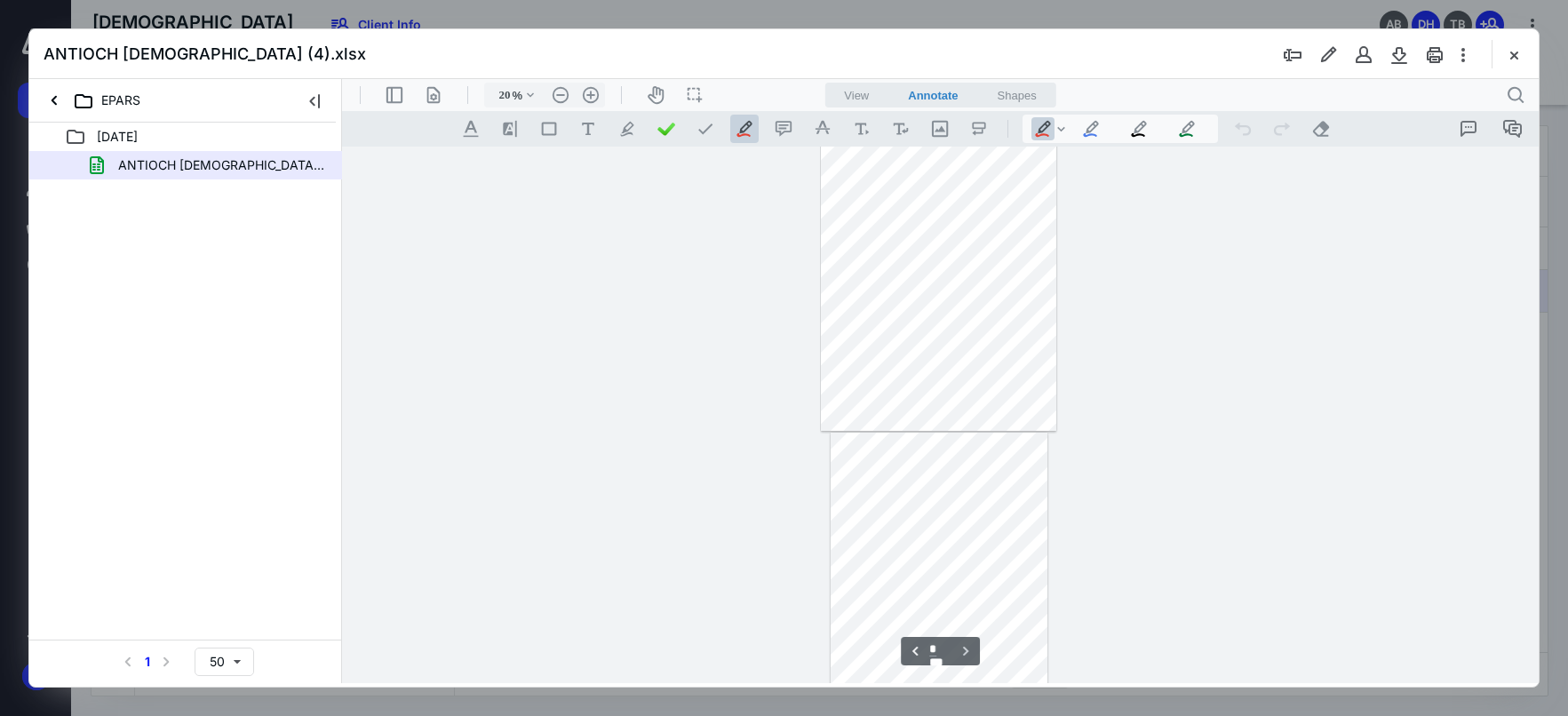 type on "*" 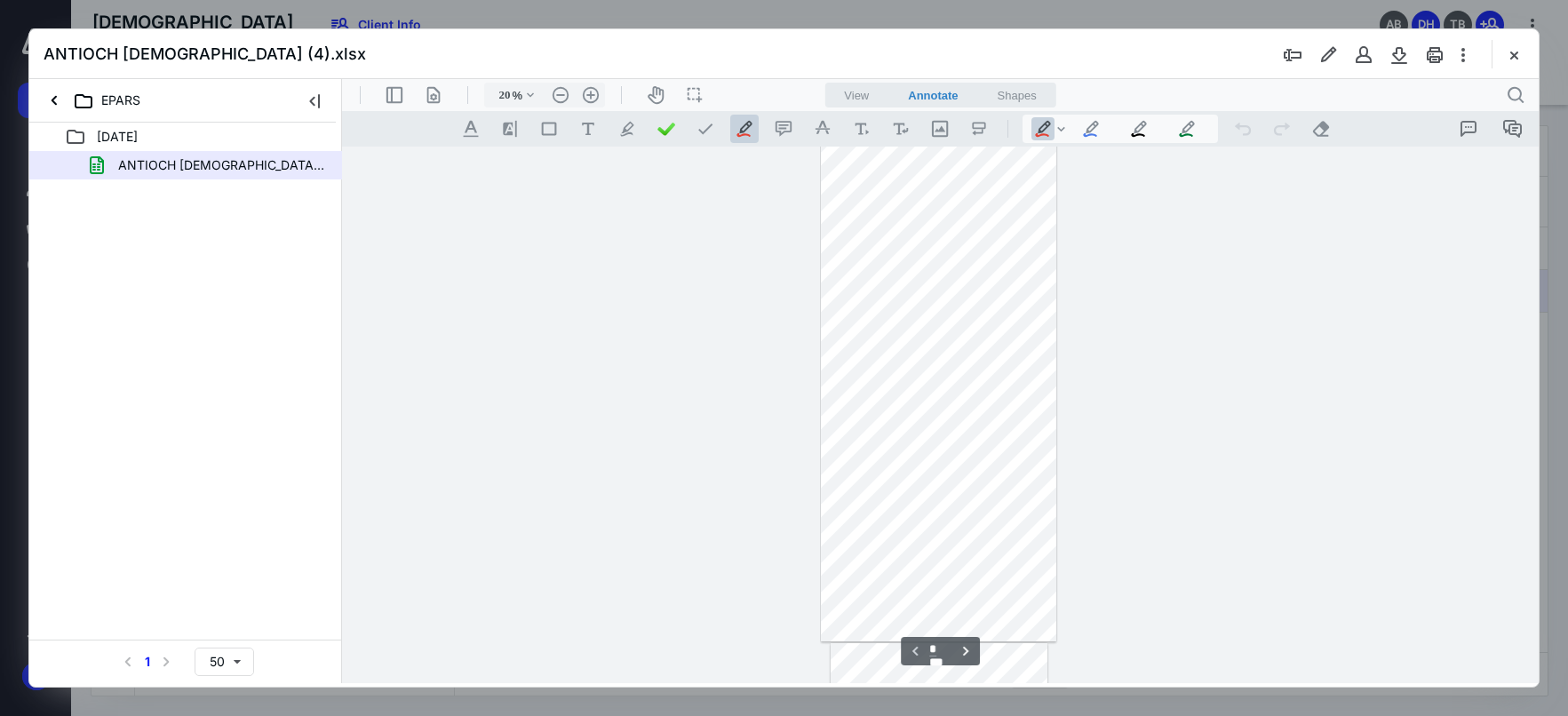 scroll, scrollTop: 0, scrollLeft: 0, axis: both 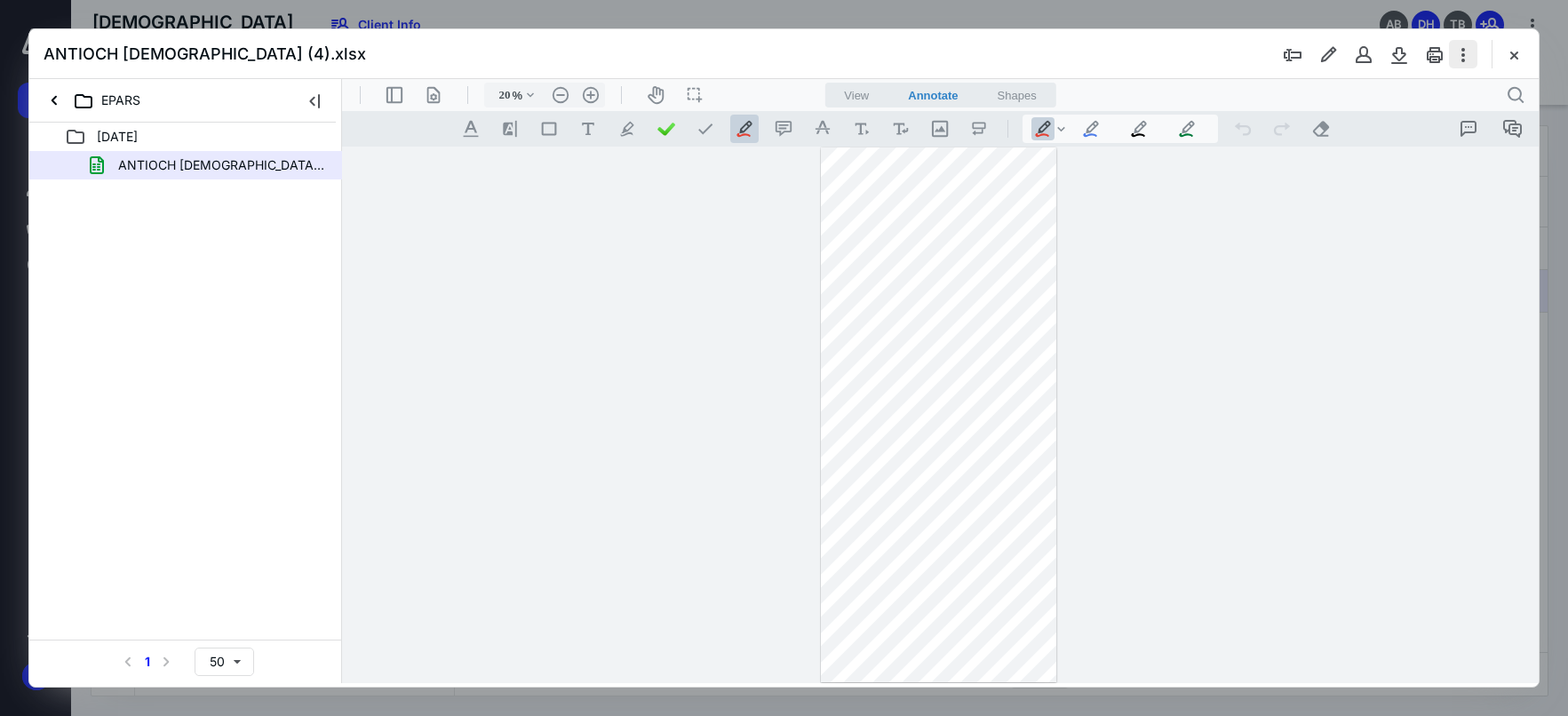 click at bounding box center [1463, 54] 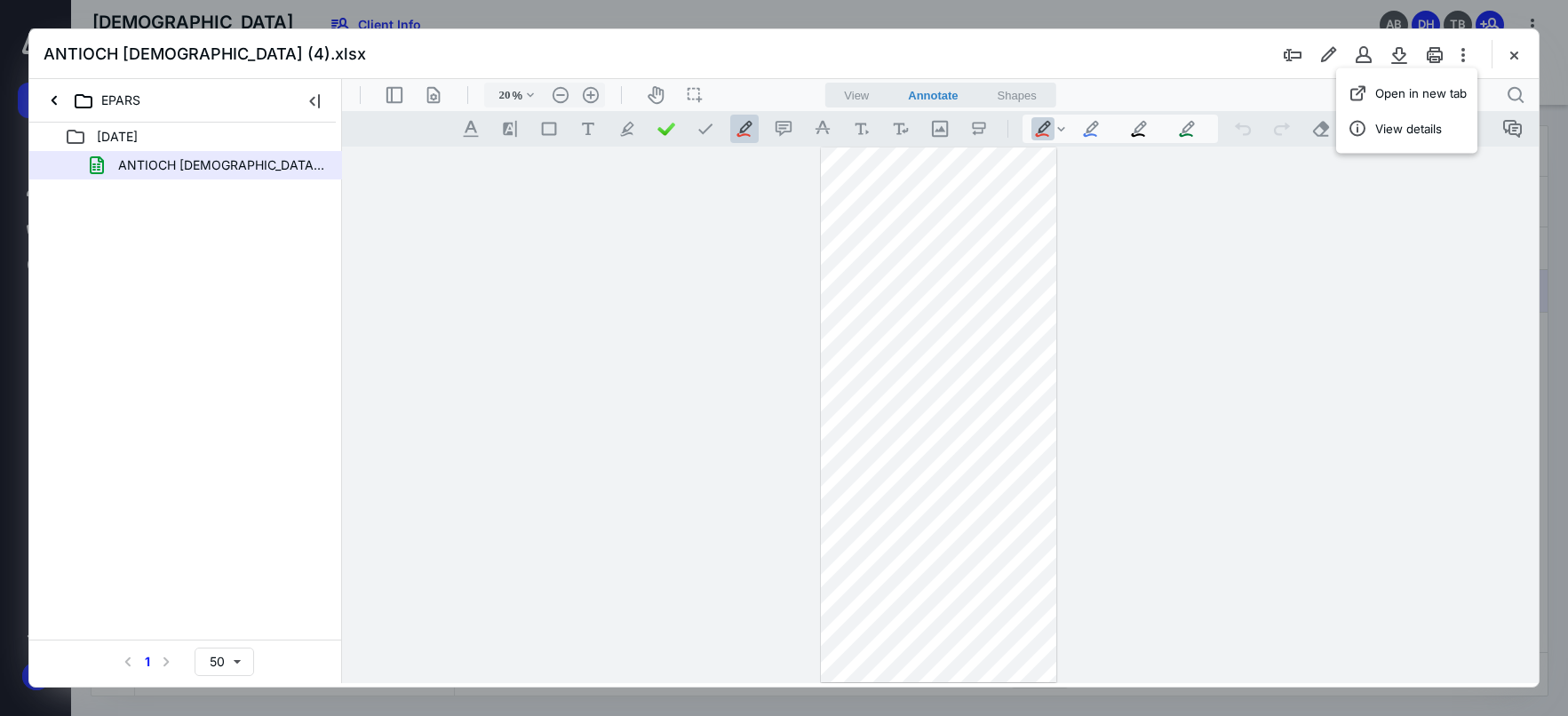 click at bounding box center (940, 415) 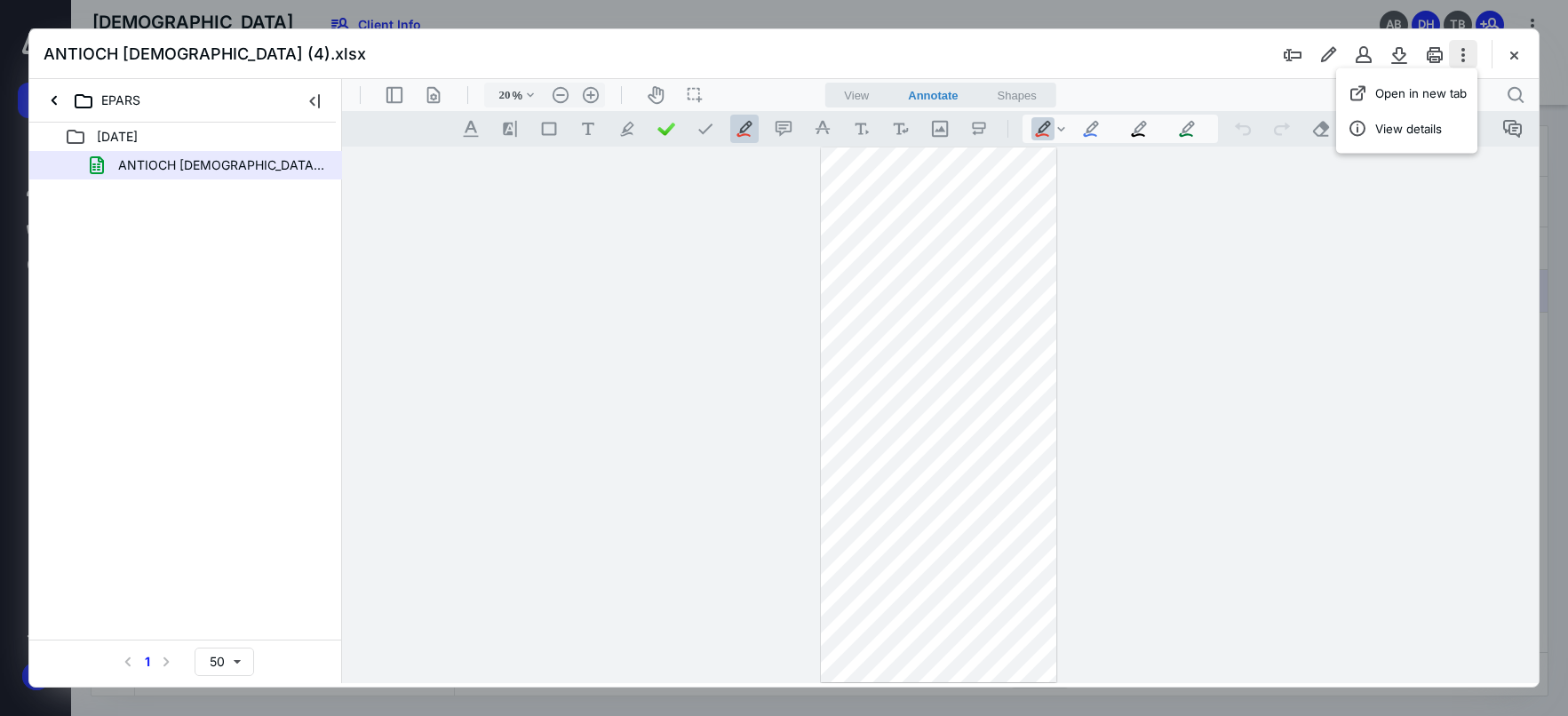 click at bounding box center (1463, 54) 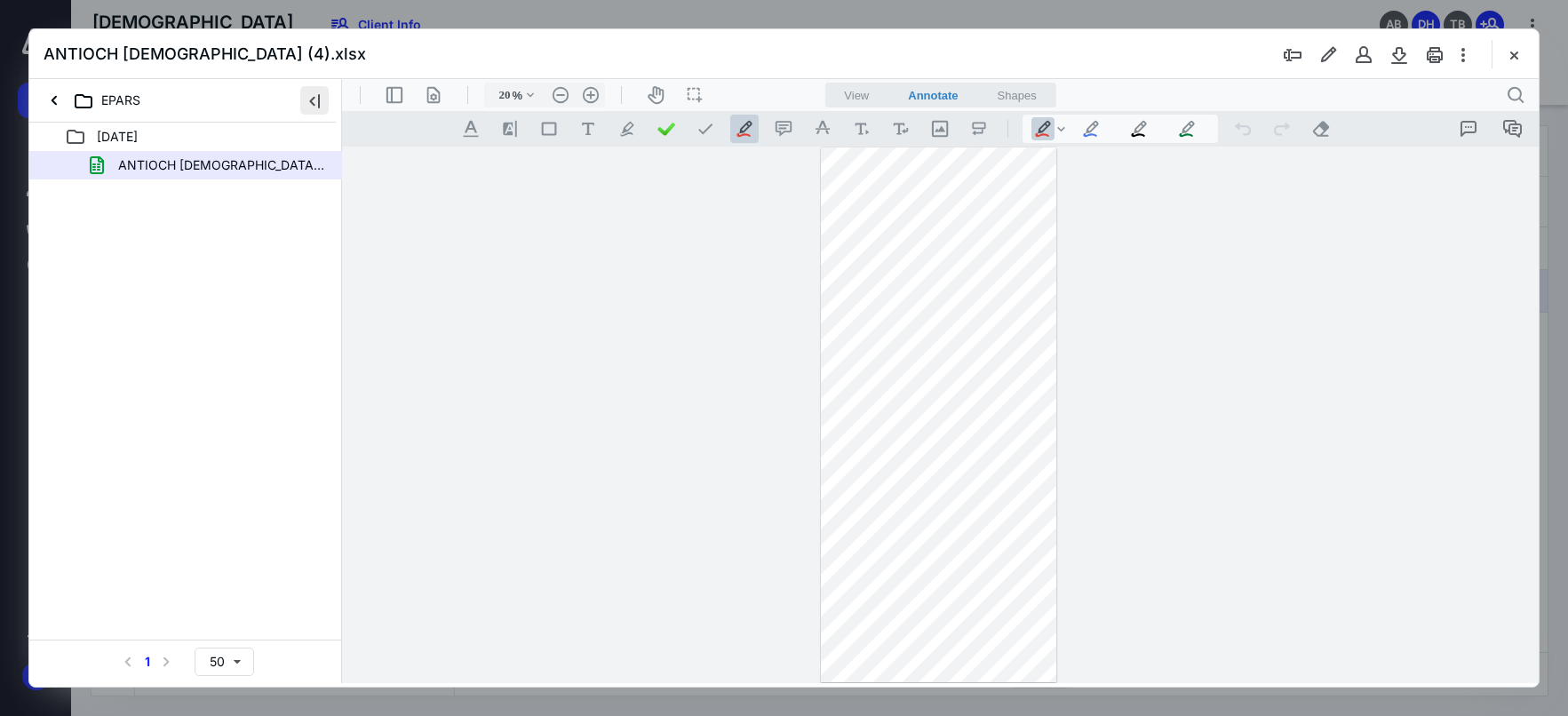 click at bounding box center (314, 100) 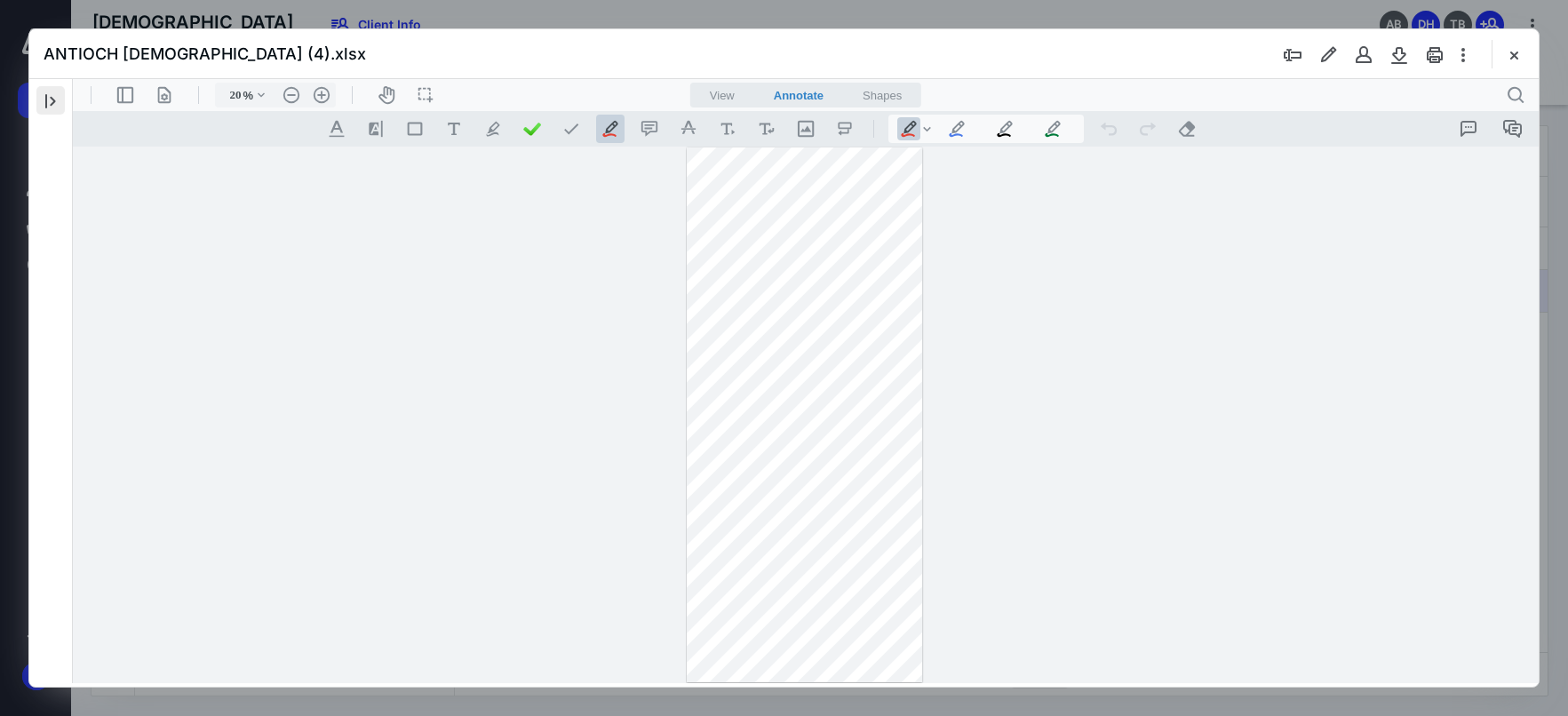 click at bounding box center (51, 100) 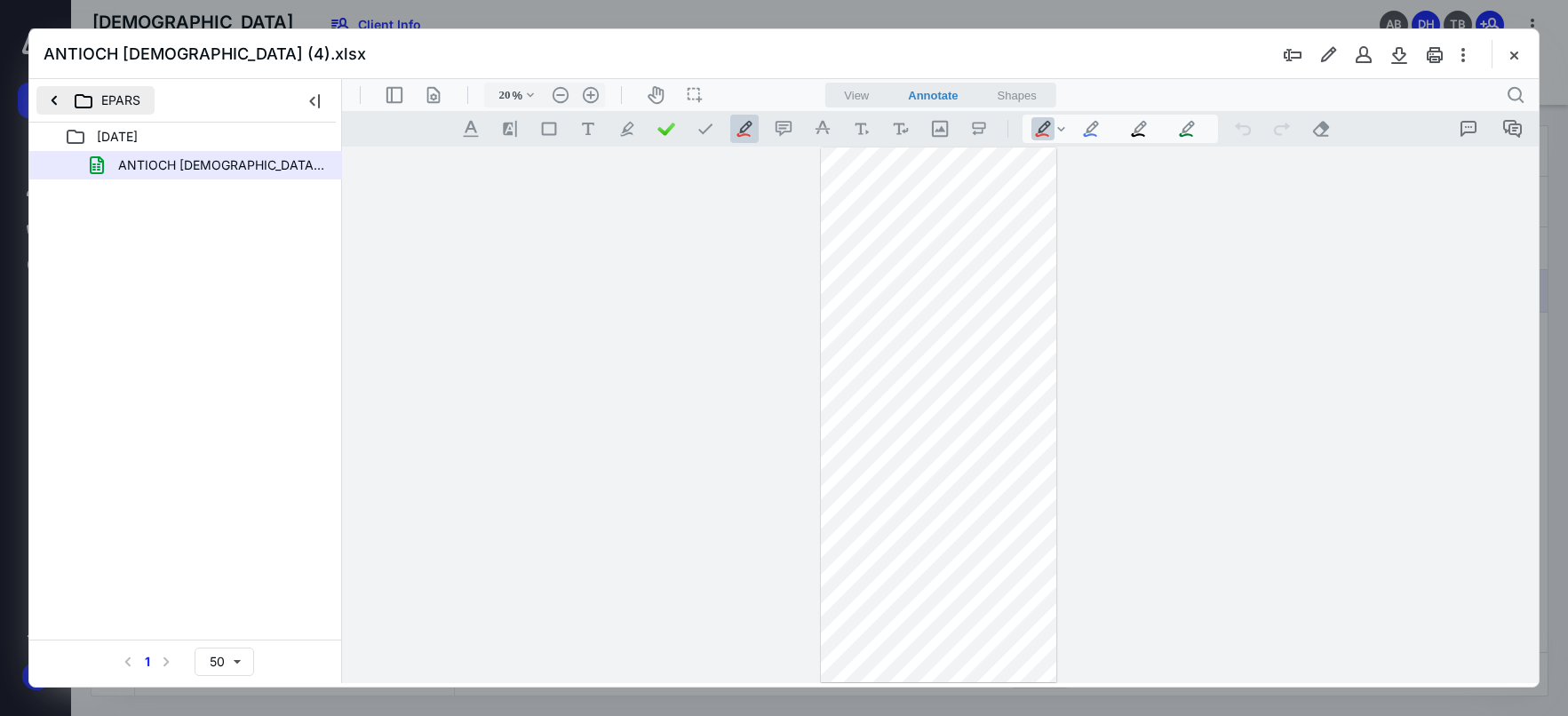 click on "EPARS" at bounding box center (95, 100) 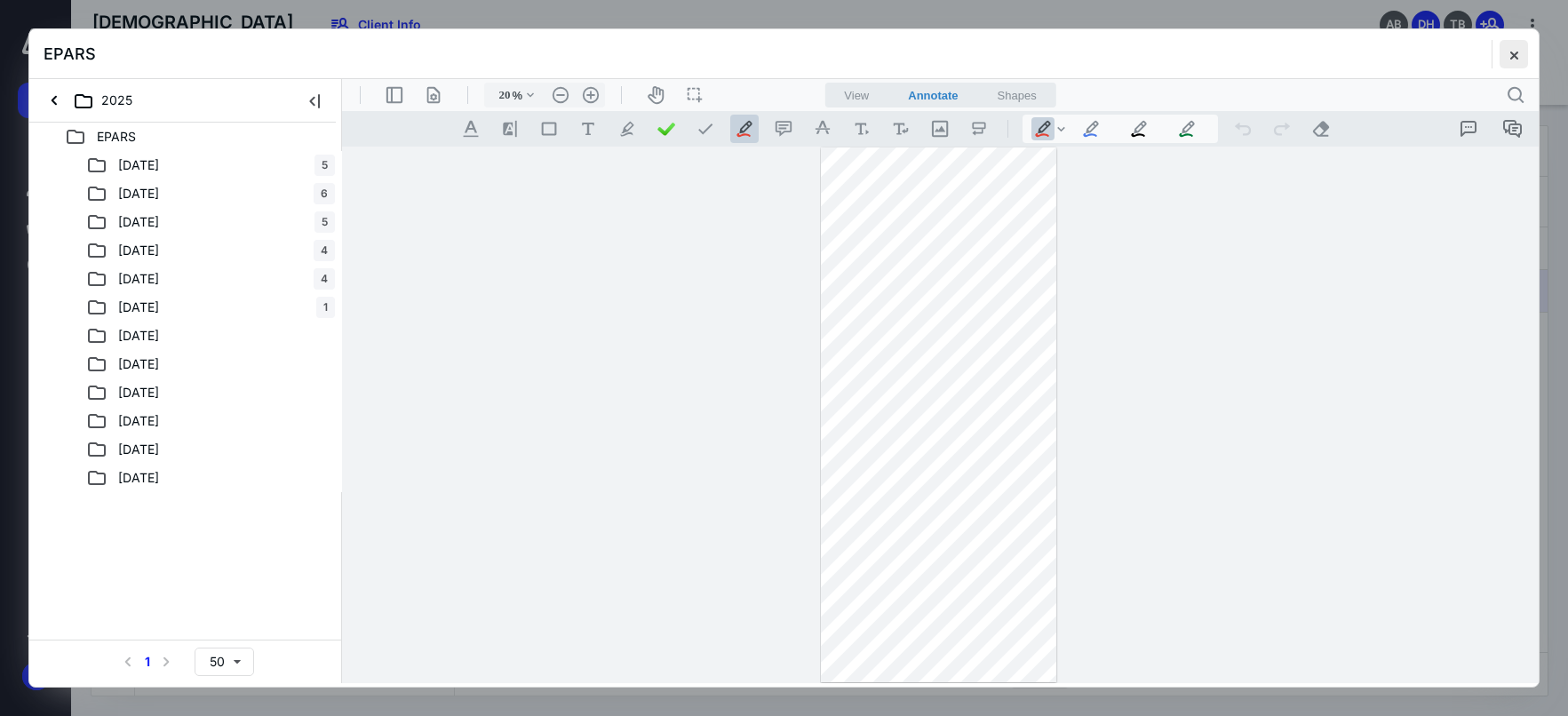 click at bounding box center [1514, 54] 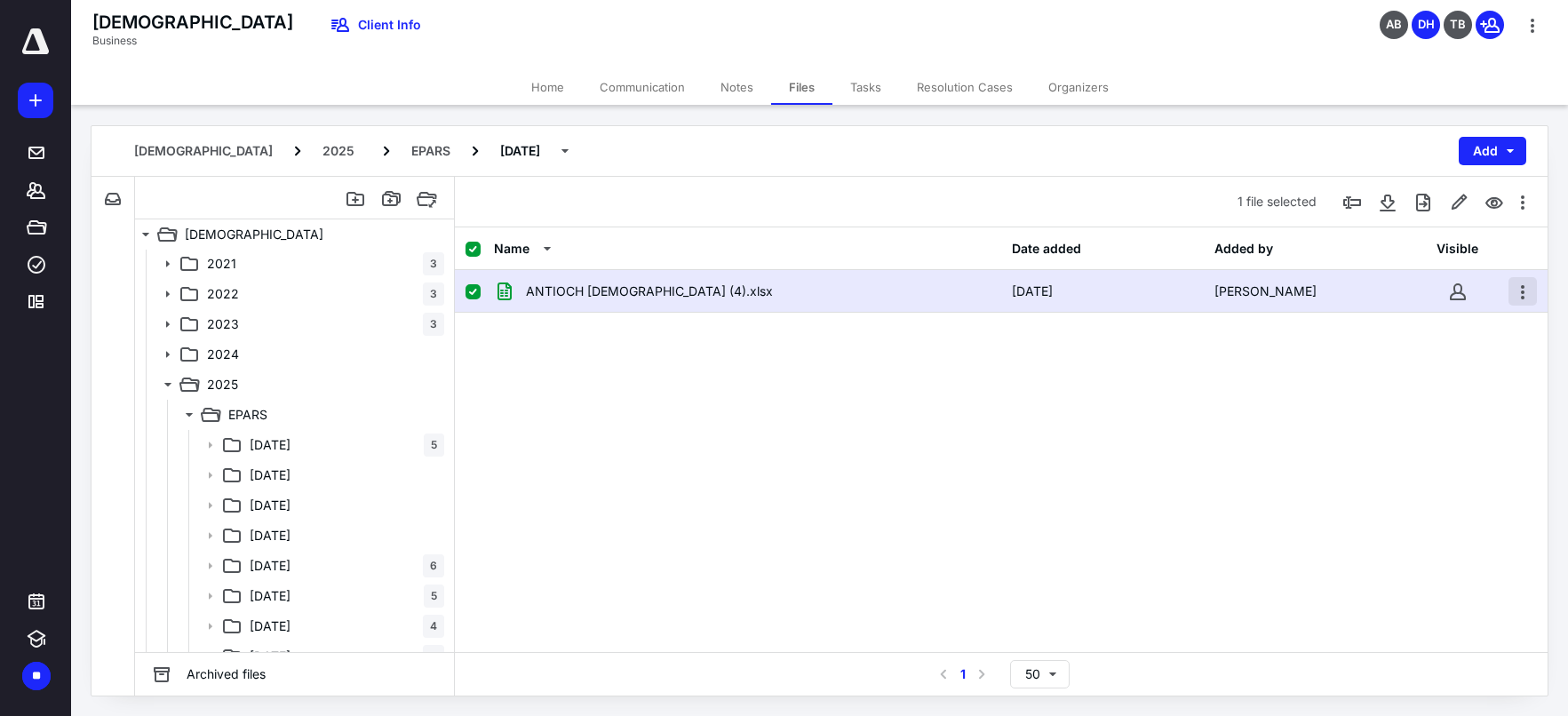 click at bounding box center [1523, 291] 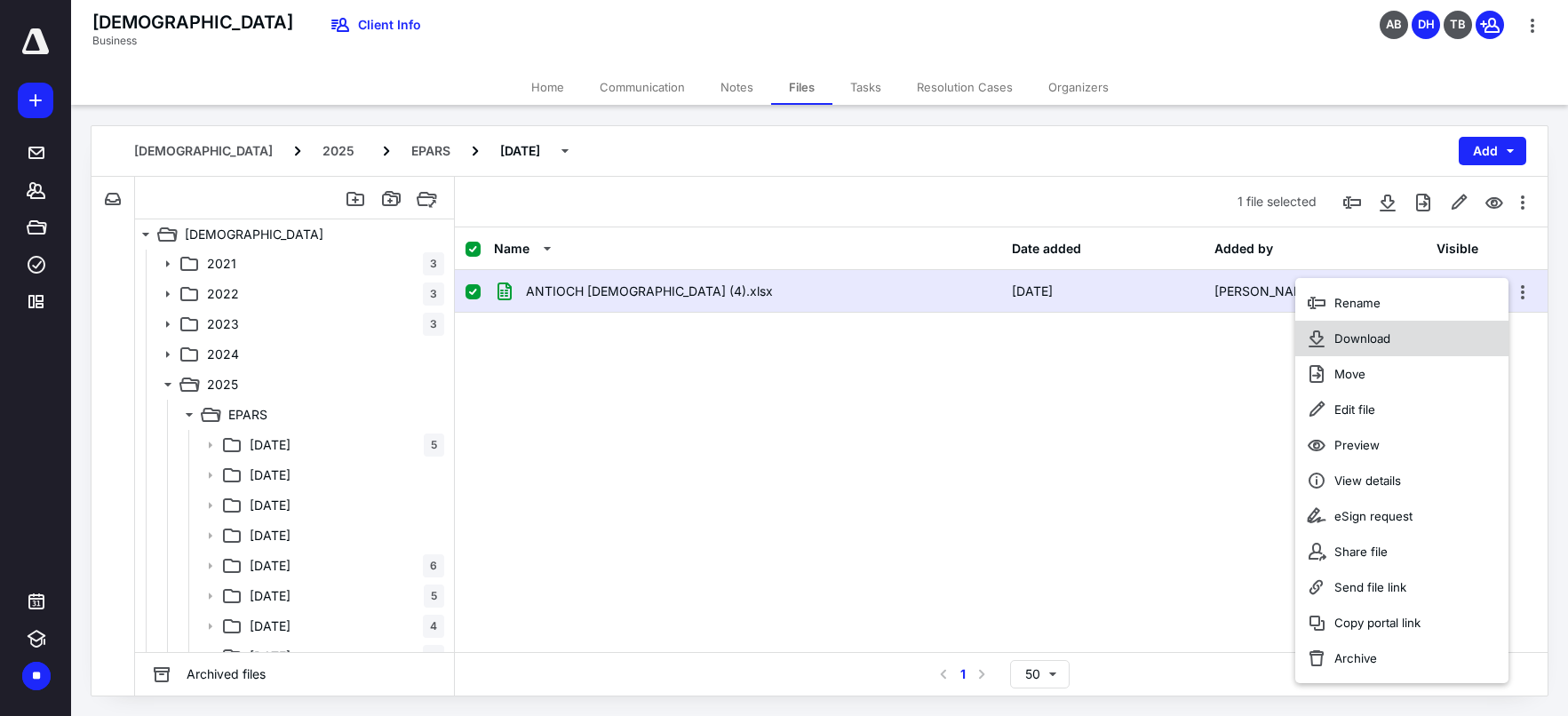 click on "Download" at bounding box center [1362, 338] 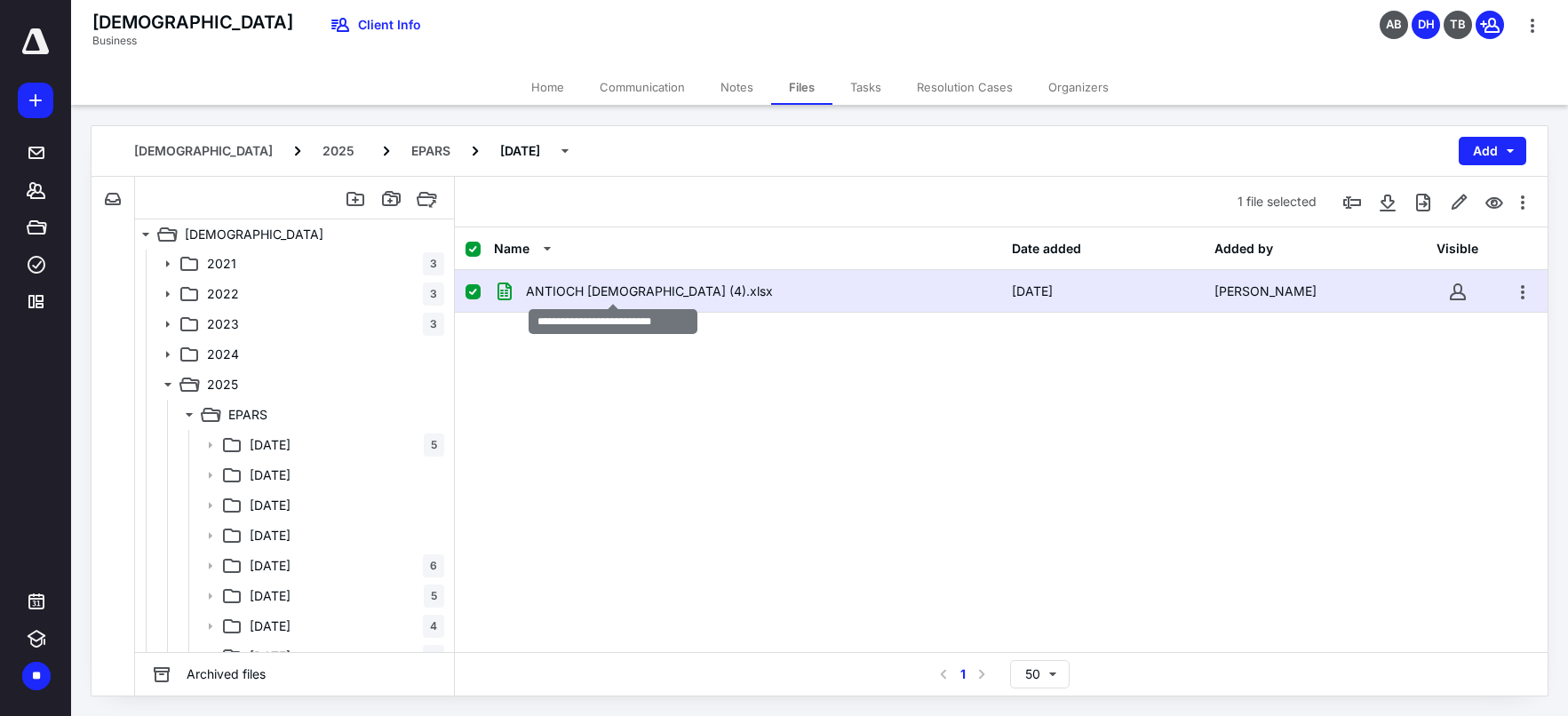 click on "ANTIOCH CHRISTIAN (4).xlsx" at bounding box center [649, 291] 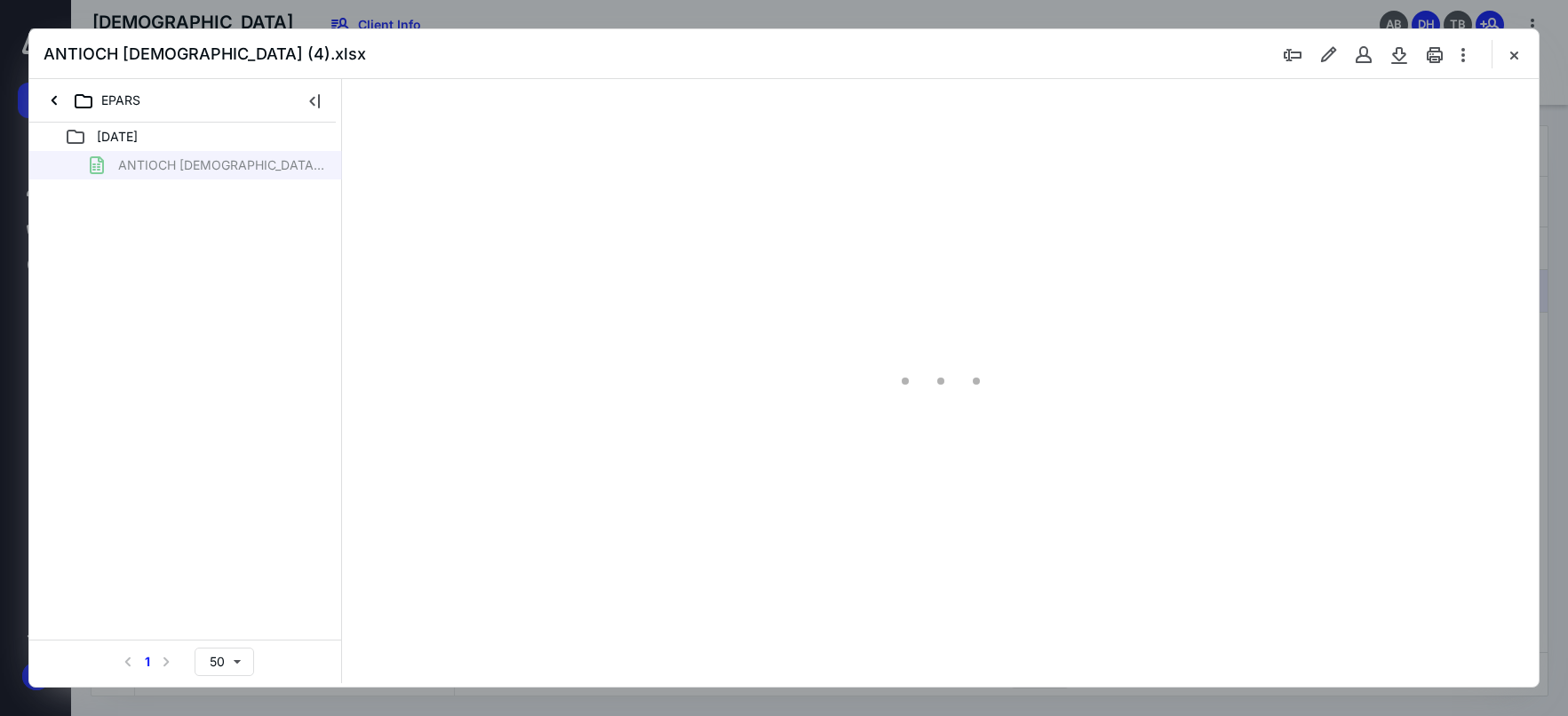 scroll, scrollTop: 0, scrollLeft: 0, axis: both 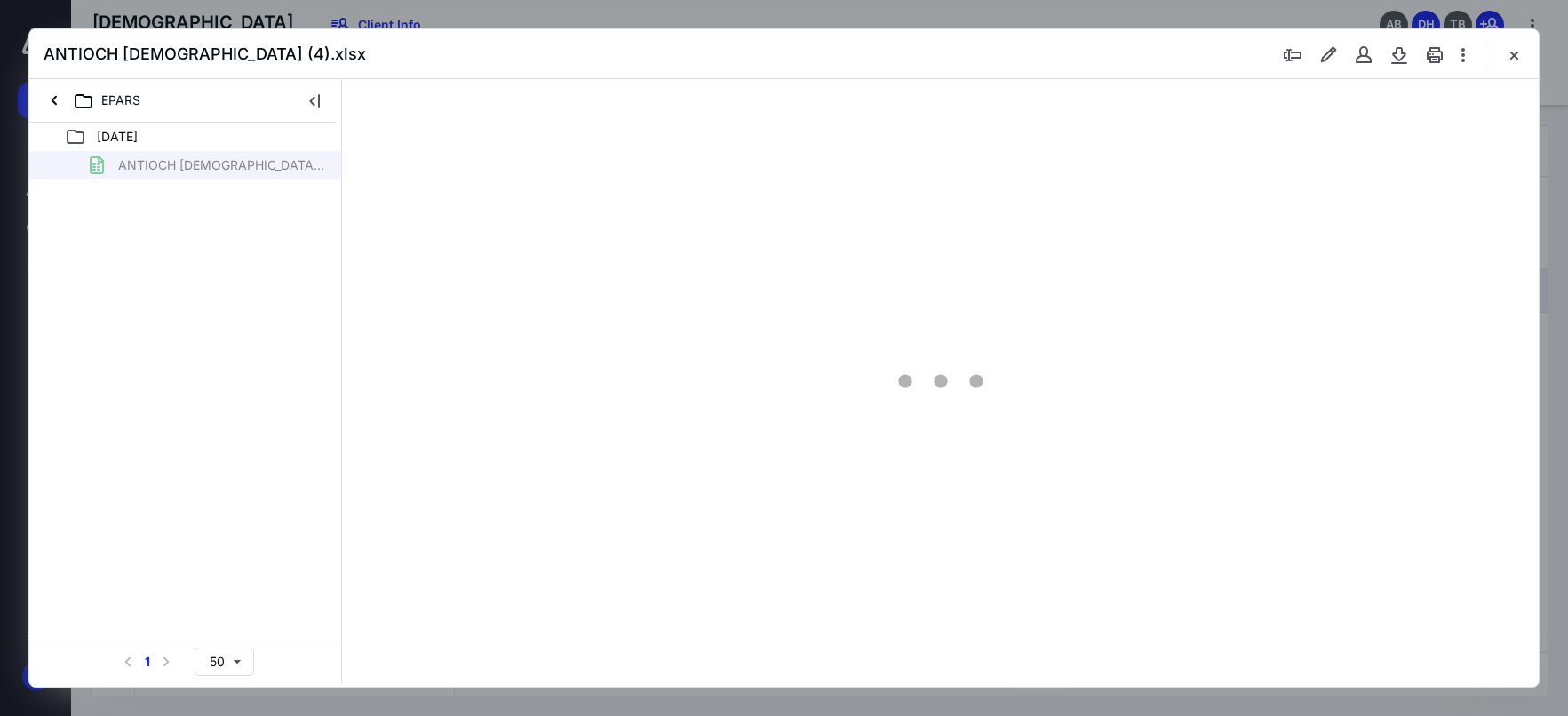 type on "20" 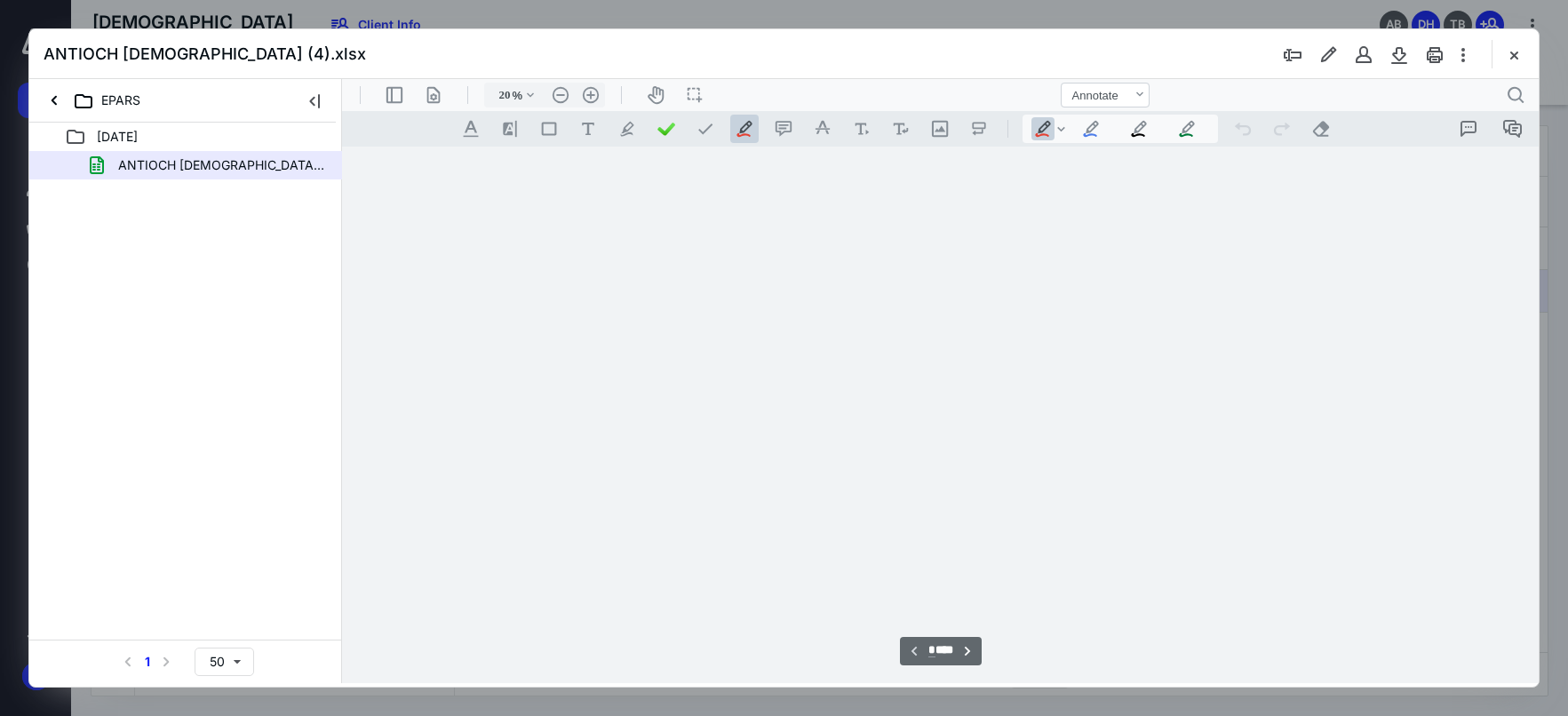 scroll, scrollTop: 68, scrollLeft: 0, axis: vertical 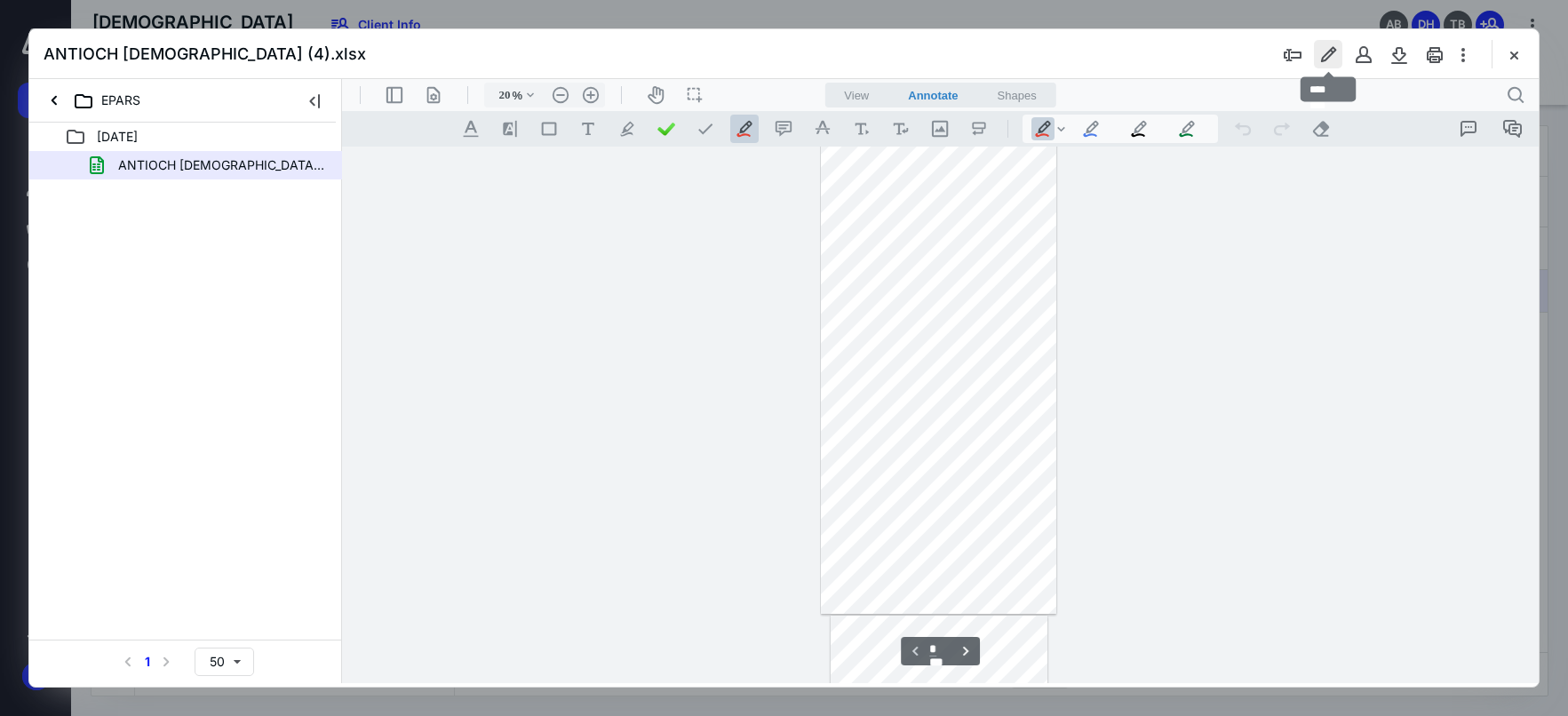 click at bounding box center (1328, 54) 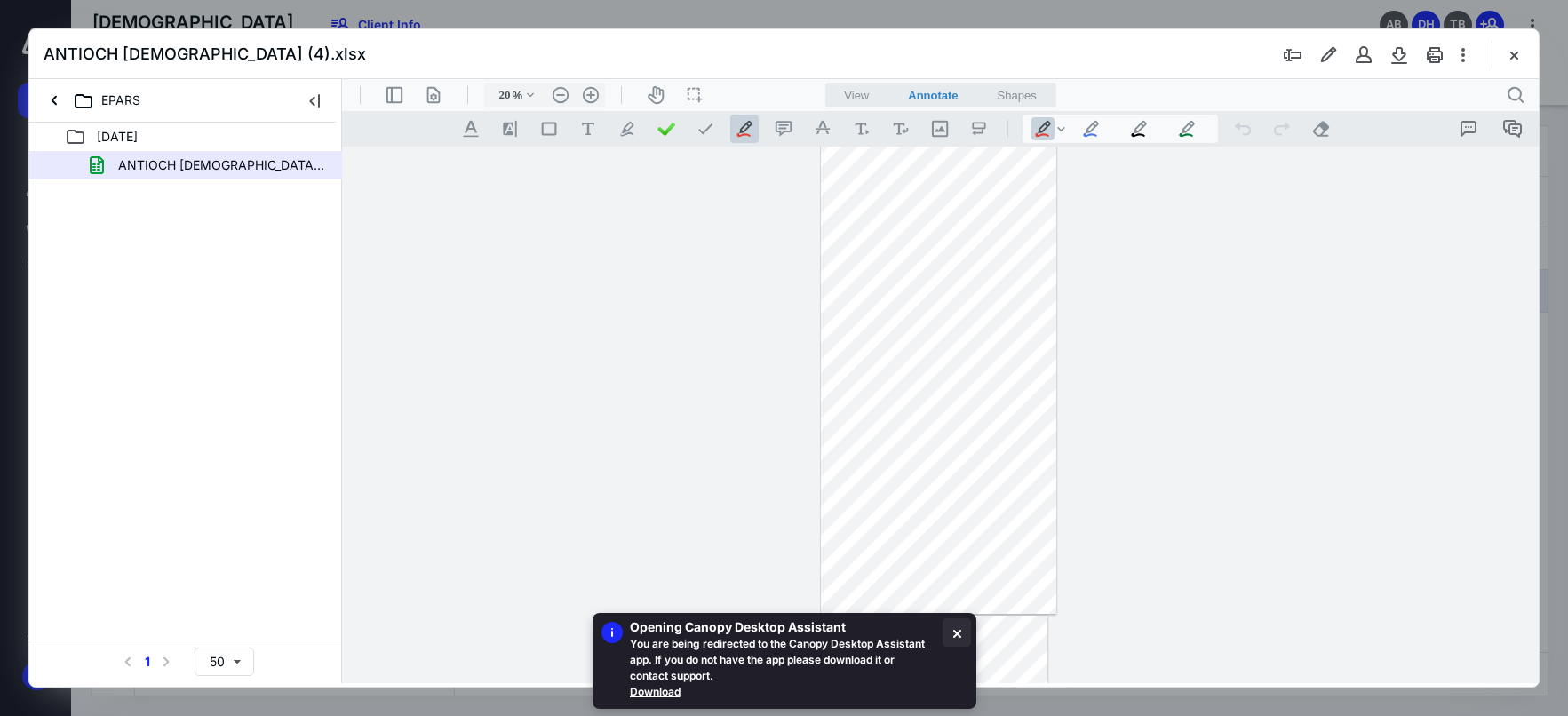 click at bounding box center [957, 632] 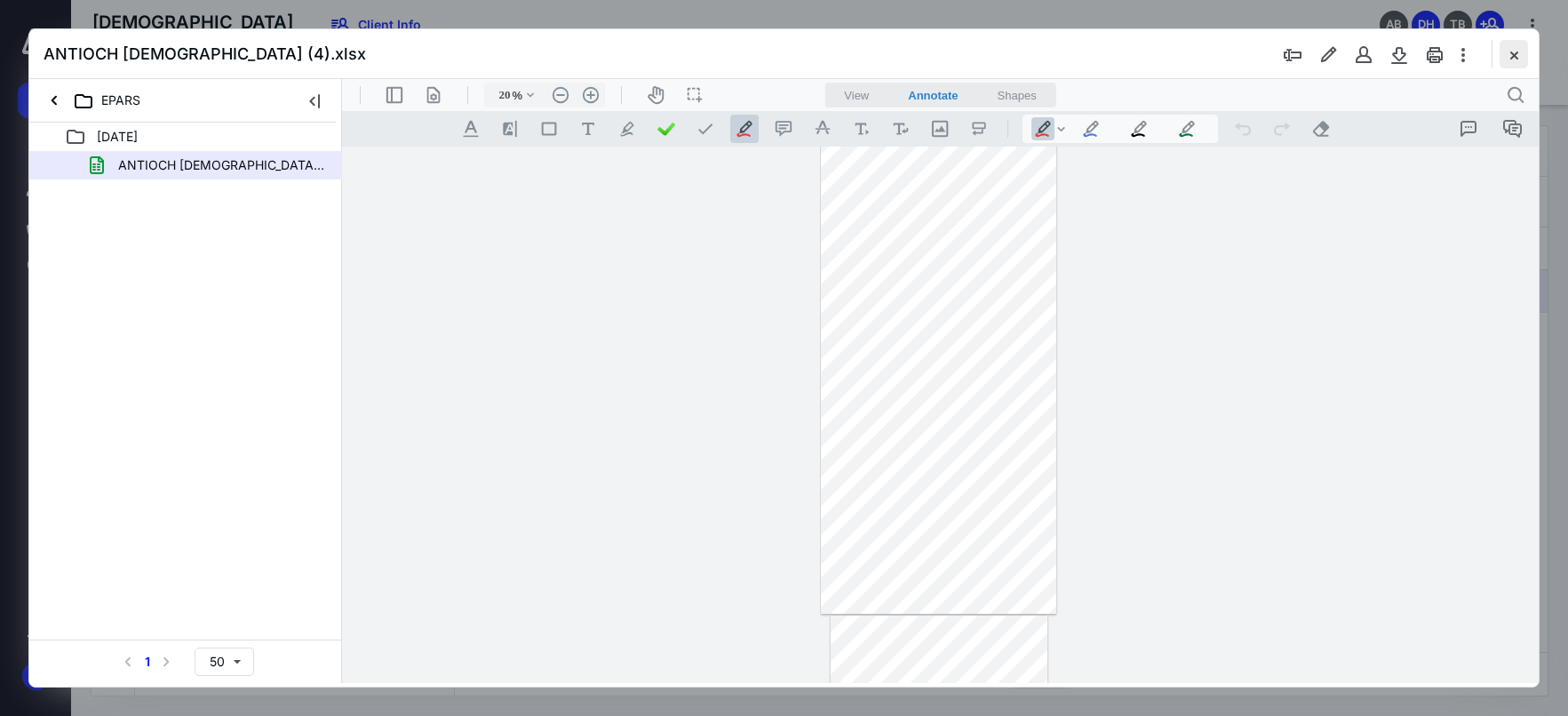 click at bounding box center (1514, 54) 